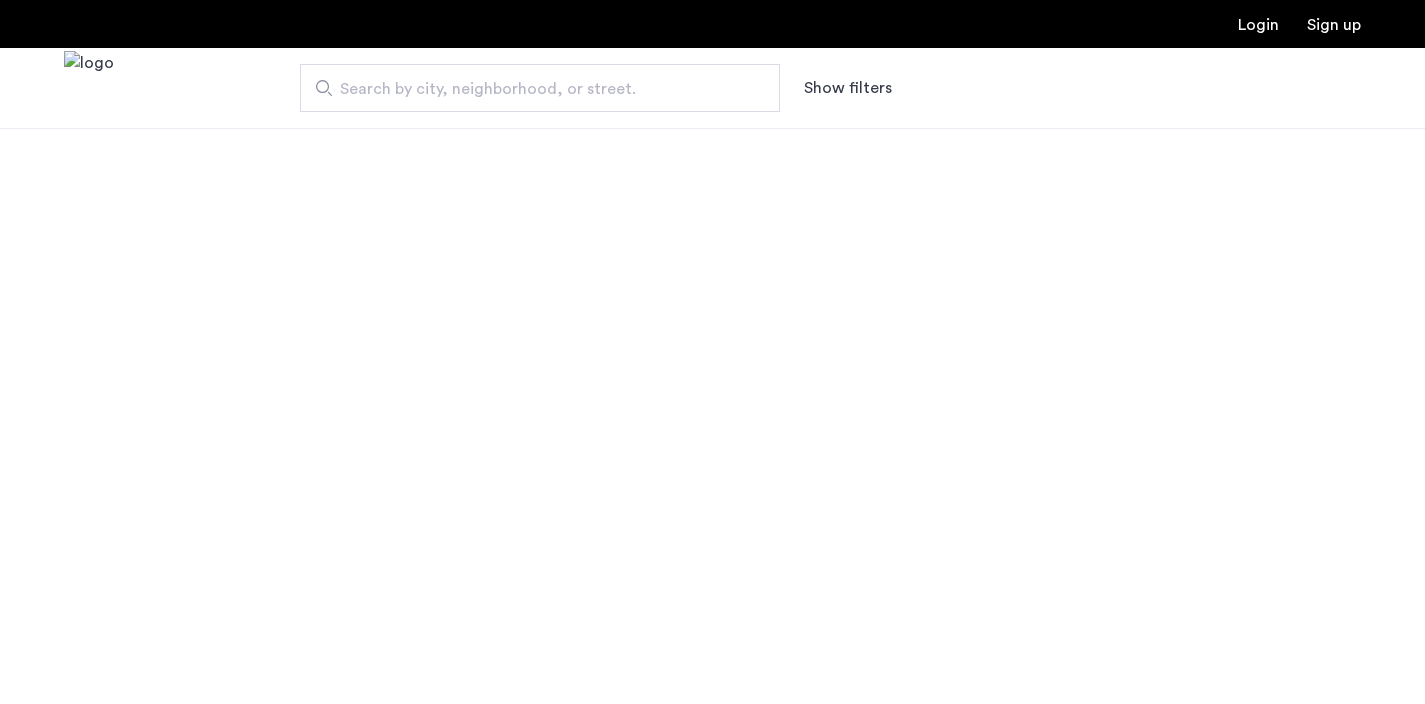 scroll, scrollTop: 0, scrollLeft: 0, axis: both 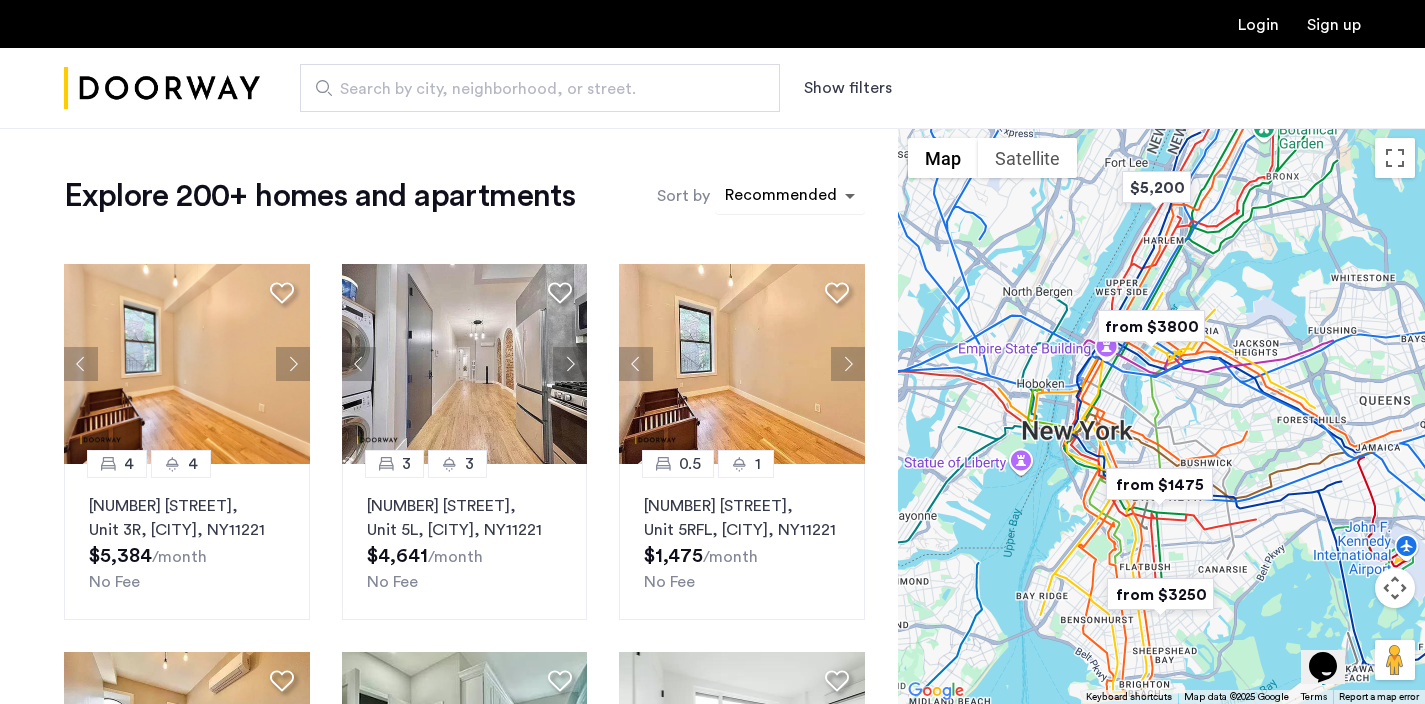 click 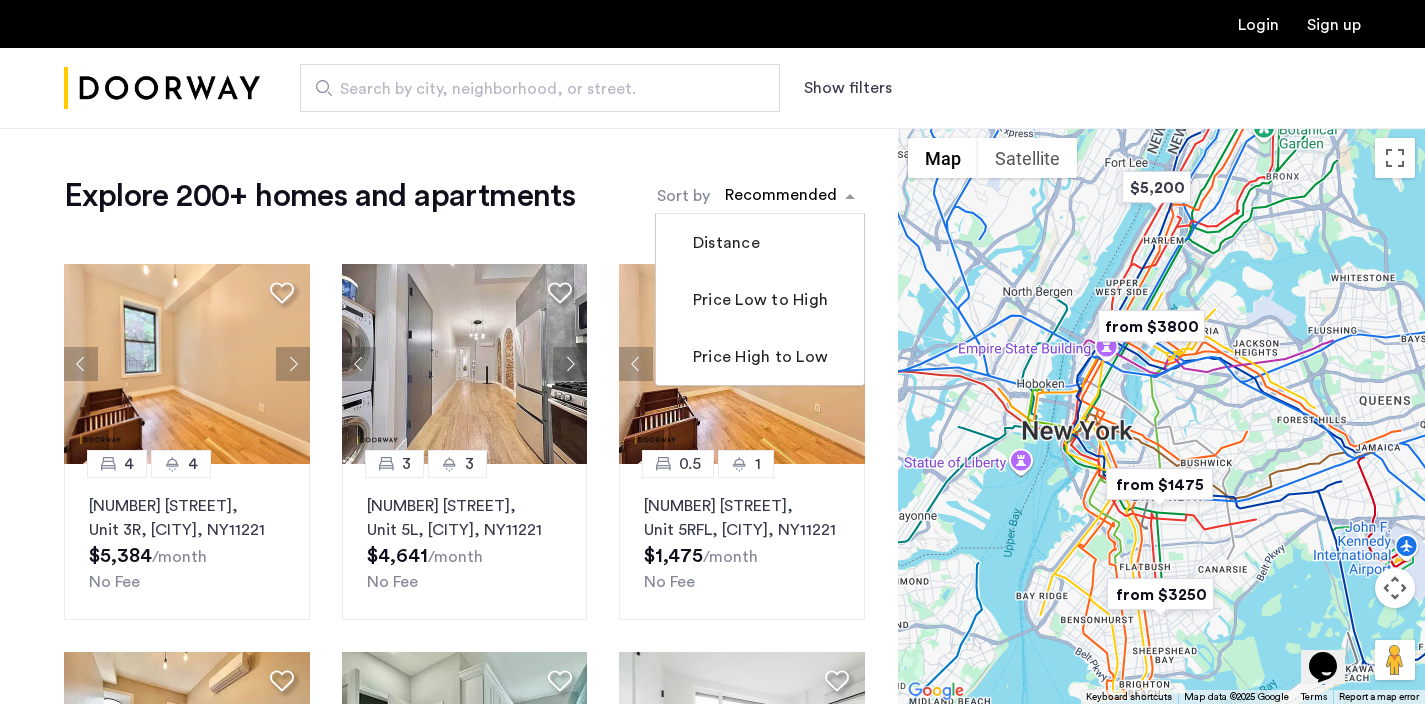 click 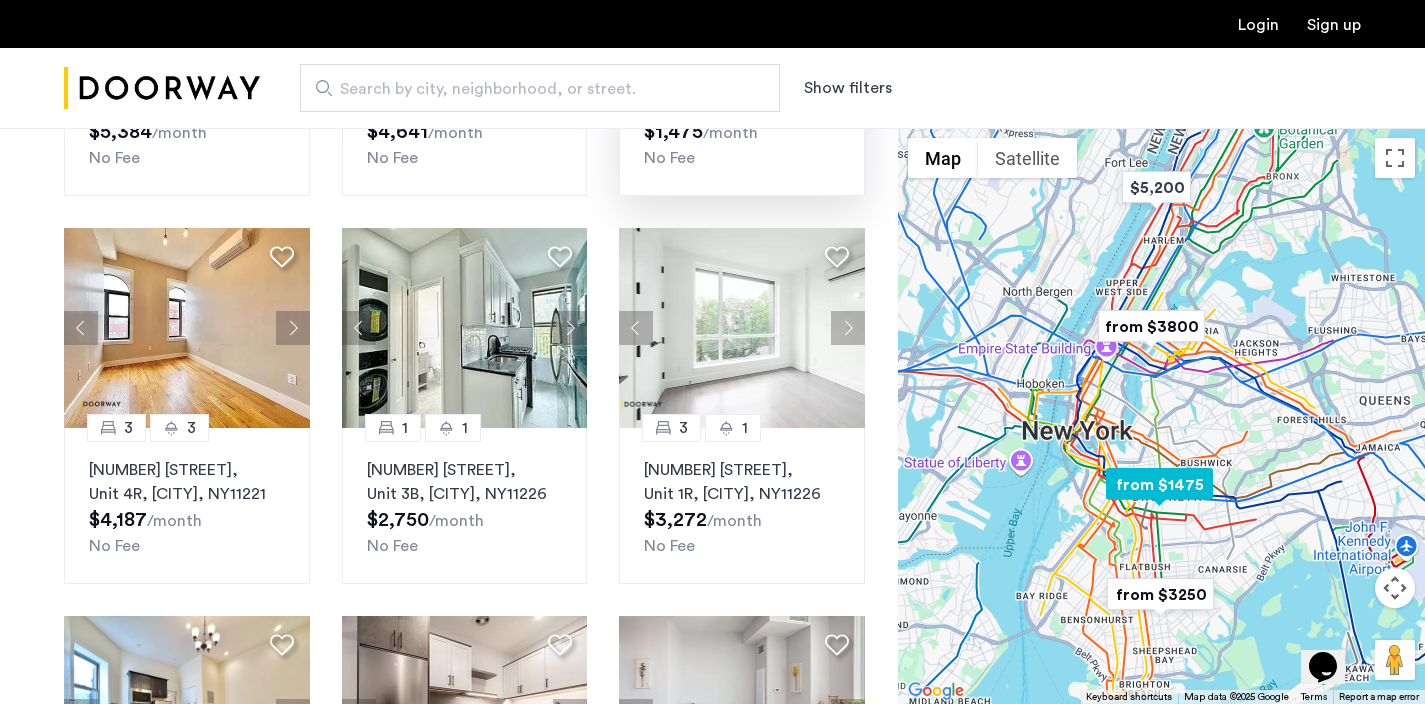 scroll, scrollTop: 449, scrollLeft: 0, axis: vertical 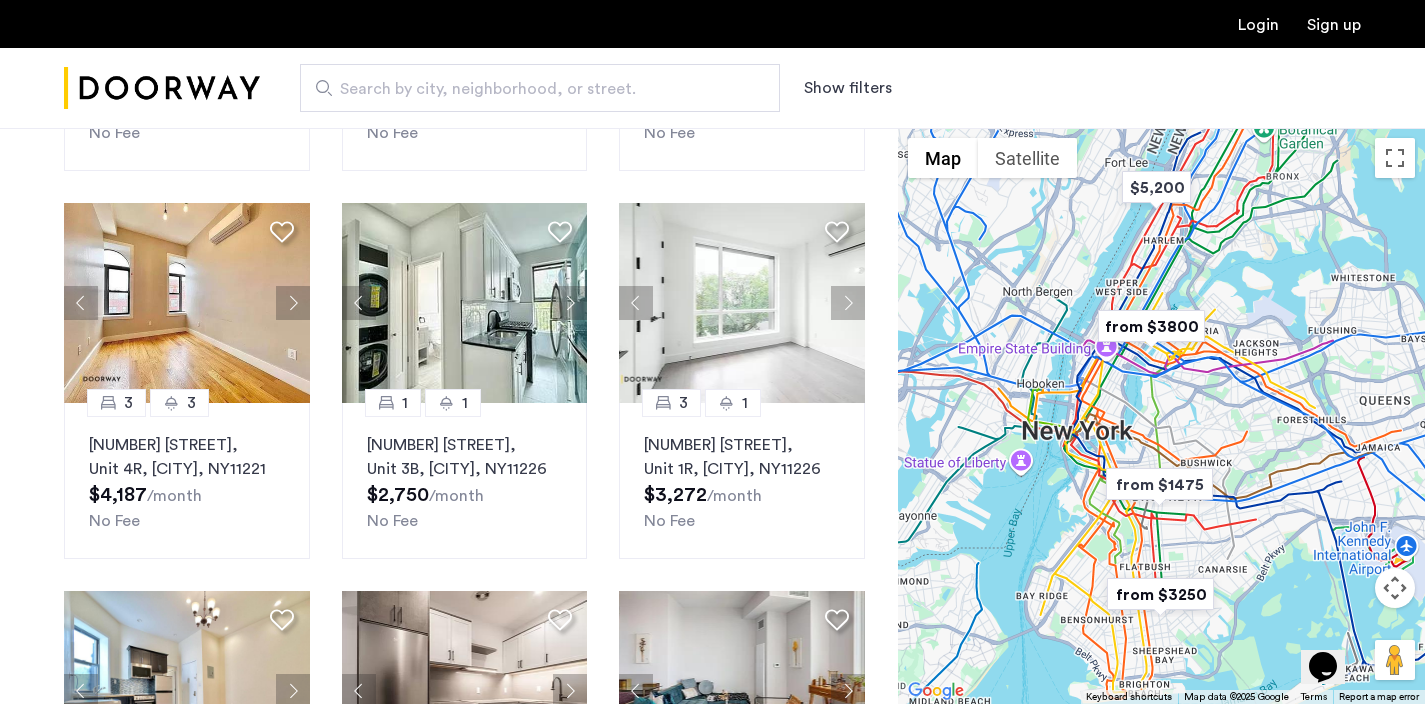 click on "Show filters" at bounding box center [848, 88] 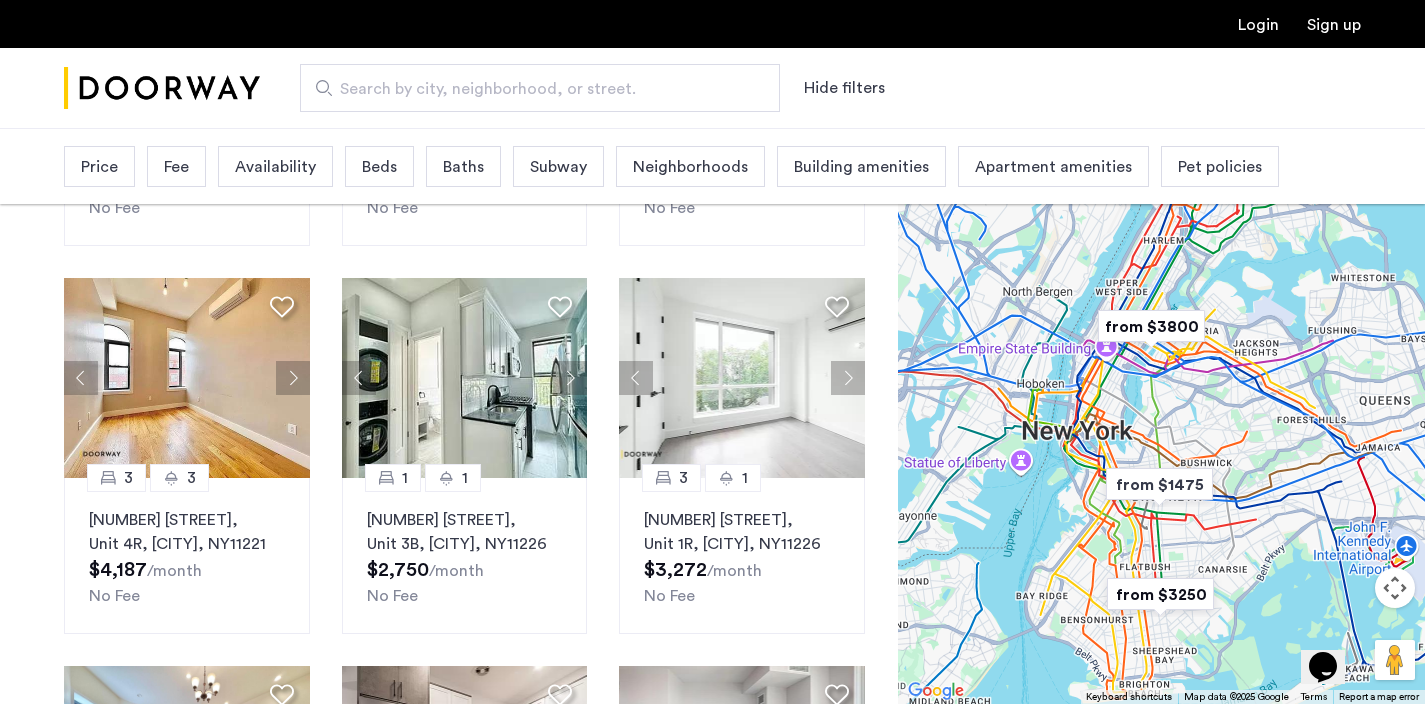 click on "Beds" at bounding box center [379, 167] 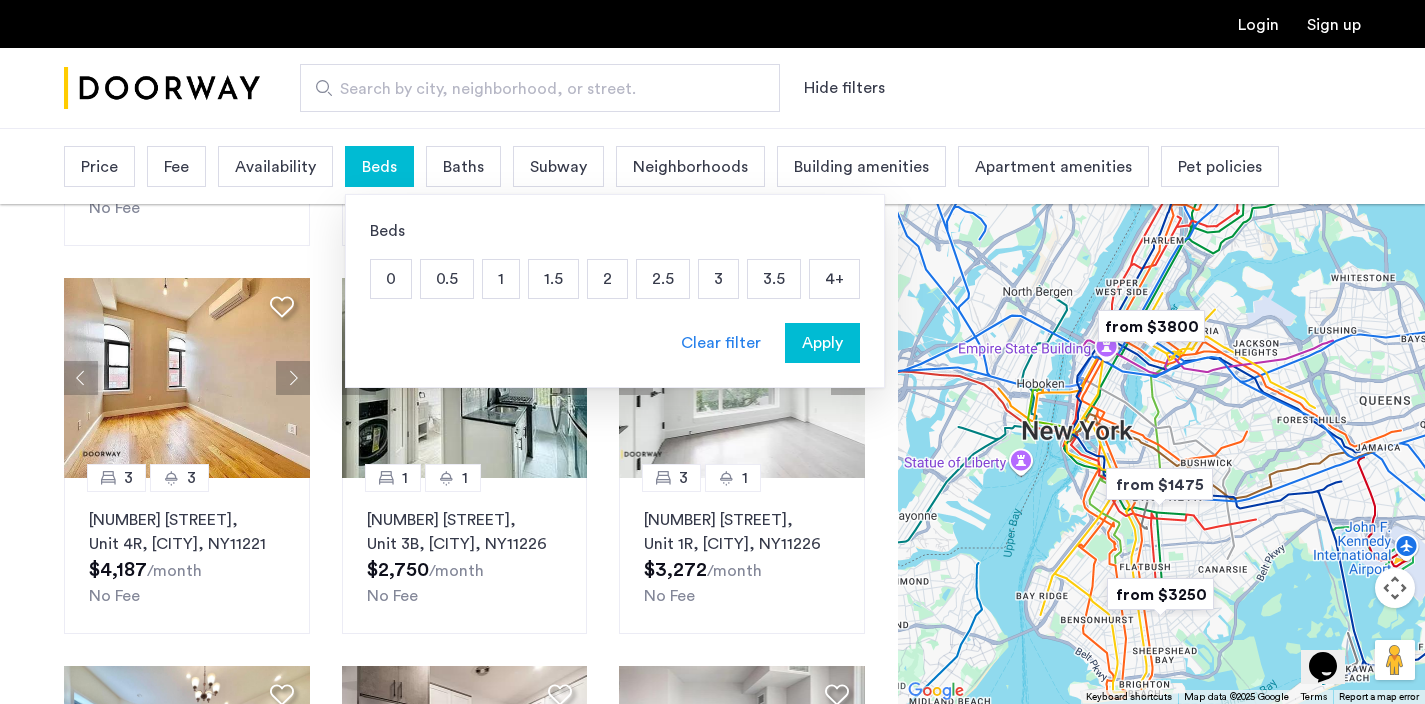 click on "3" at bounding box center [718, 279] 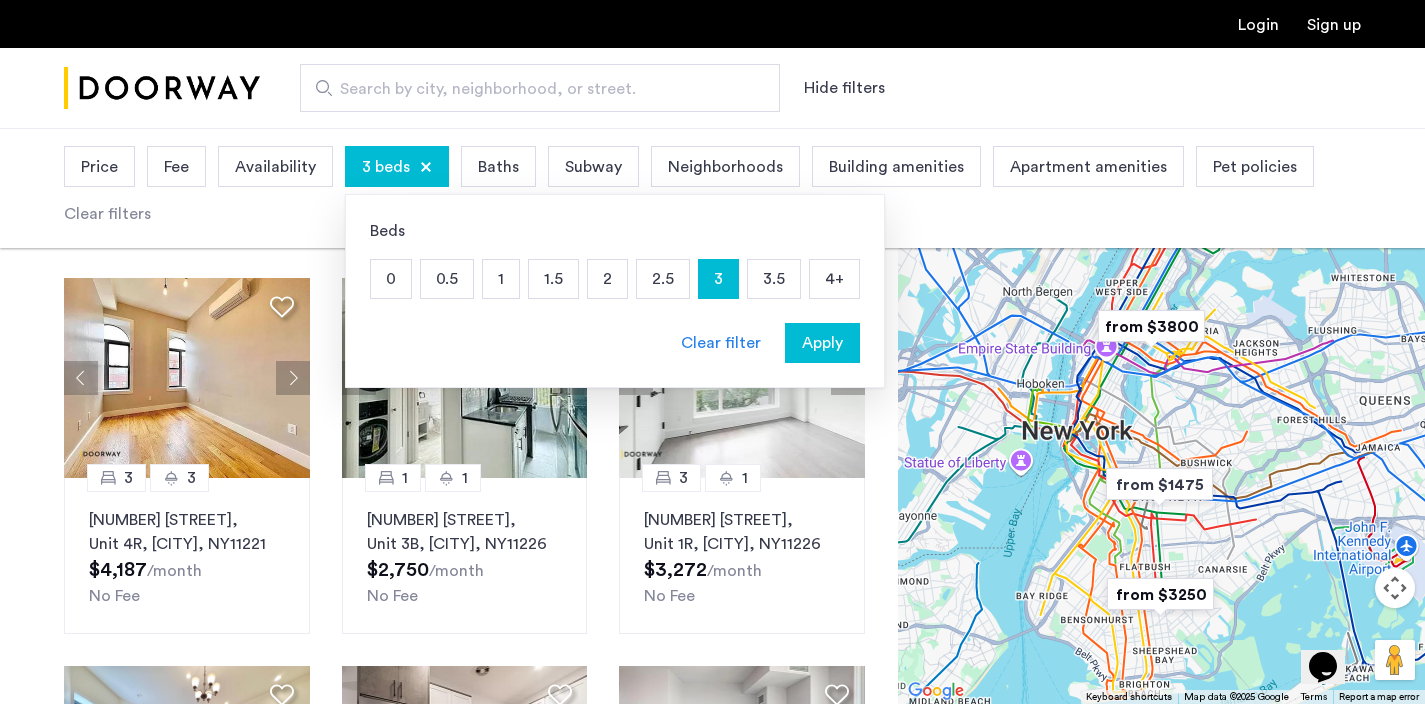 click on "Apply" at bounding box center (822, 343) 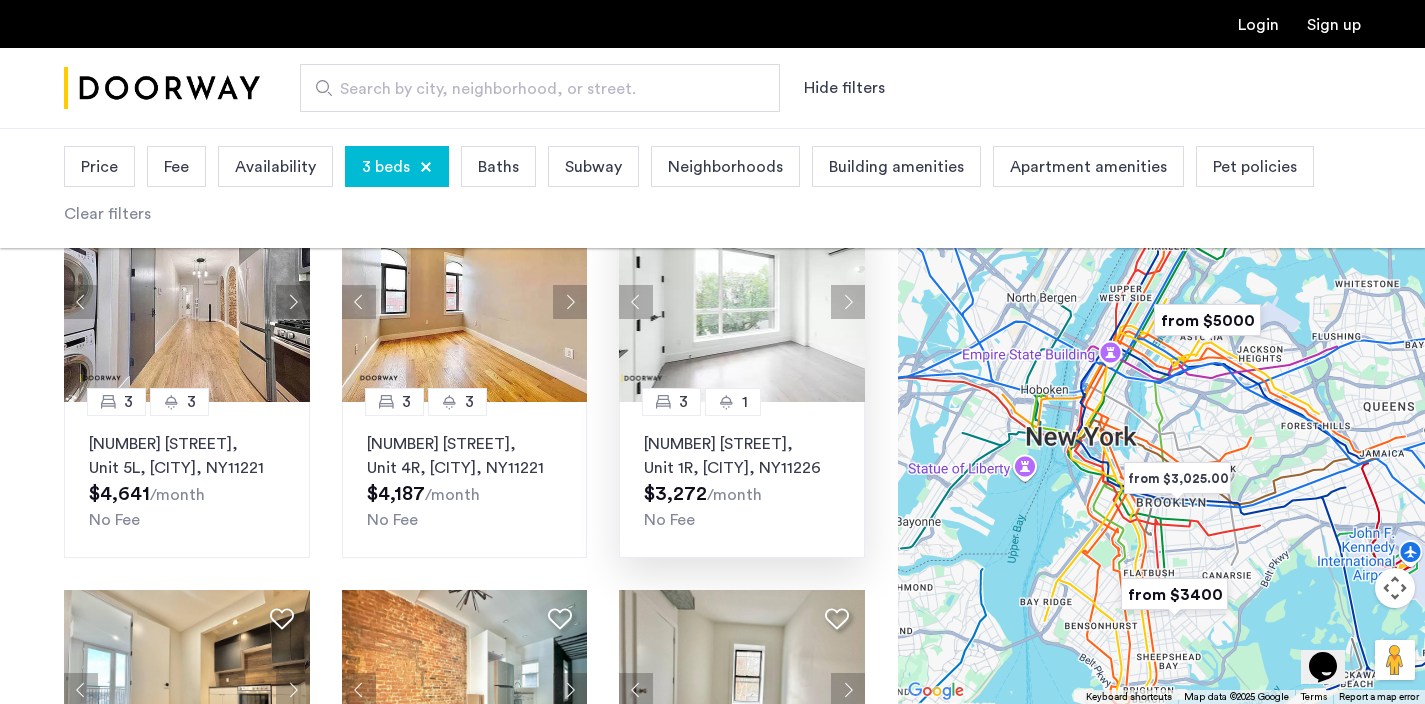 scroll, scrollTop: 187, scrollLeft: 0, axis: vertical 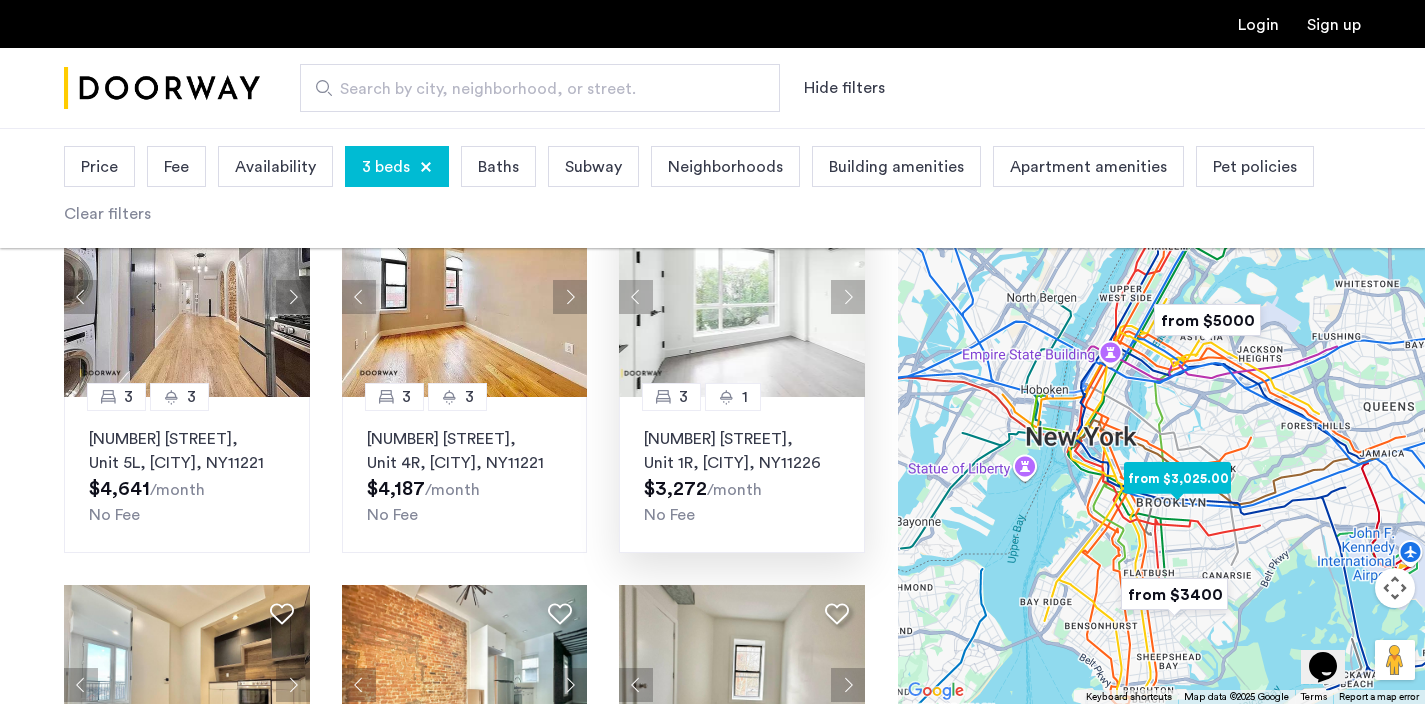 click on "2911 Albemarle Road, Unit 1R, Brooklyn , NY  11226" 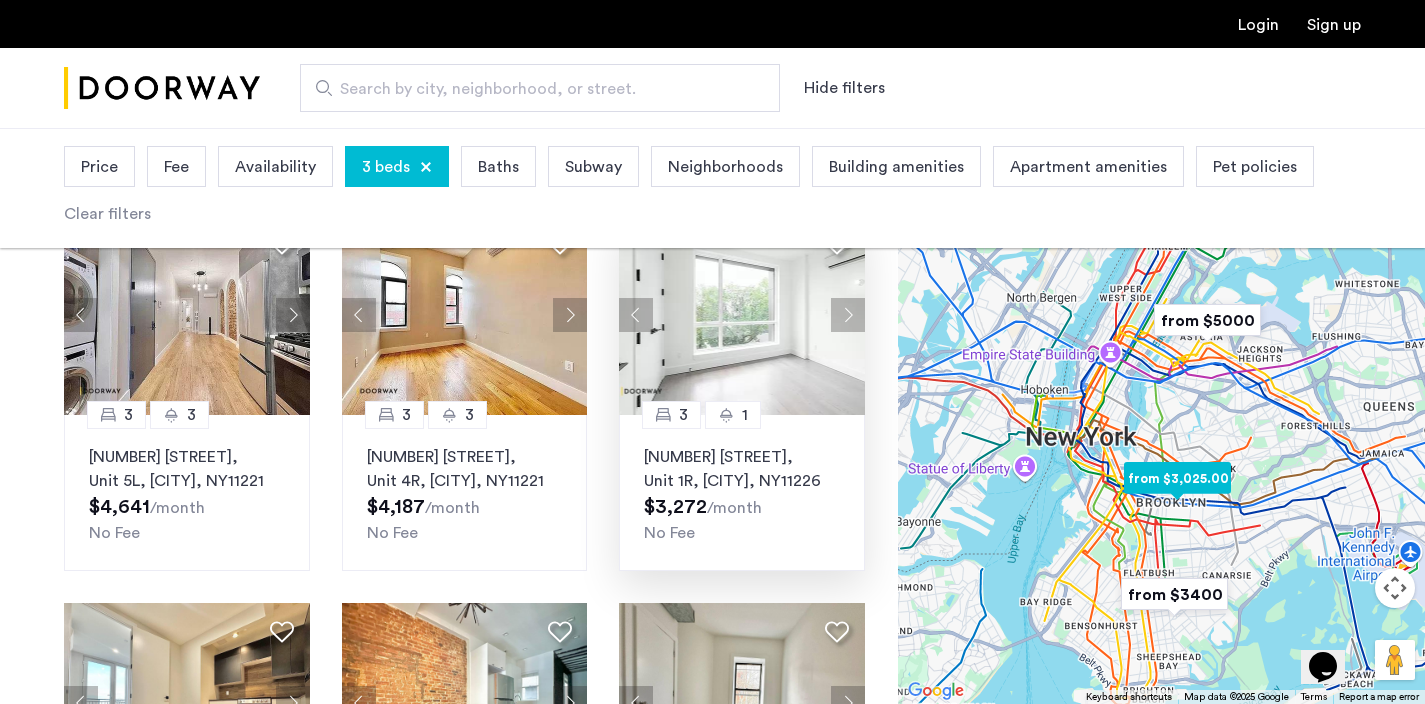 scroll, scrollTop: 0, scrollLeft: 0, axis: both 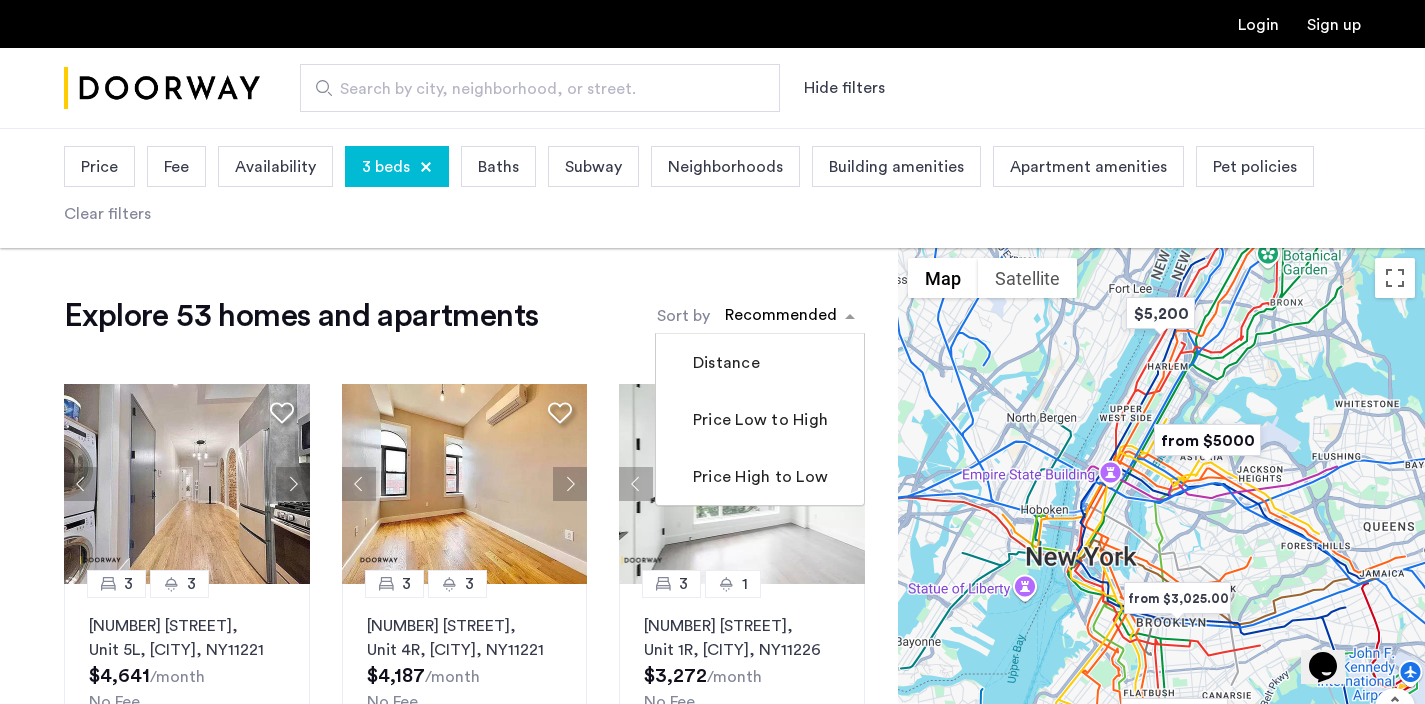 click 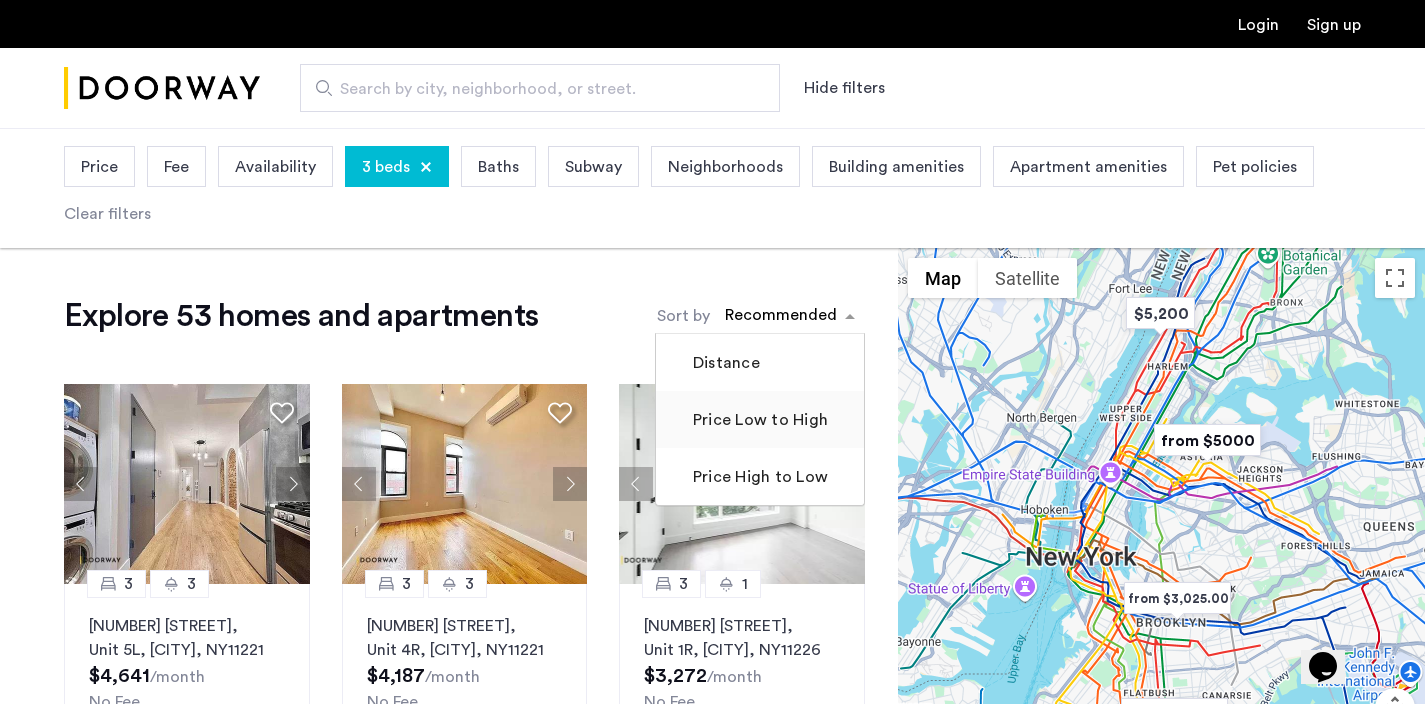 click on "Price Low to High" at bounding box center [758, 420] 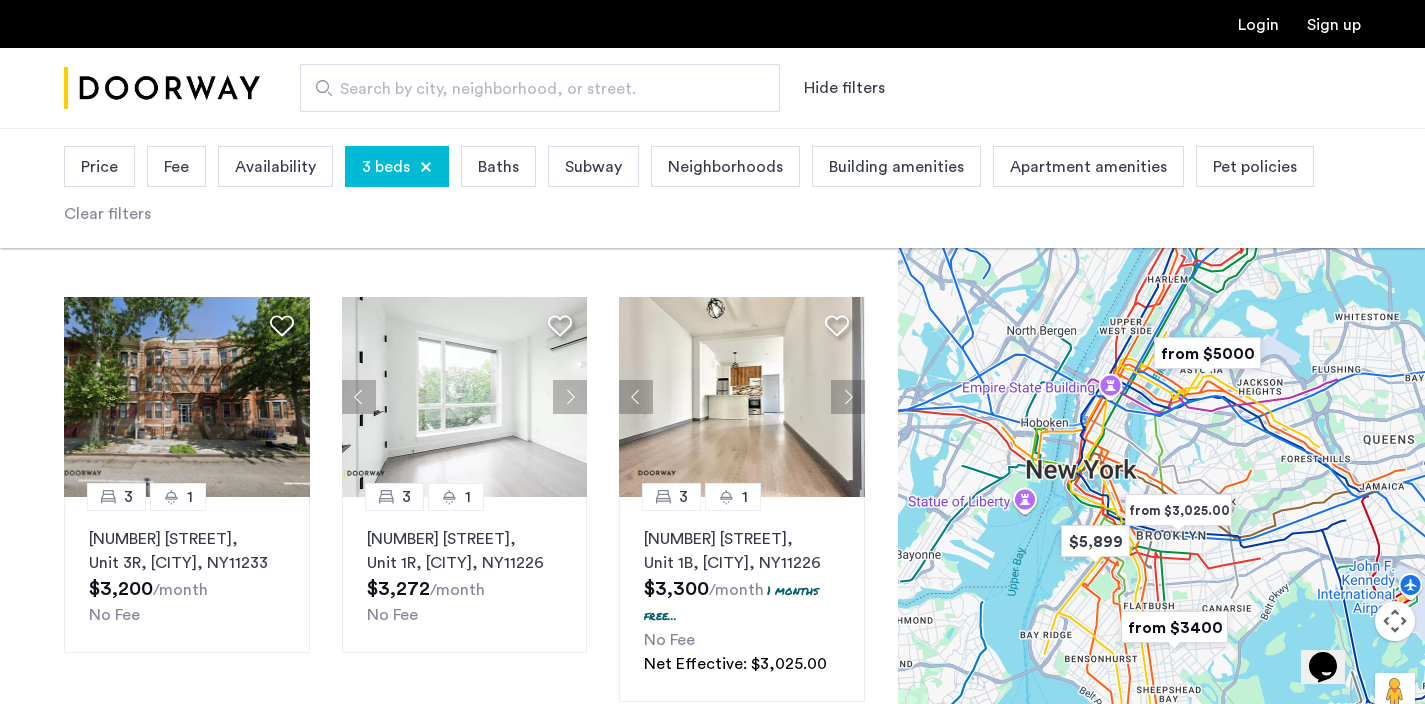 scroll, scrollTop: 98, scrollLeft: 0, axis: vertical 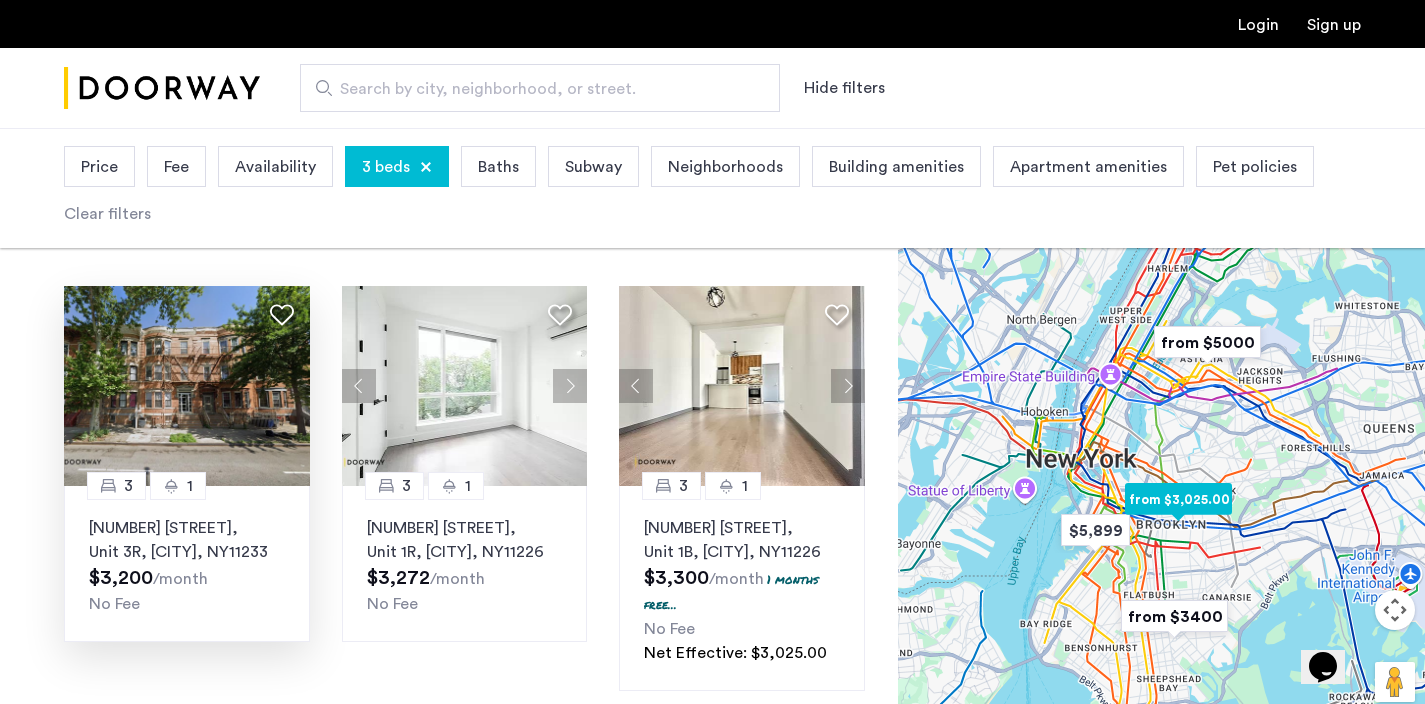 click on "1503 Eastern Parkway, Unit 3R, Brooklyn , NY  11233" 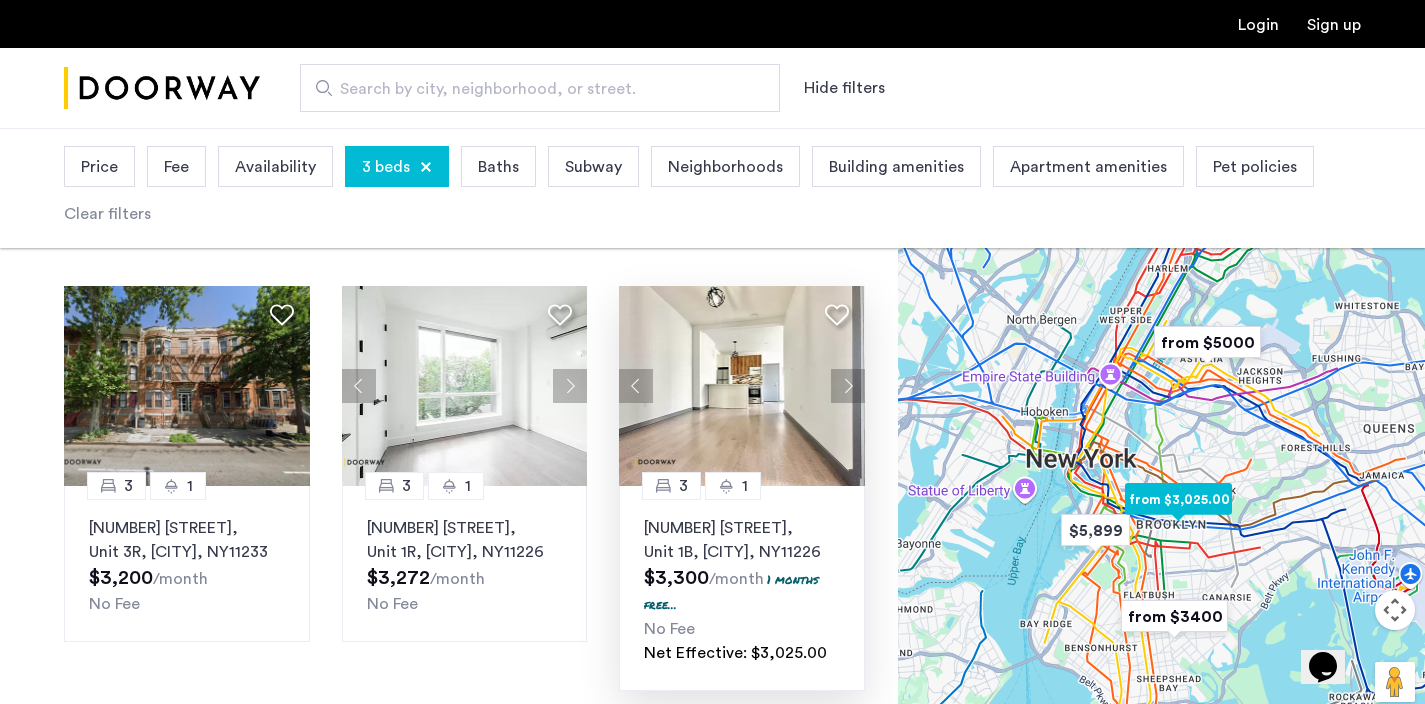 click on "2553 Church Avenue, Unit 1B, Brooklyn , NY  11226" 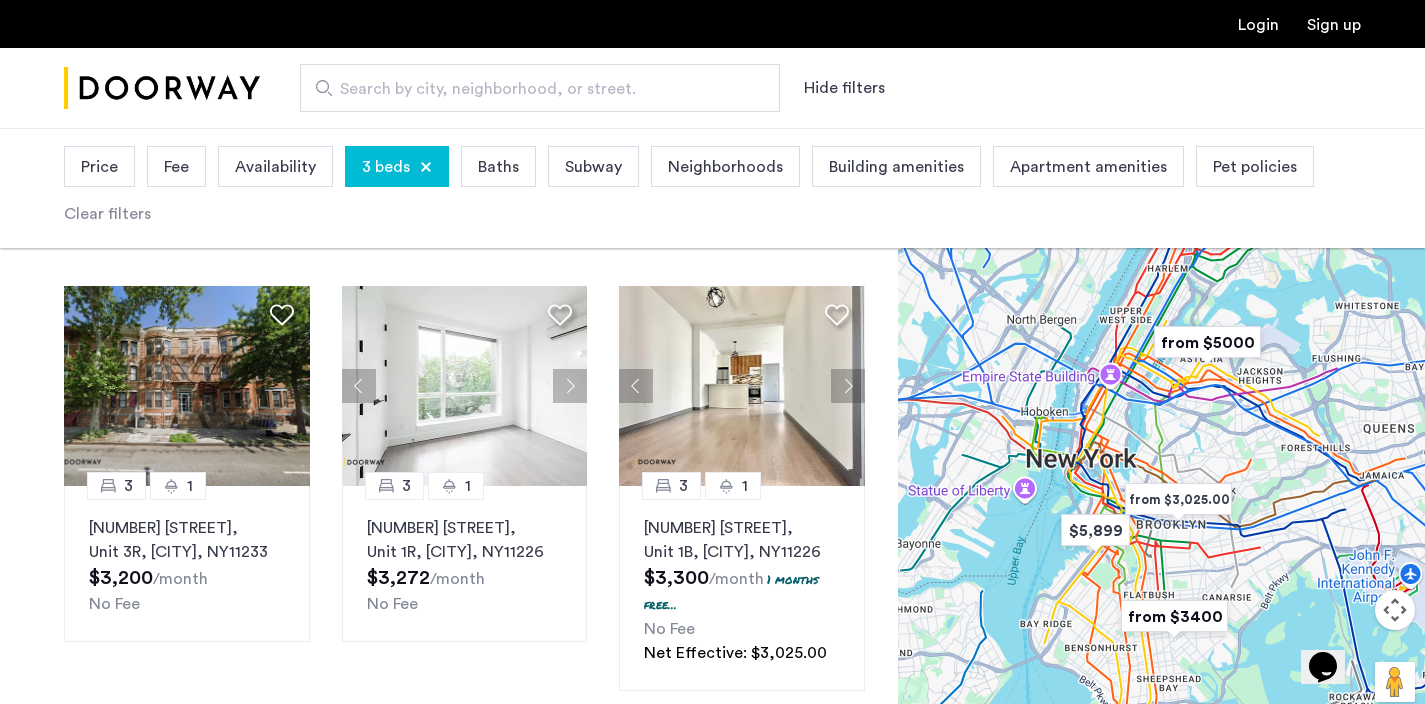 click on "3 beds" at bounding box center [386, 167] 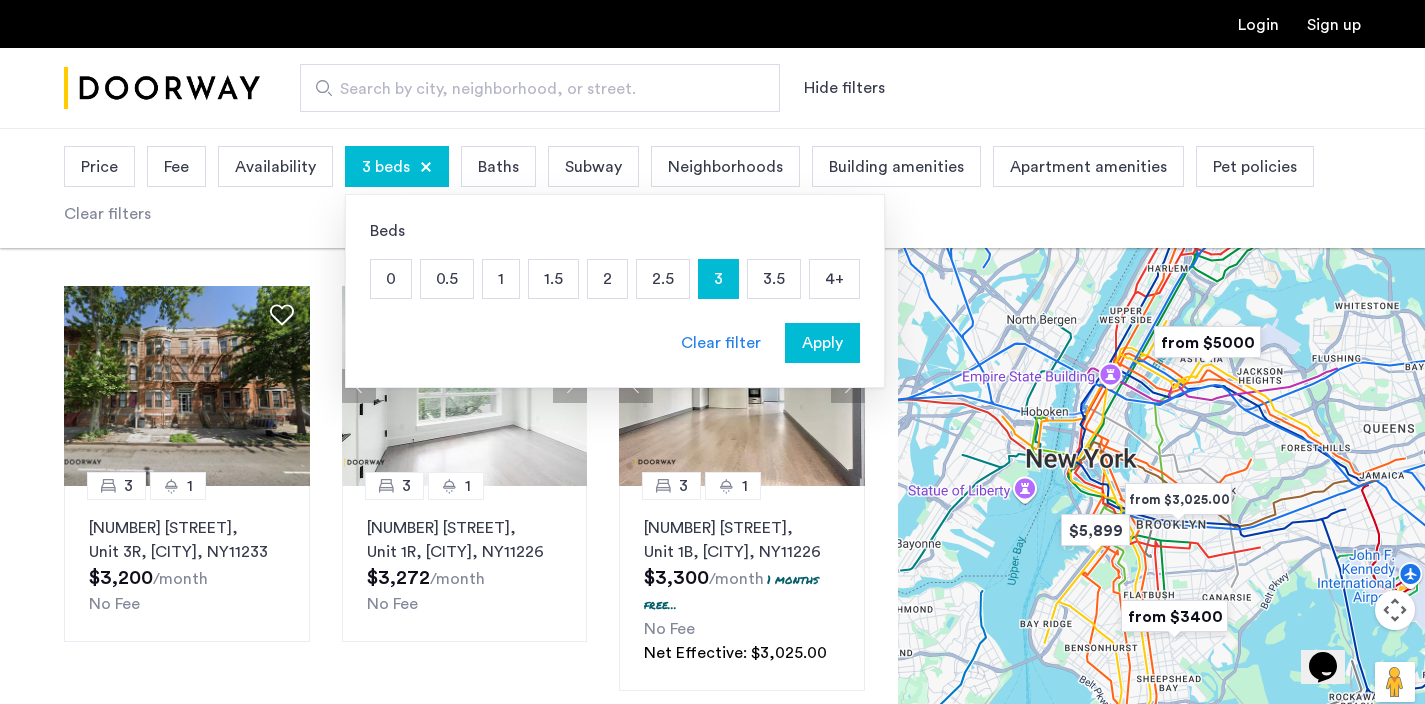 click on "2.5" at bounding box center [663, 279] 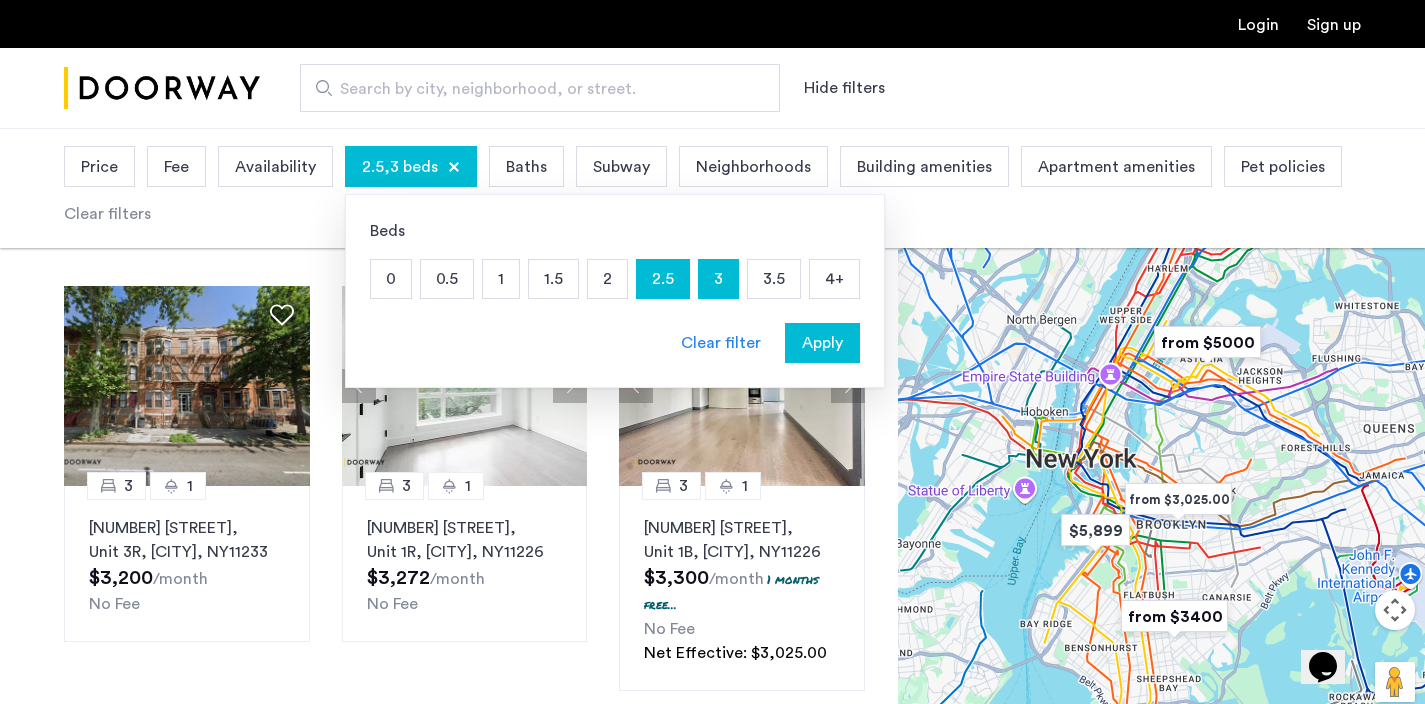 click on "Apply" at bounding box center (822, 343) 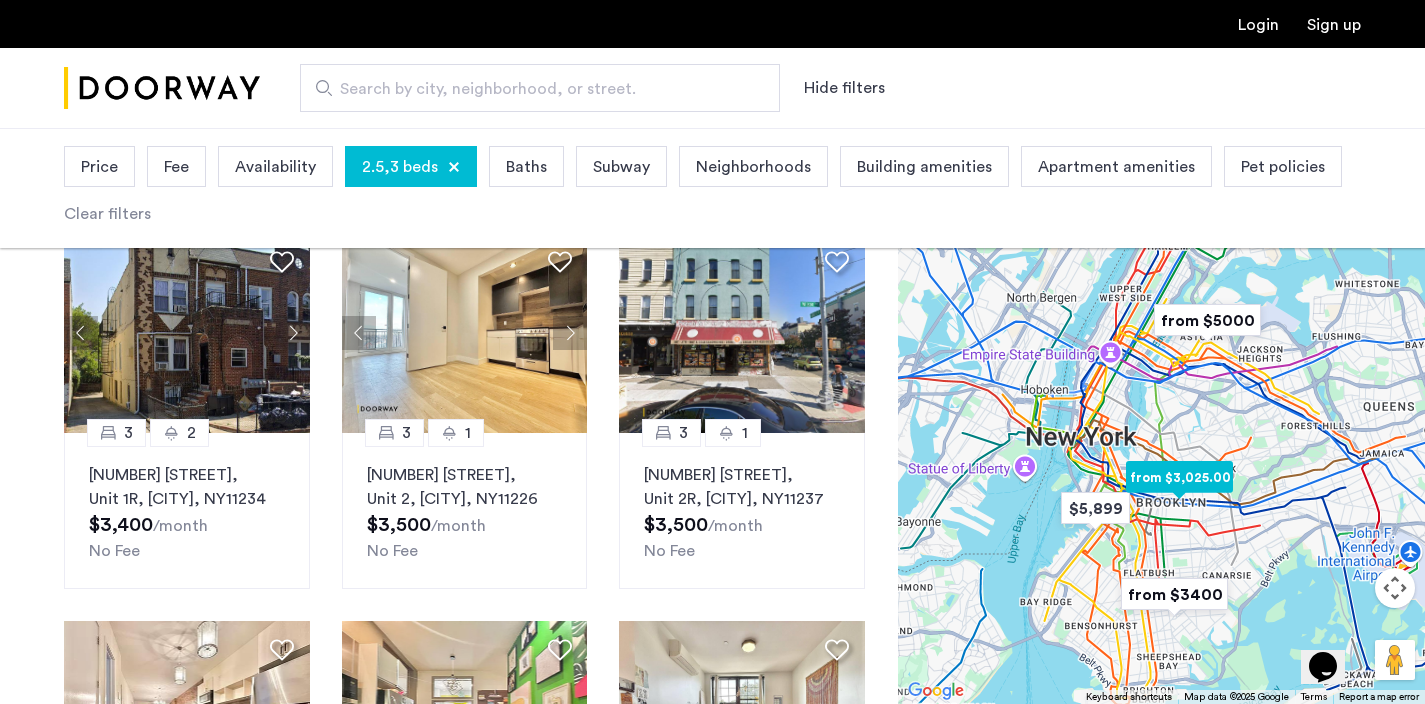 scroll, scrollTop: 1032, scrollLeft: 0, axis: vertical 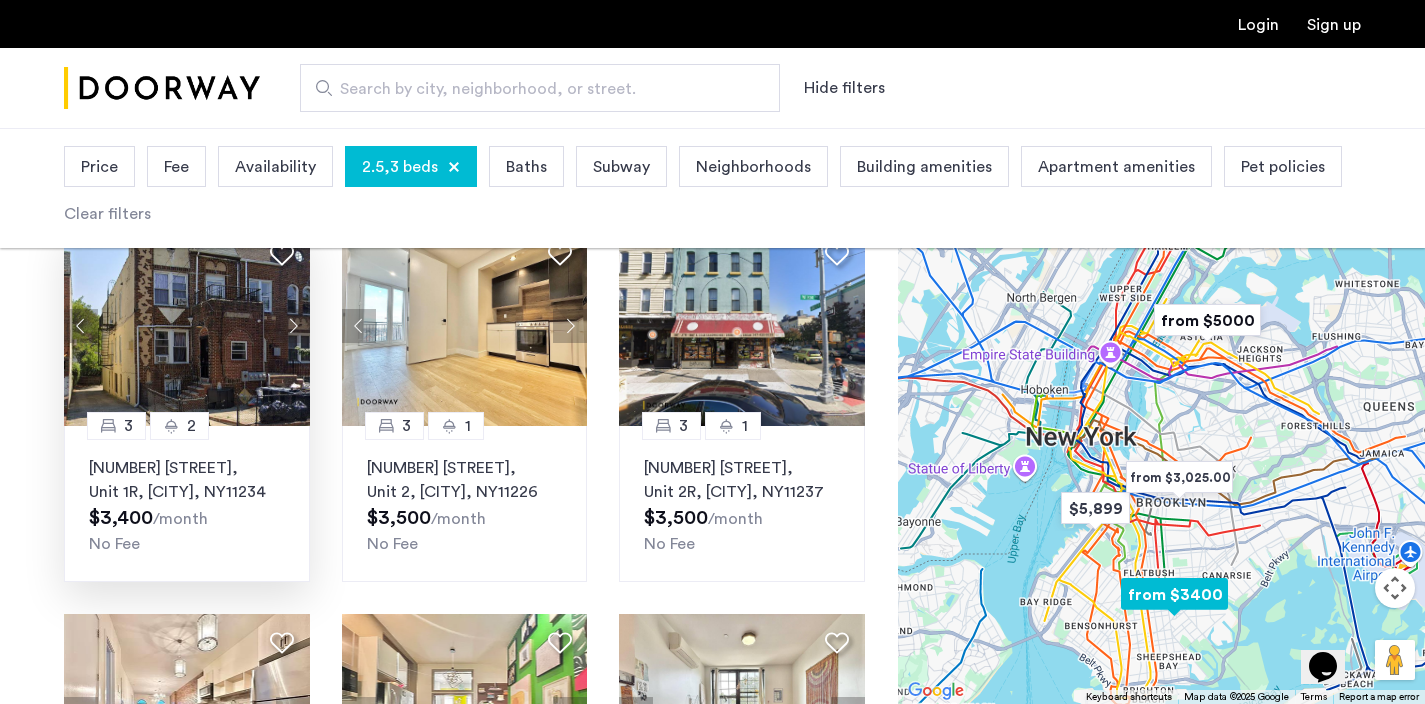 click on ", NY" 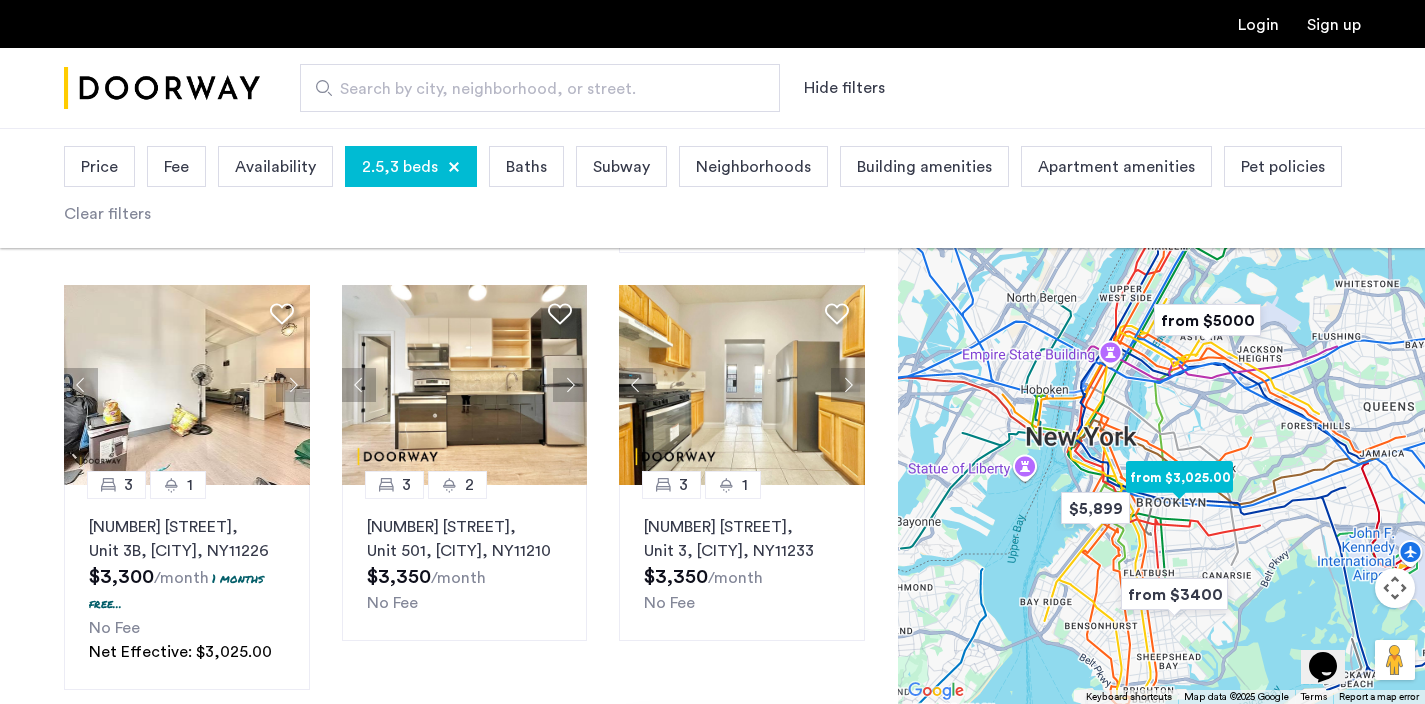 scroll, scrollTop: 526, scrollLeft: 0, axis: vertical 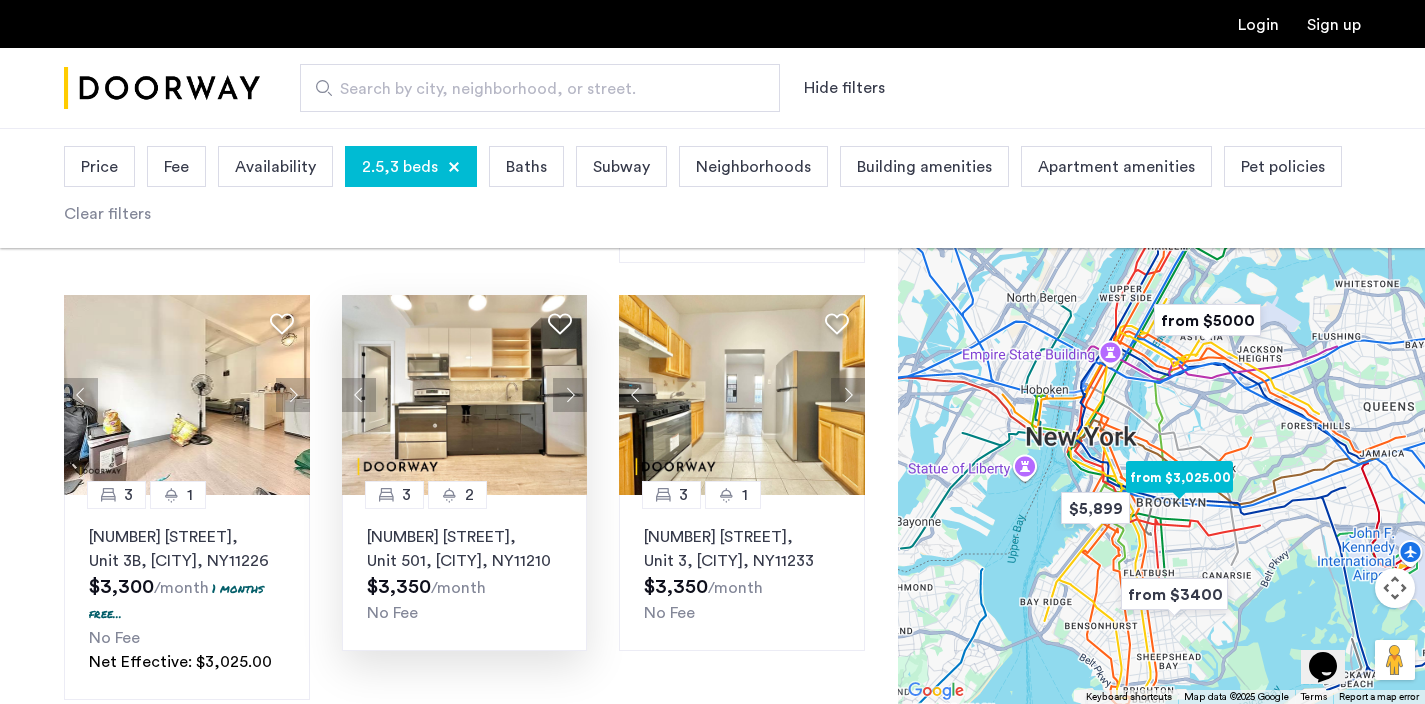 click on "1613 Brooklyn Avenue, Unit 501, Brooklyn , NY  11210" 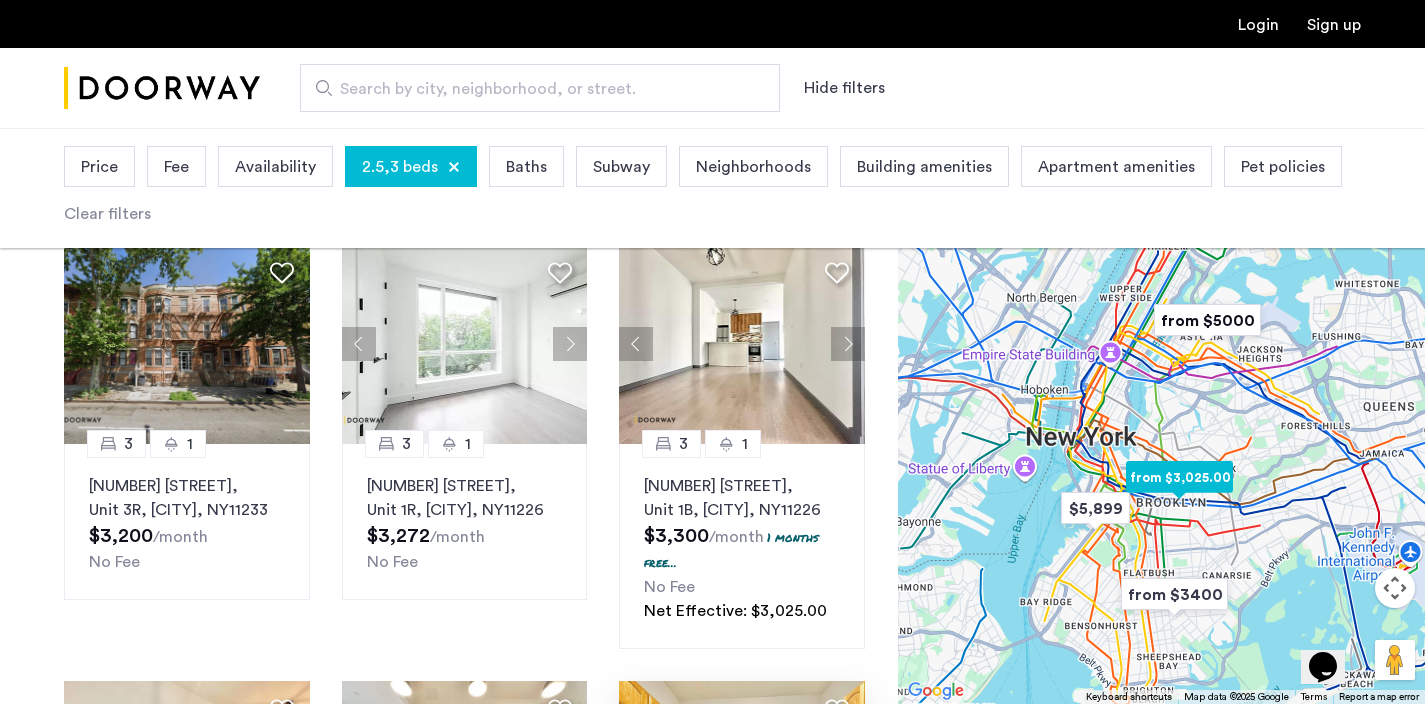 scroll, scrollTop: 114, scrollLeft: 0, axis: vertical 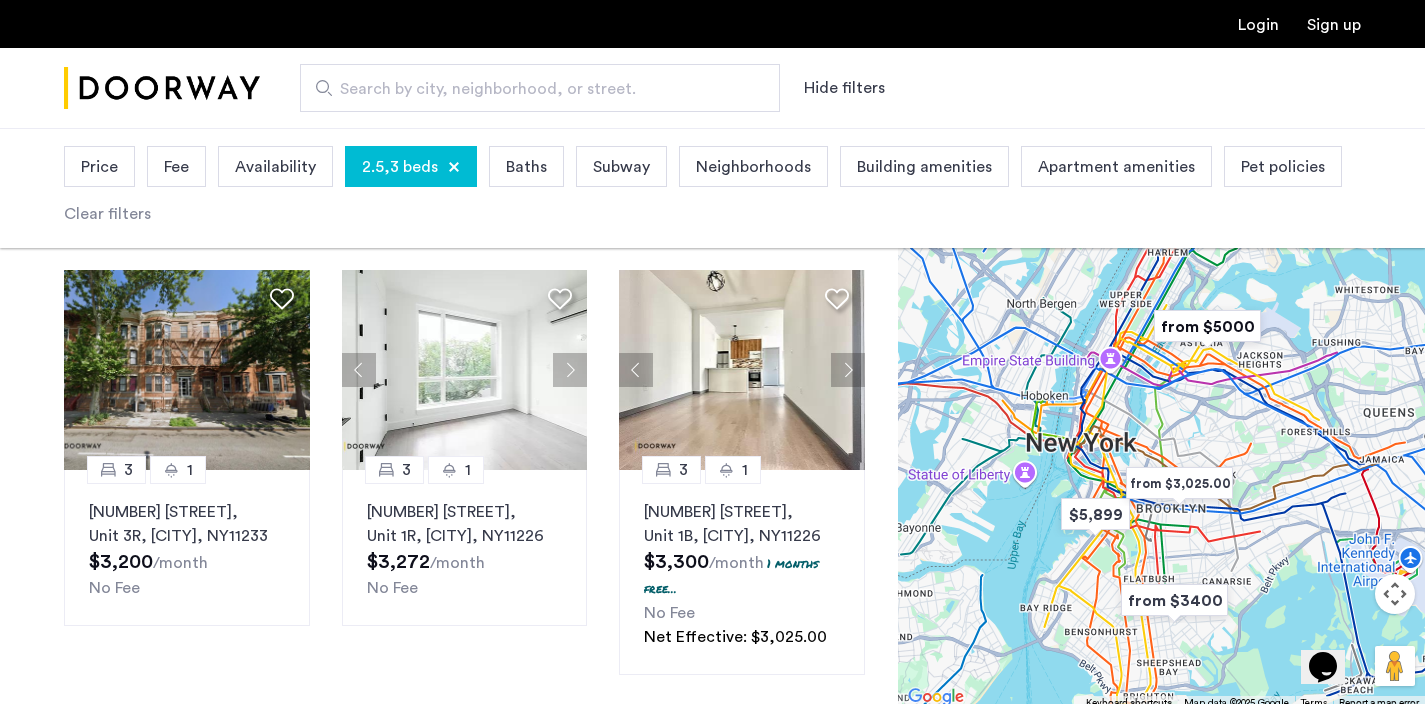 click at bounding box center (454, 167) 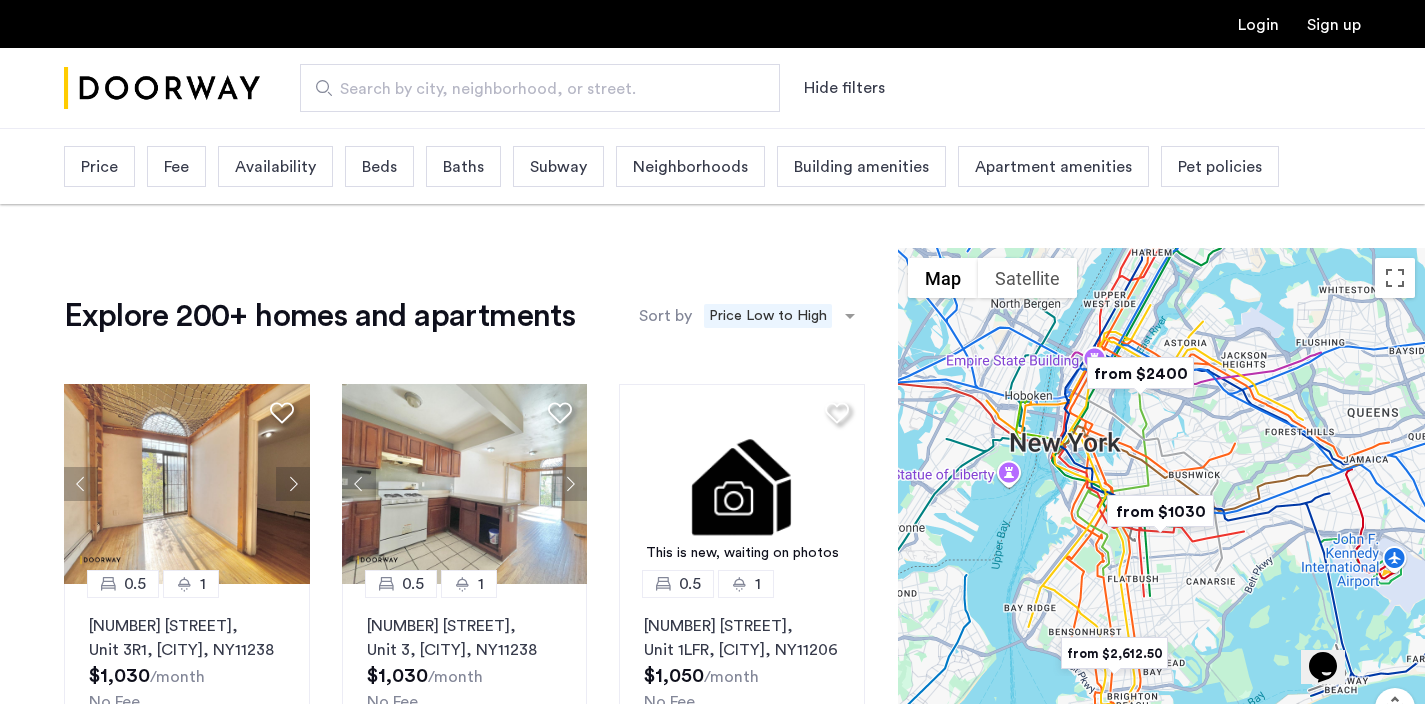 click on "Beds" at bounding box center (379, 167) 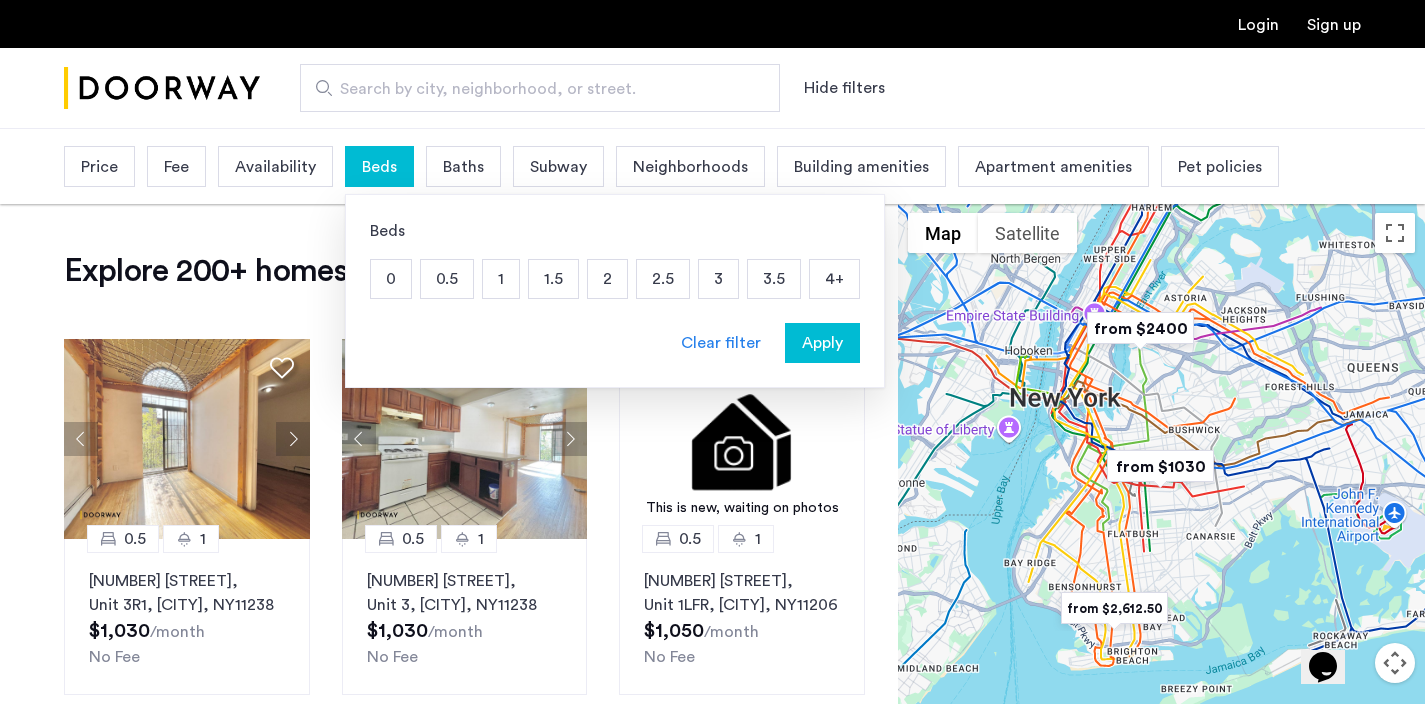 click on "1" at bounding box center [501, 279] 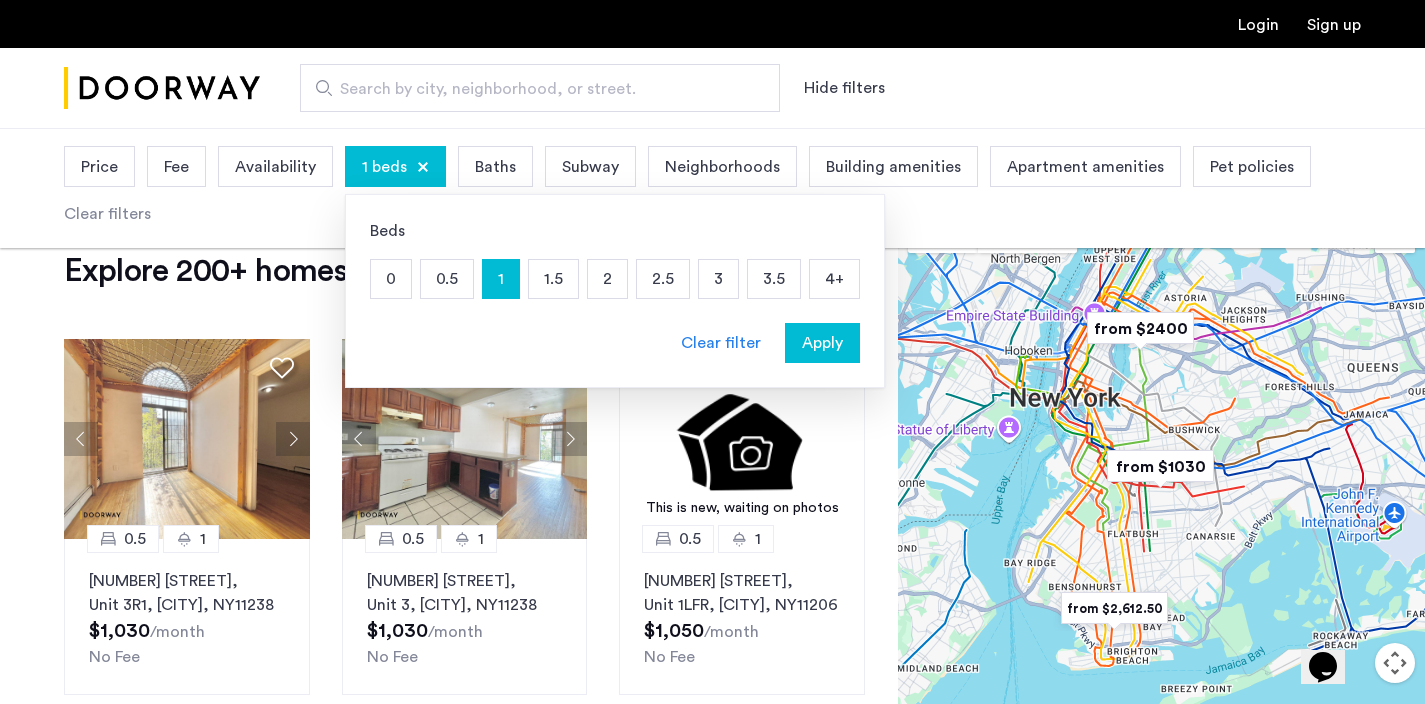 click on "Apply" at bounding box center [822, 343] 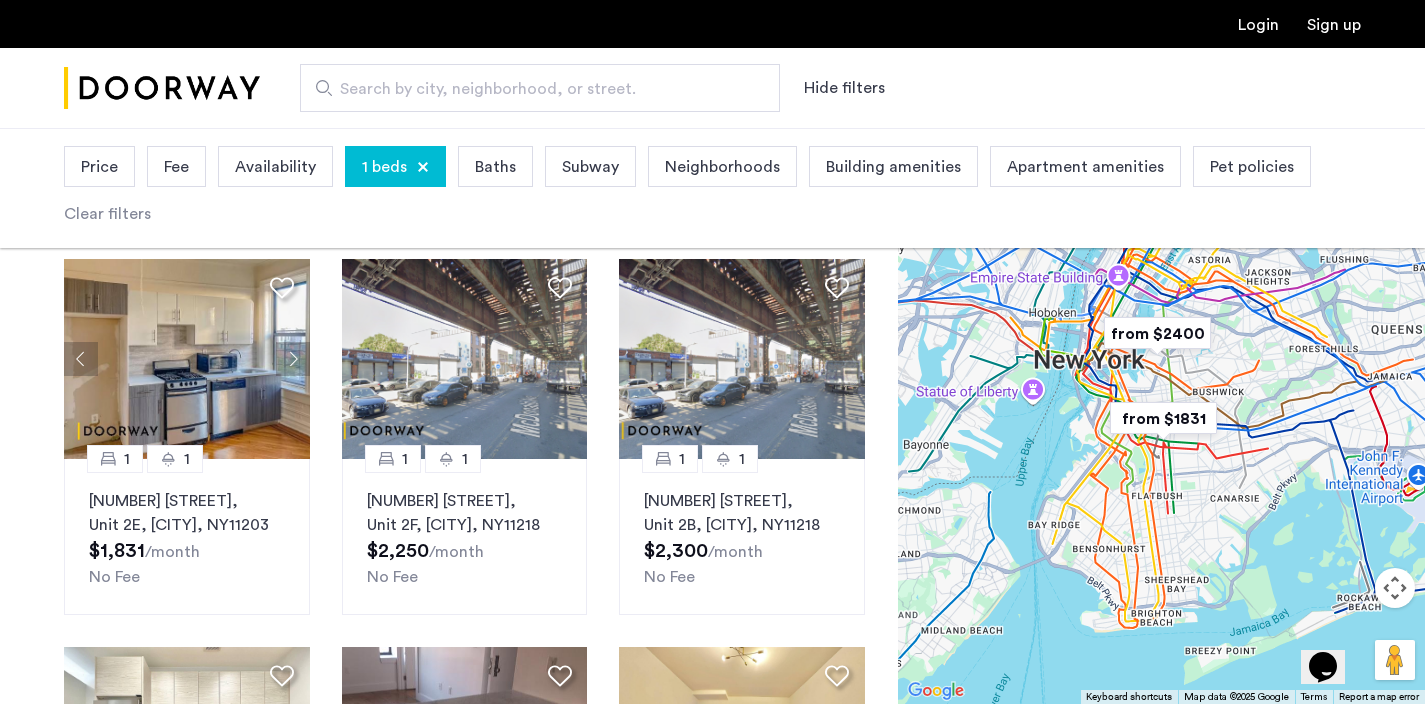 scroll, scrollTop: 132, scrollLeft: 0, axis: vertical 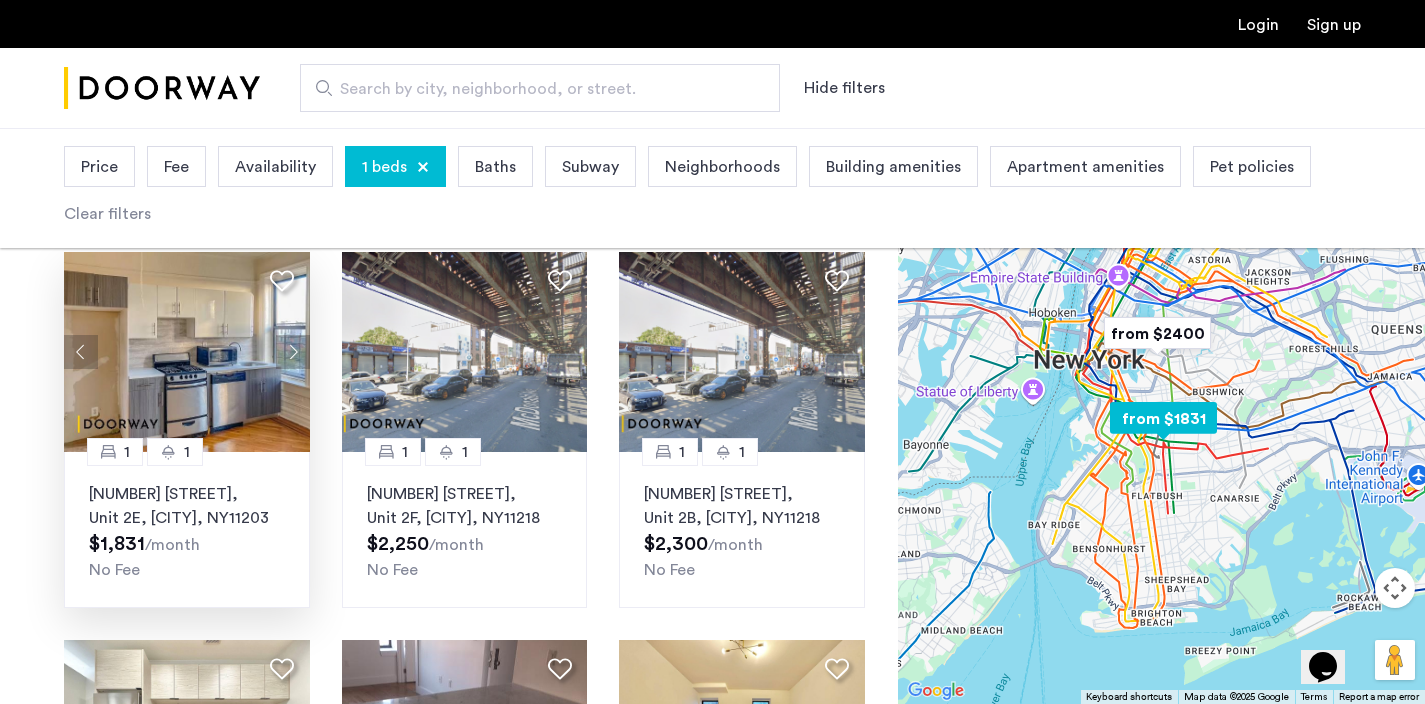 click on "262 East 55th Street, Unit 2E, Brooklyn , NY  11203" 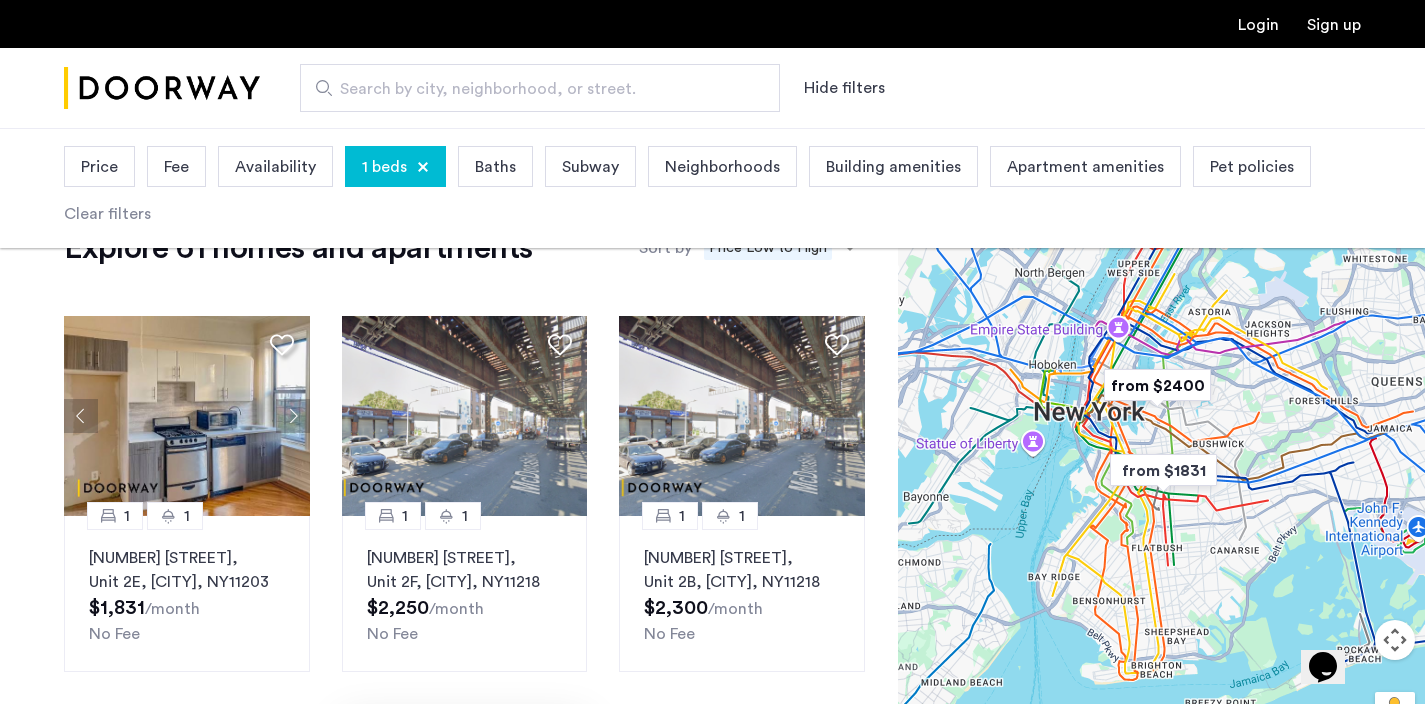 scroll, scrollTop: 65, scrollLeft: 0, axis: vertical 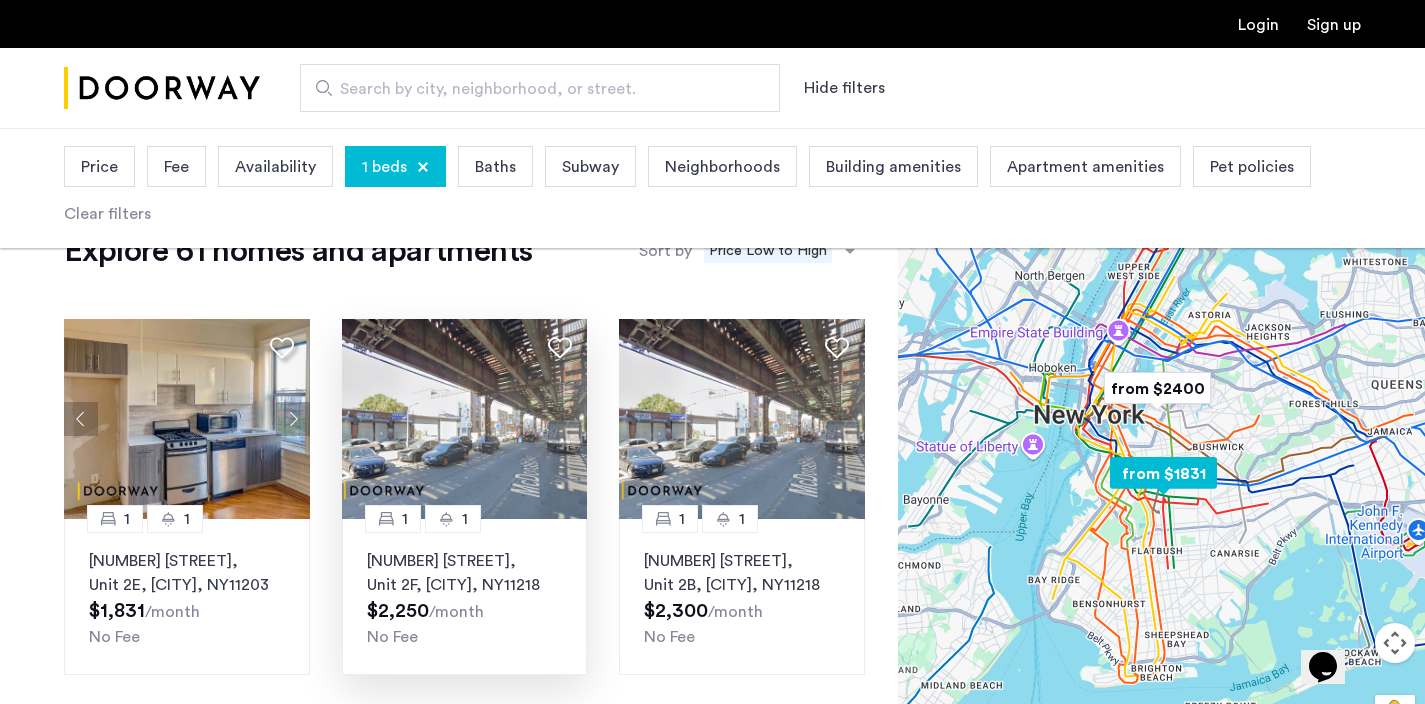 click on "824 McDonald Avenue, Unit 2F, Brooklyn , NY  11218" 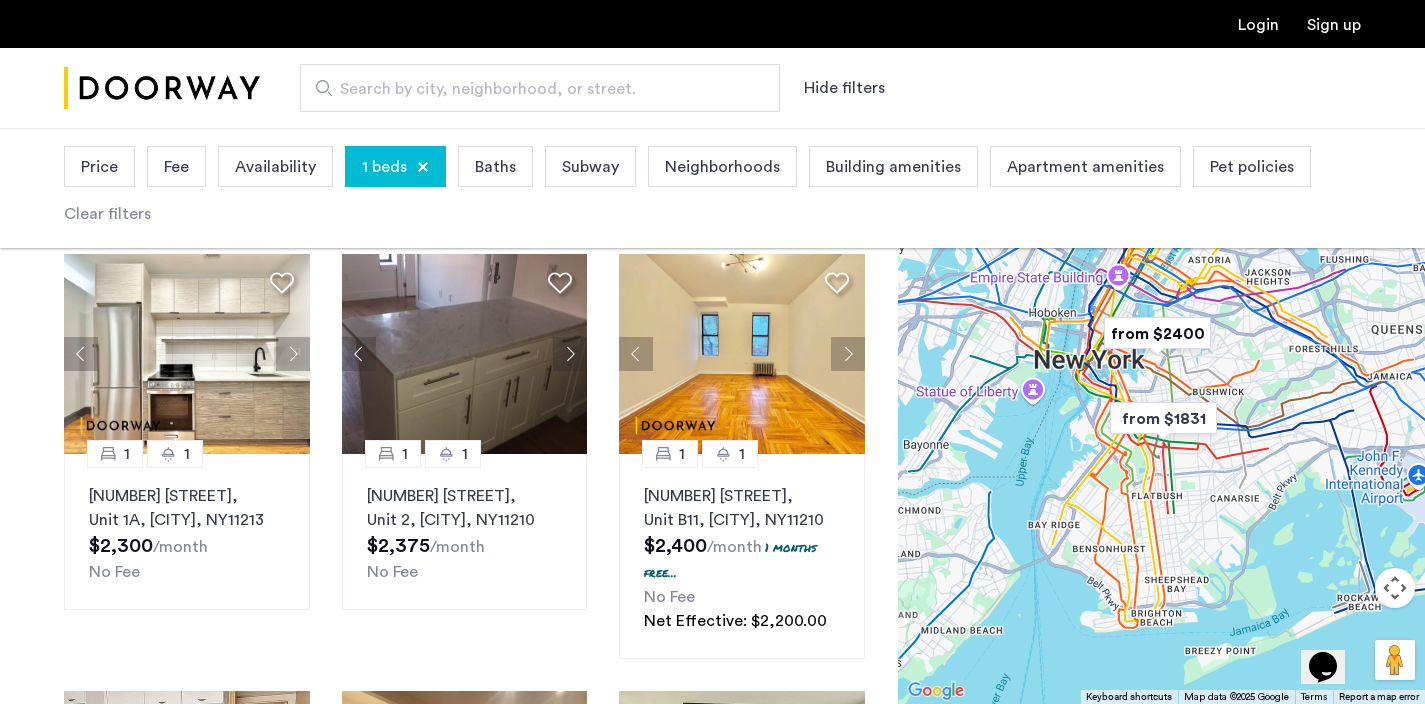 scroll, scrollTop: 525, scrollLeft: 0, axis: vertical 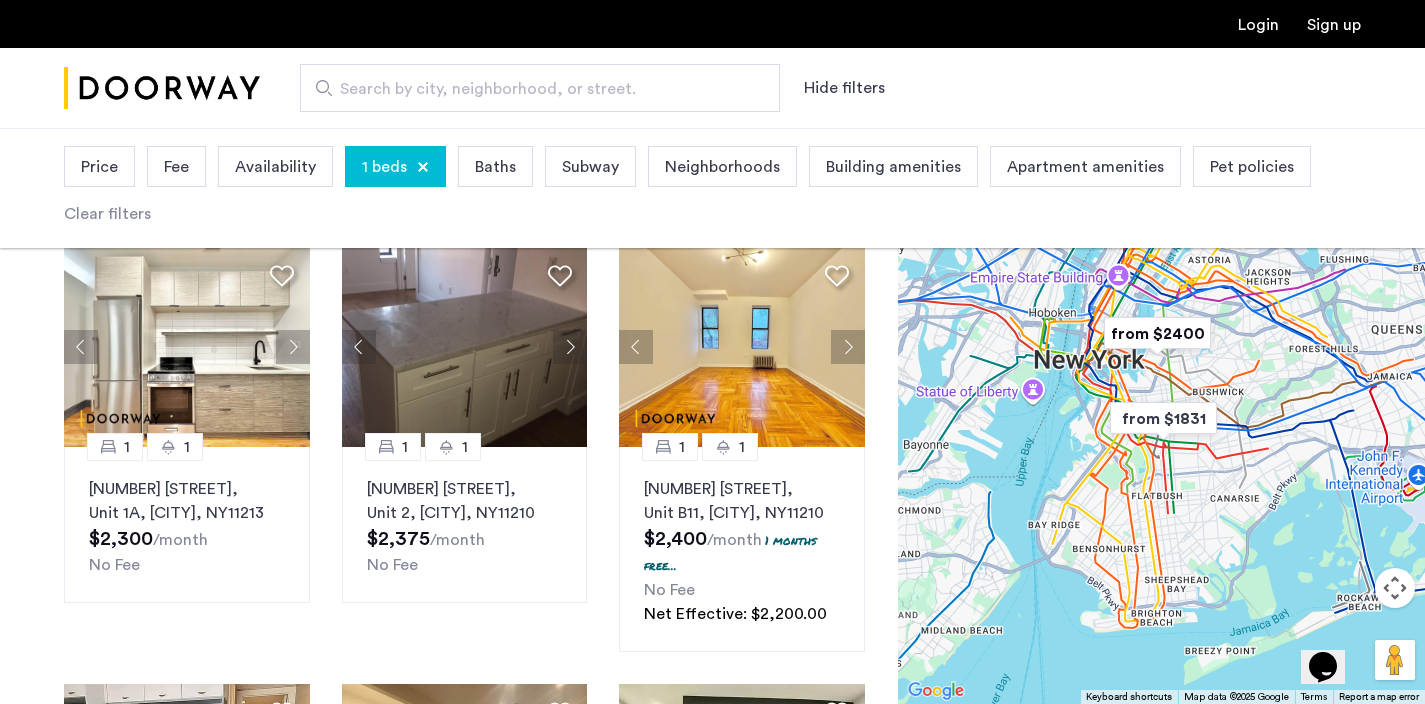 click on "Apartment amenities" at bounding box center [1085, 167] 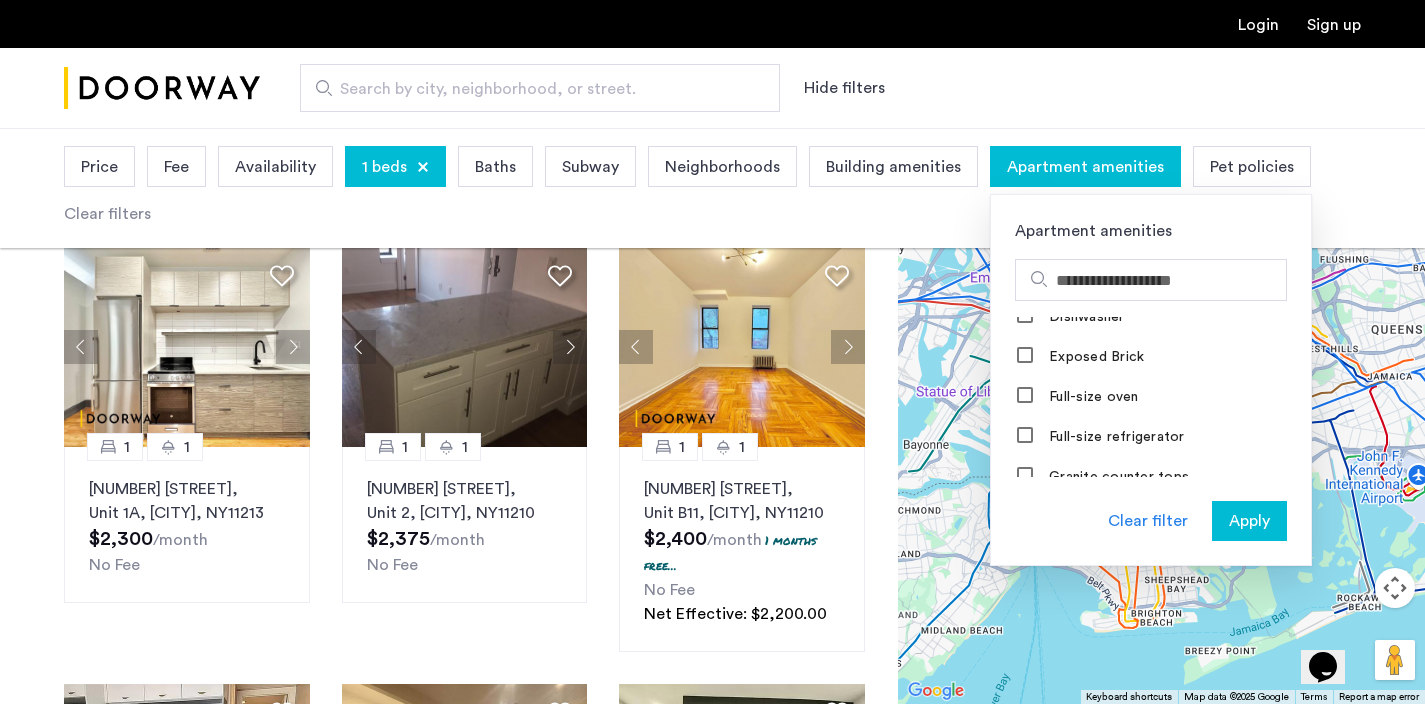 scroll, scrollTop: 287, scrollLeft: 0, axis: vertical 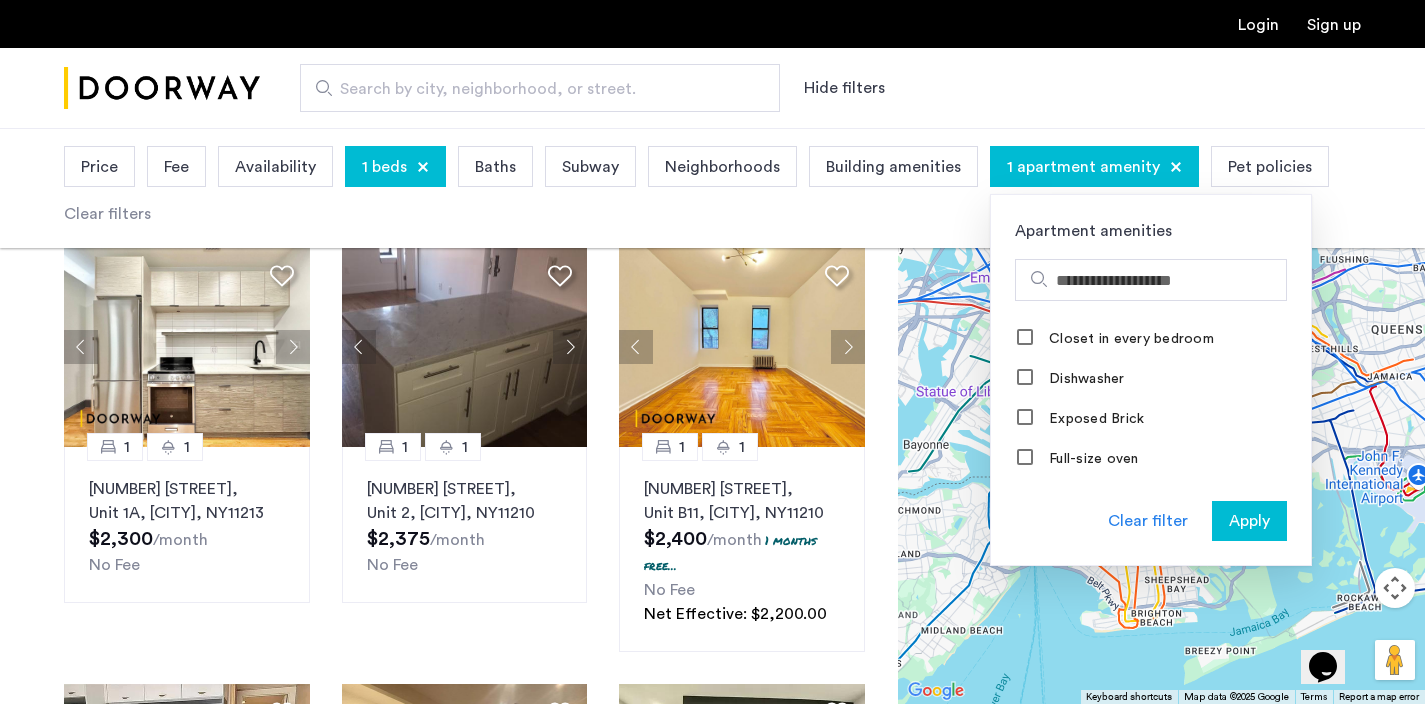 click on "Apply" at bounding box center (1249, 521) 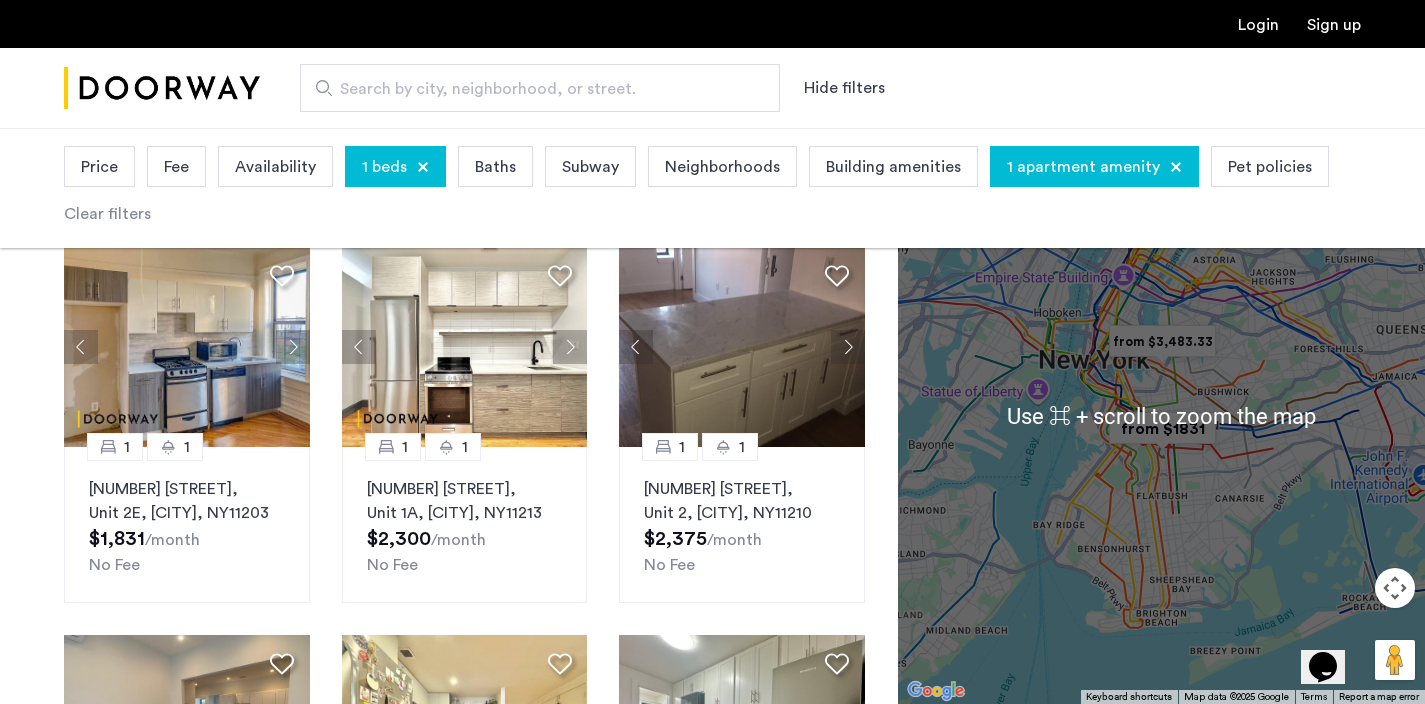 scroll, scrollTop: 136, scrollLeft: 0, axis: vertical 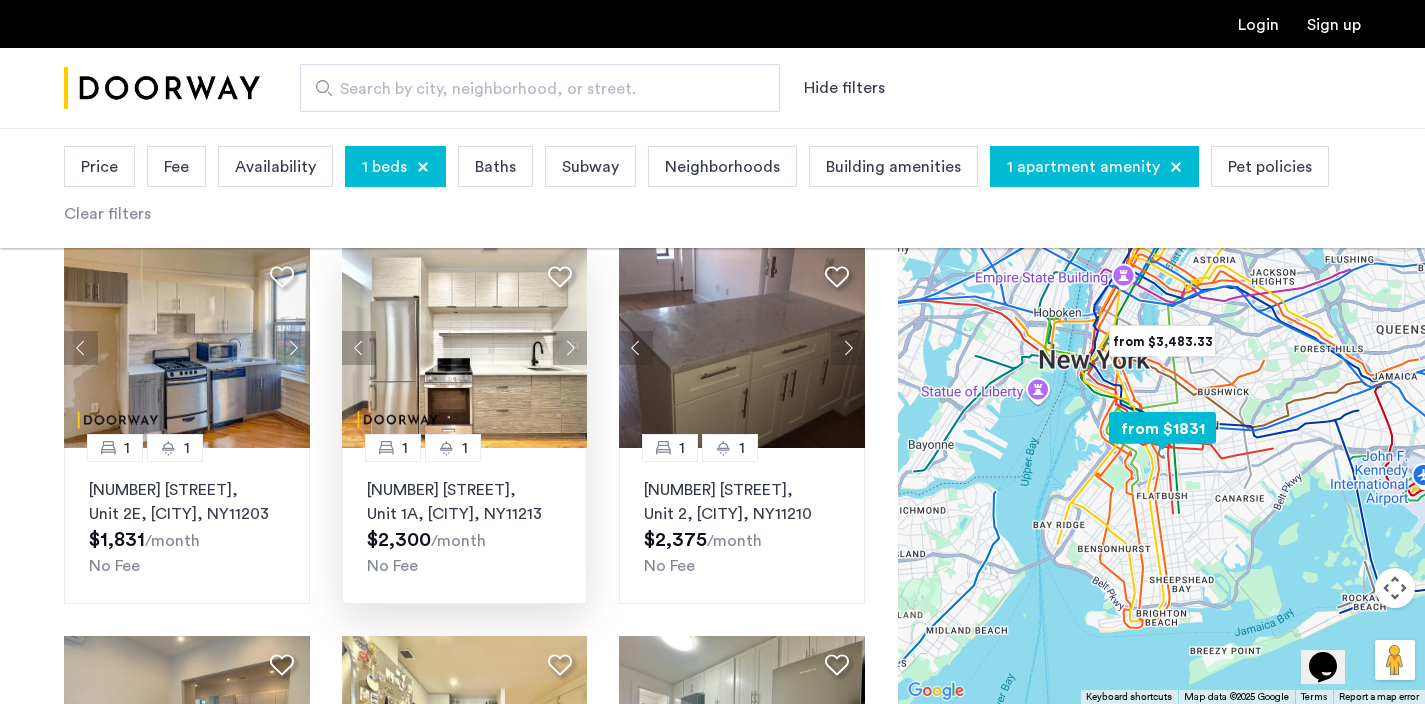click on "207 Rochester Avenue, Unit 1A, Brooklyn , NY  11213" 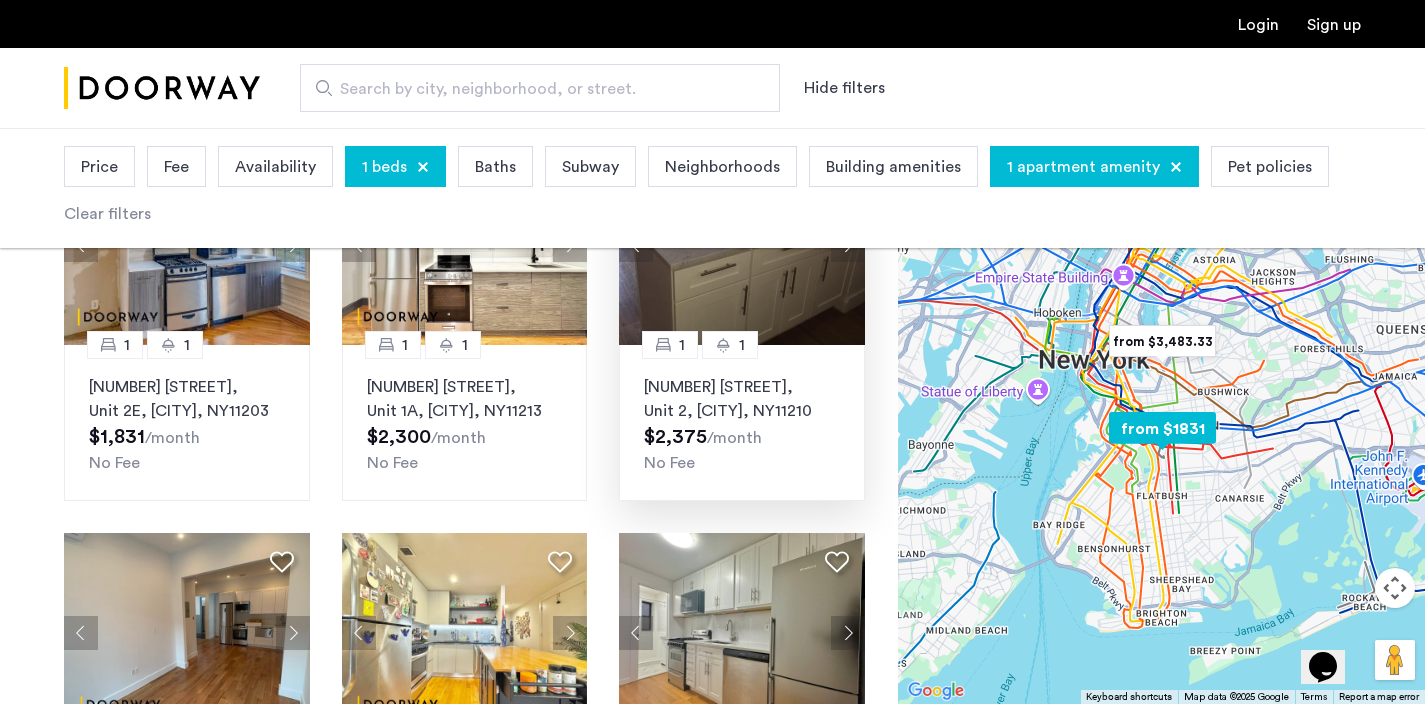 scroll, scrollTop: 0, scrollLeft: 0, axis: both 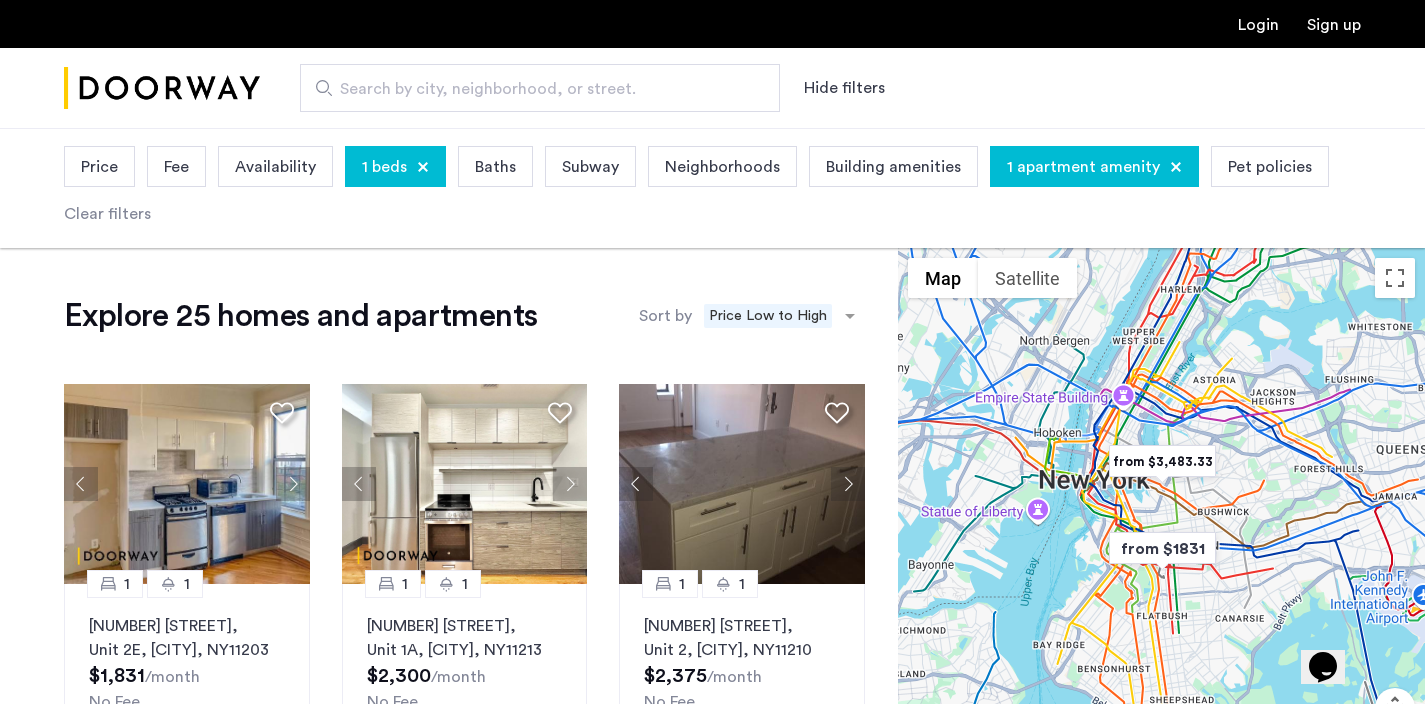 click on "1 beds" at bounding box center (384, 167) 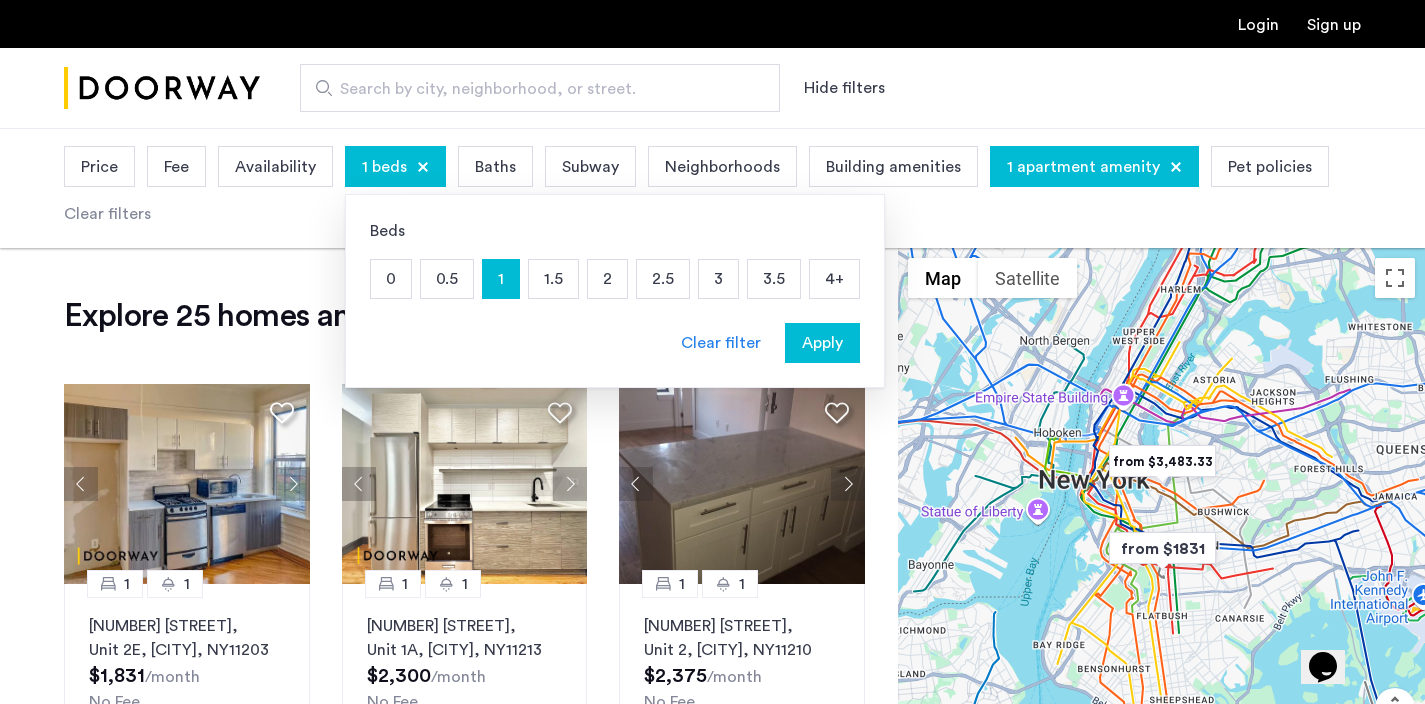 click on "1.5" at bounding box center (553, 279) 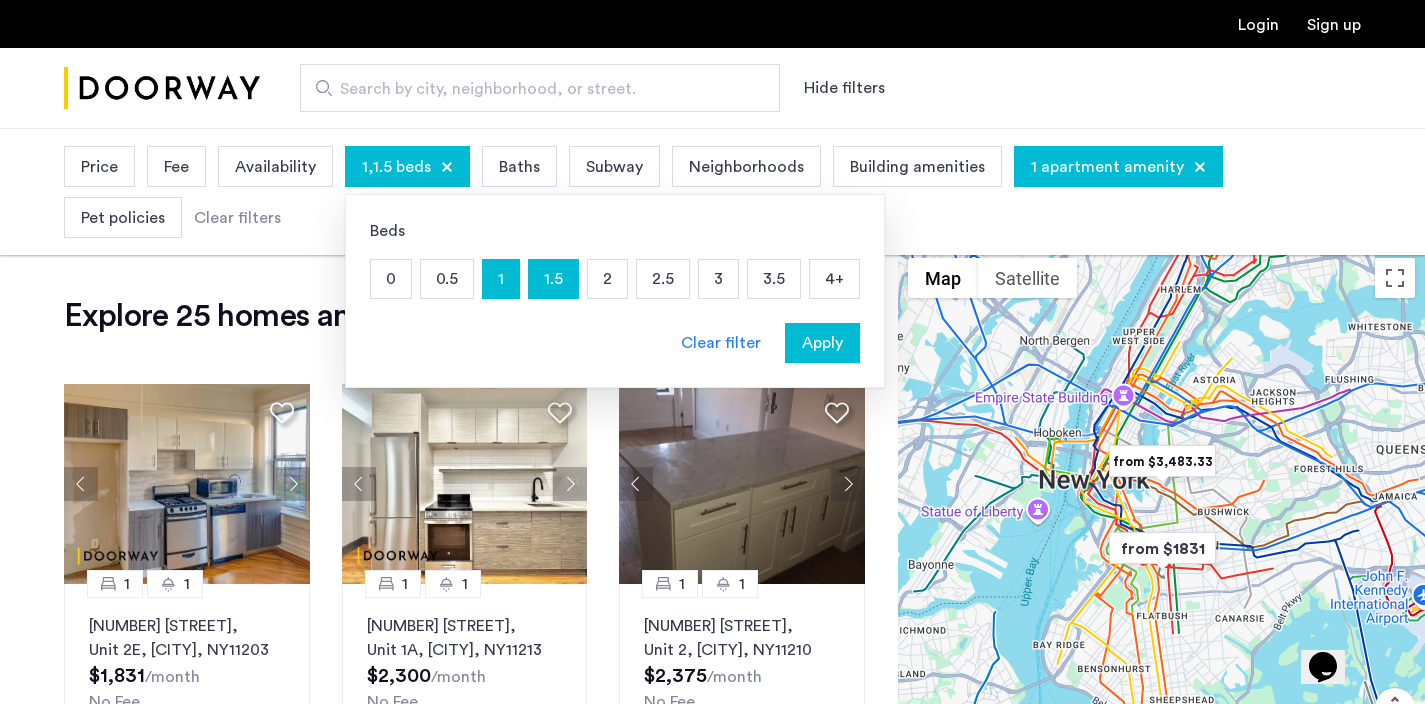 click on "2" at bounding box center [607, 279] 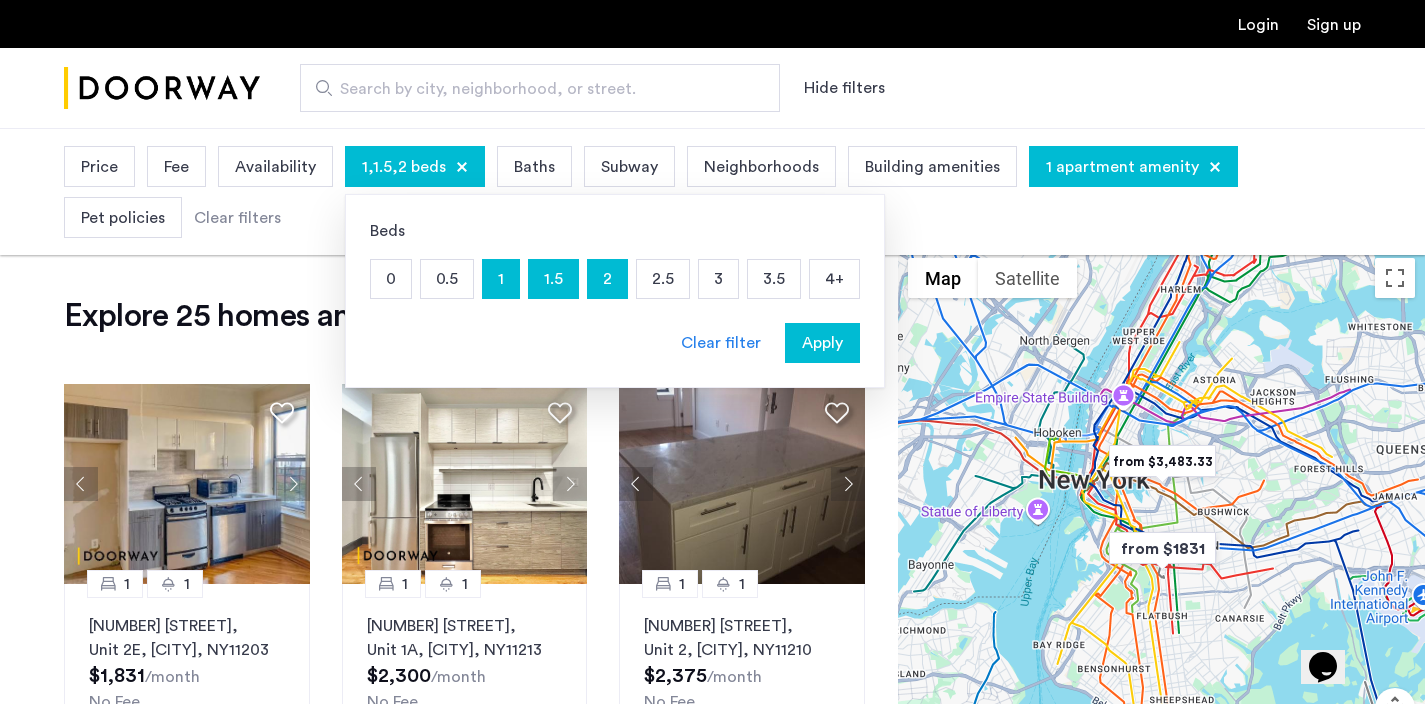 click on "Apply" at bounding box center (822, 343) 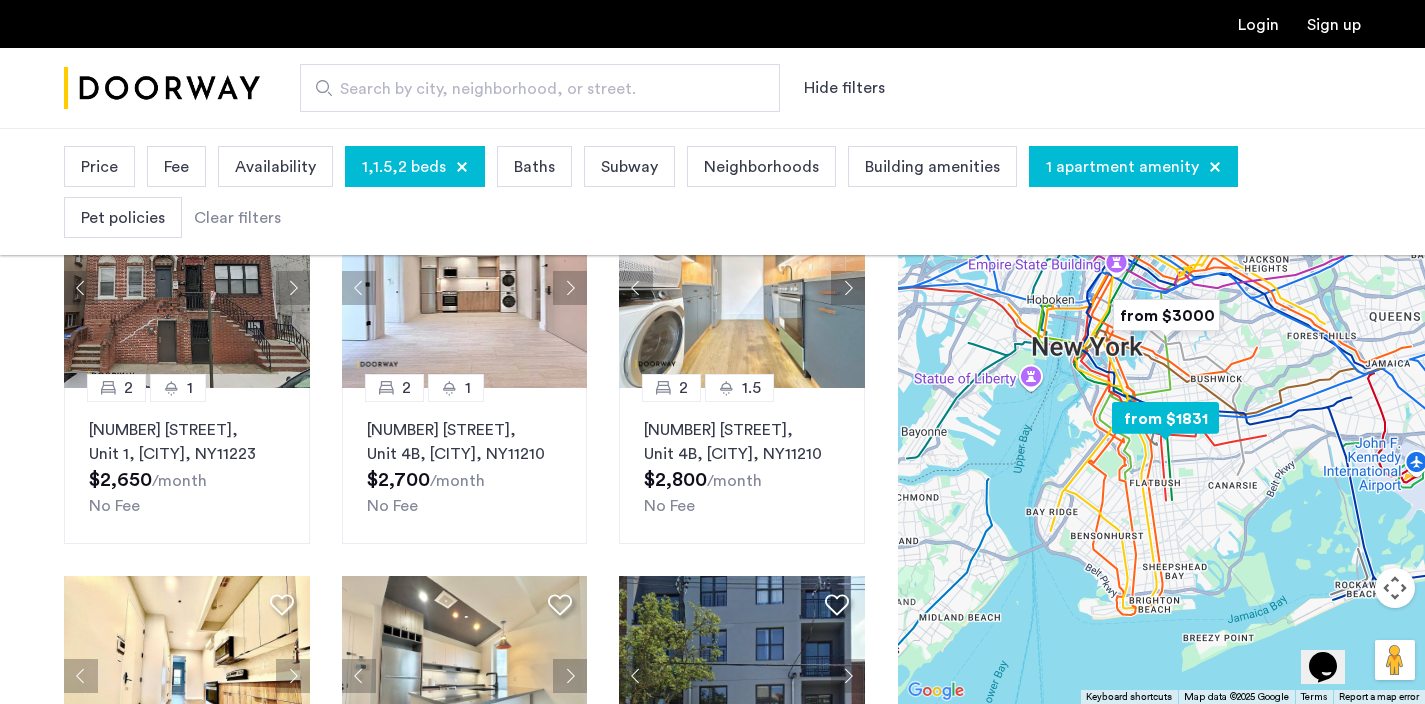 scroll, scrollTop: 589, scrollLeft: 0, axis: vertical 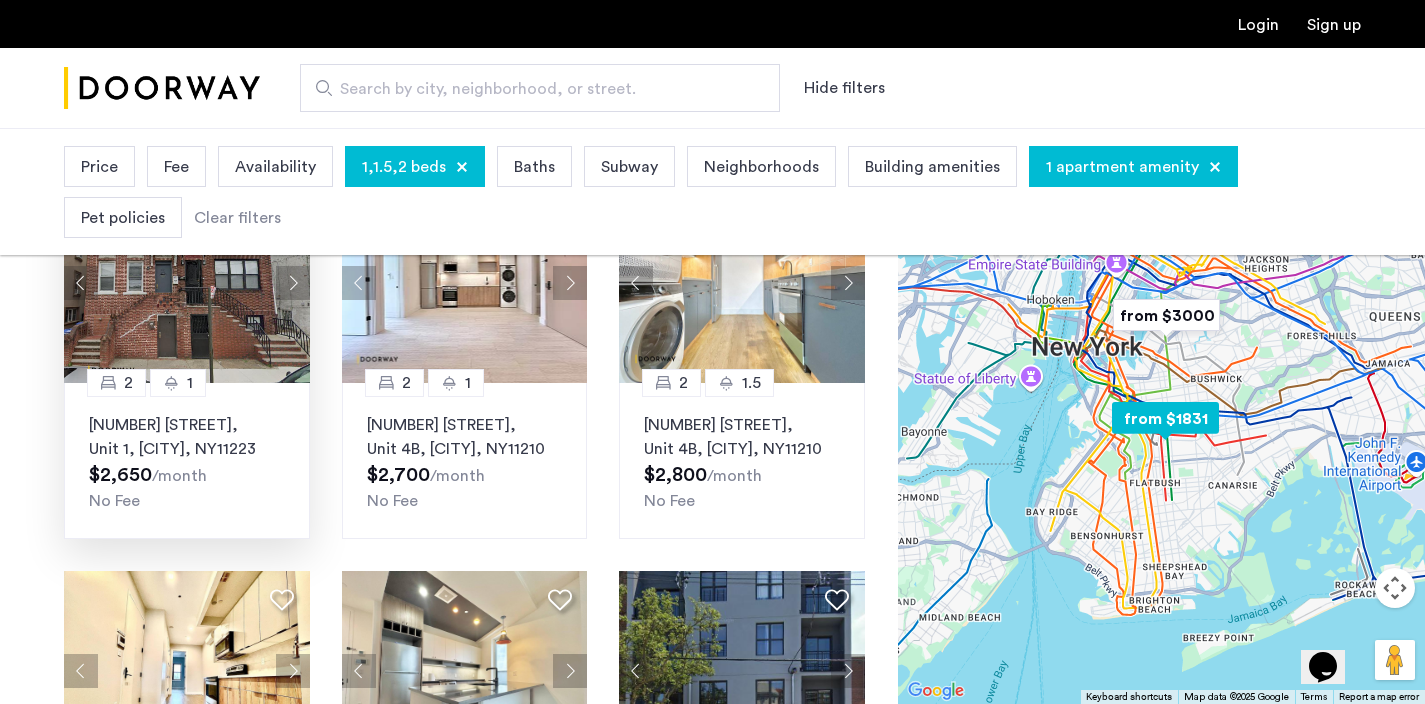 click on "42 Southgate Court, Unit 1, Brooklyn , NY  11223" 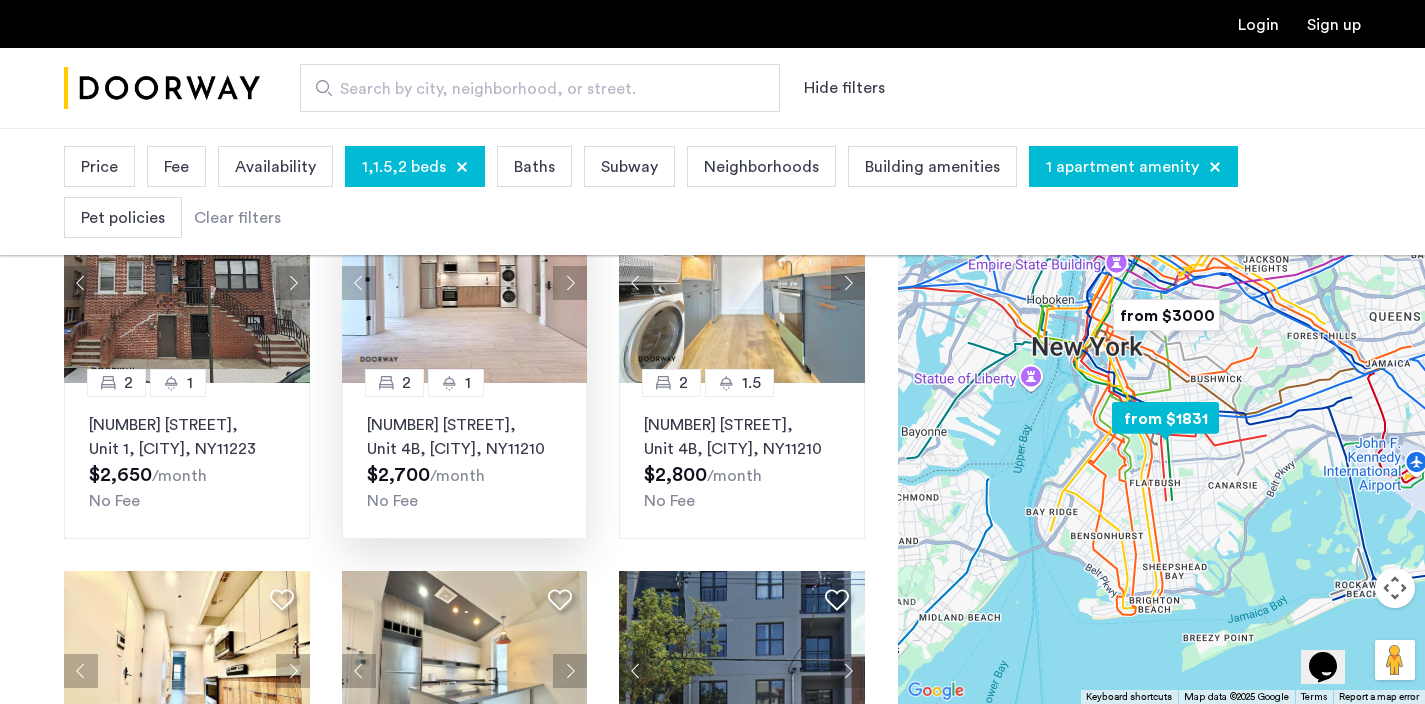 click on "1554 New York Avenue, Unit 4B, Brooklyn , NY  11210" 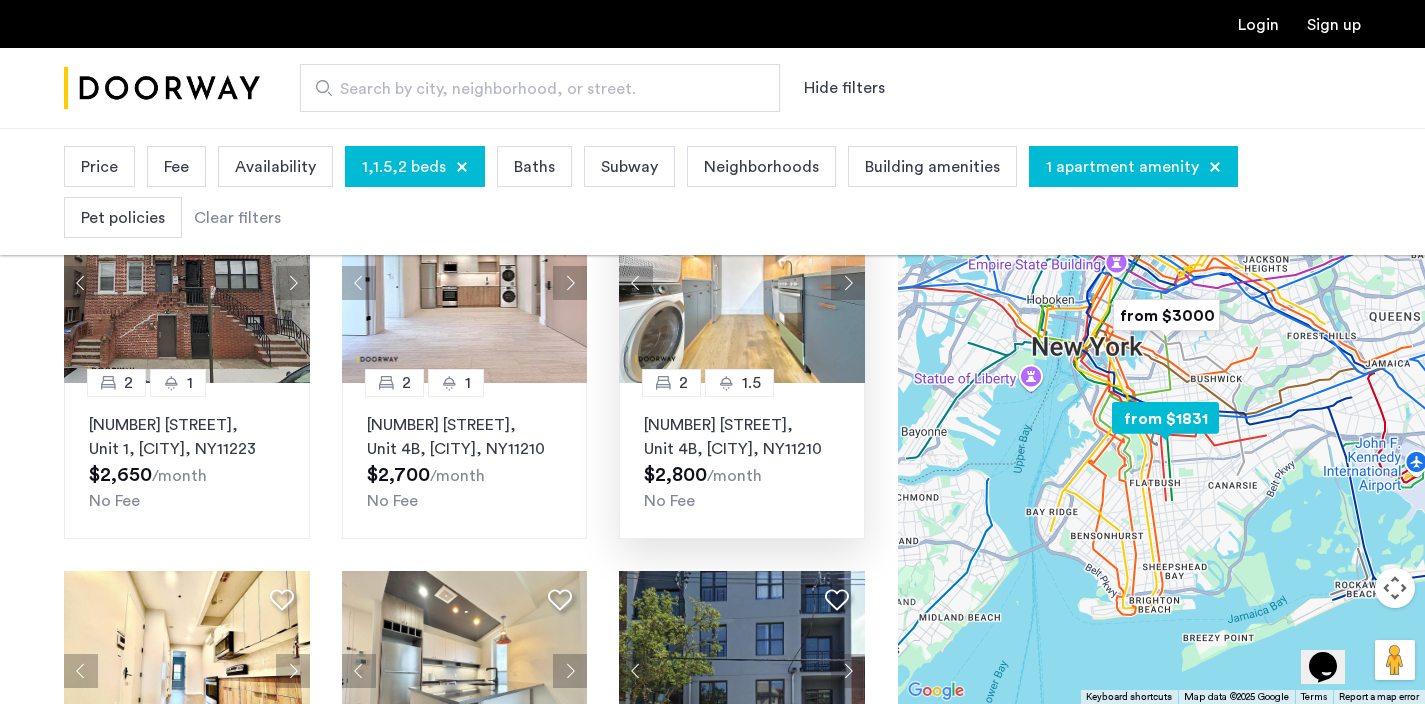 click on "1524 New York Avenue, Unit 4B, Brooklyn , NY  11210" 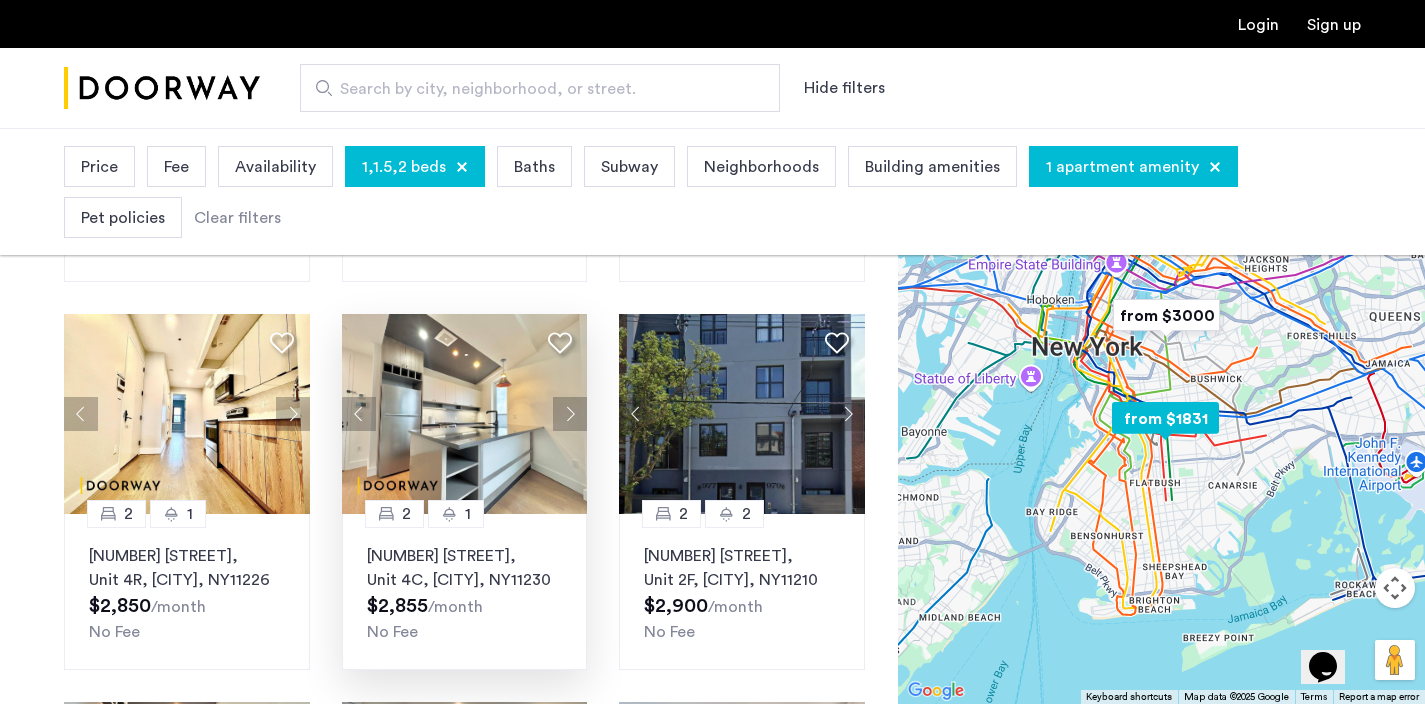 scroll, scrollTop: 841, scrollLeft: 0, axis: vertical 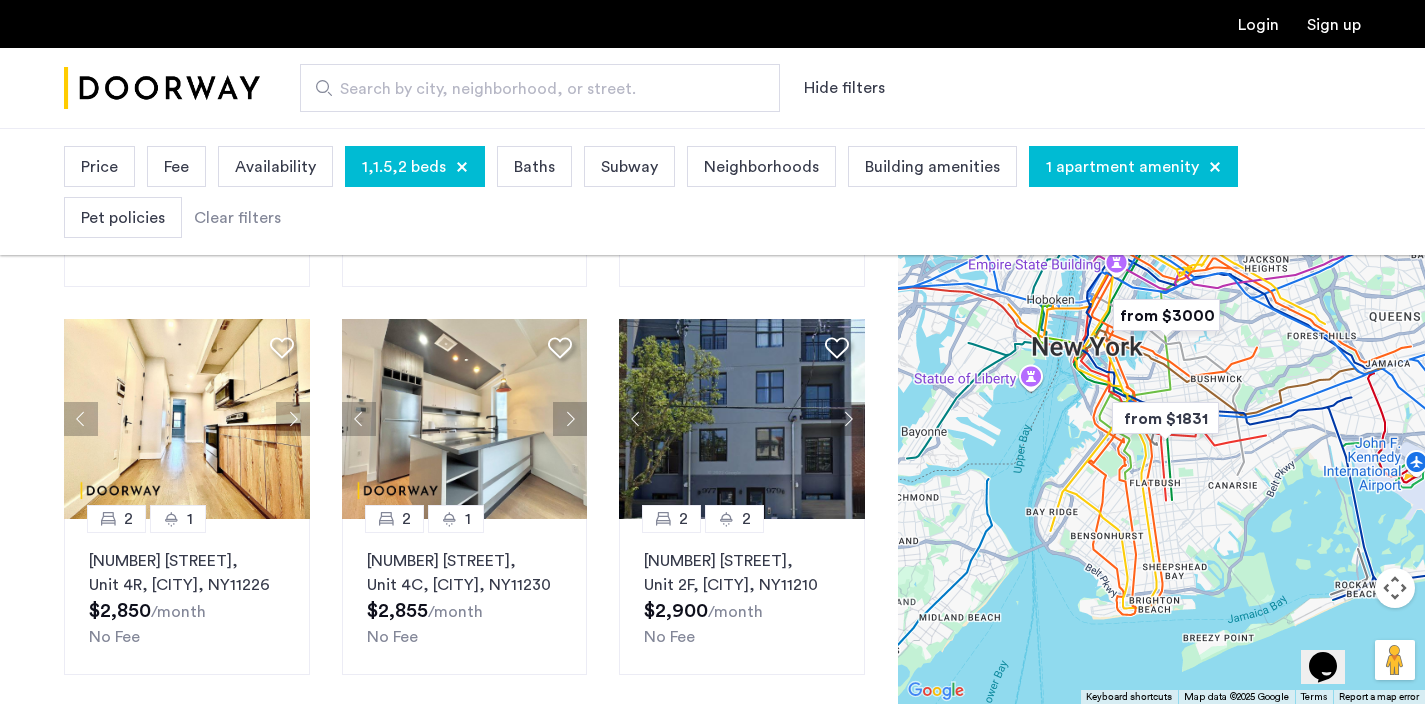 click on "1,1.5,2 beds" at bounding box center (415, 166) 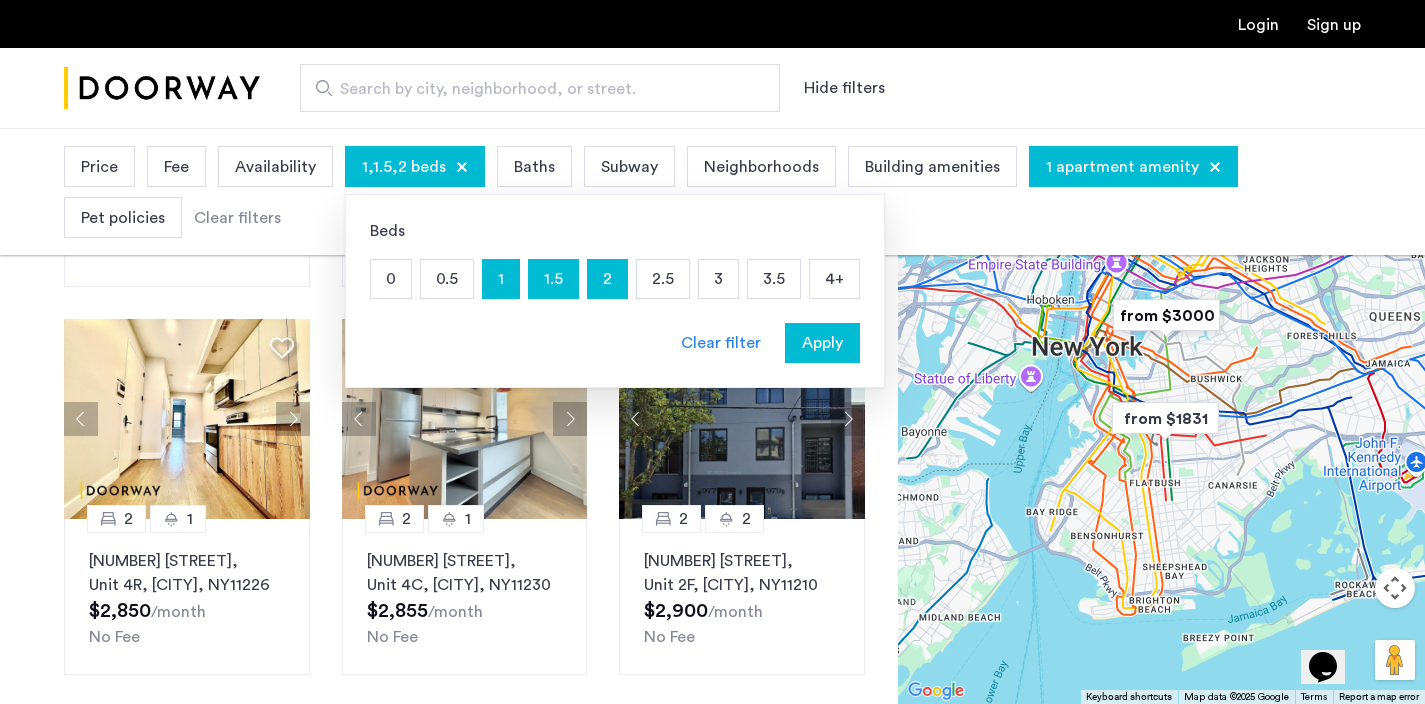 click on "1" at bounding box center (501, 279) 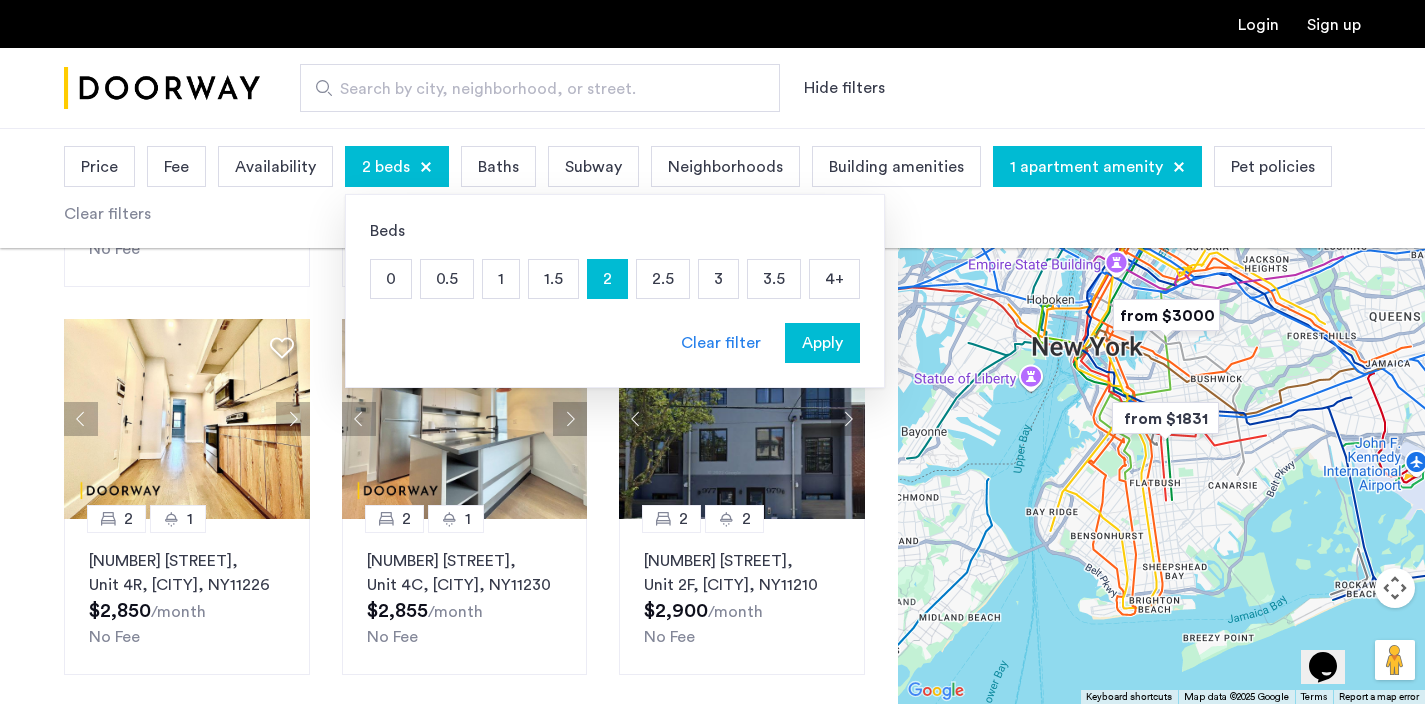 click on "Baths" at bounding box center (498, 167) 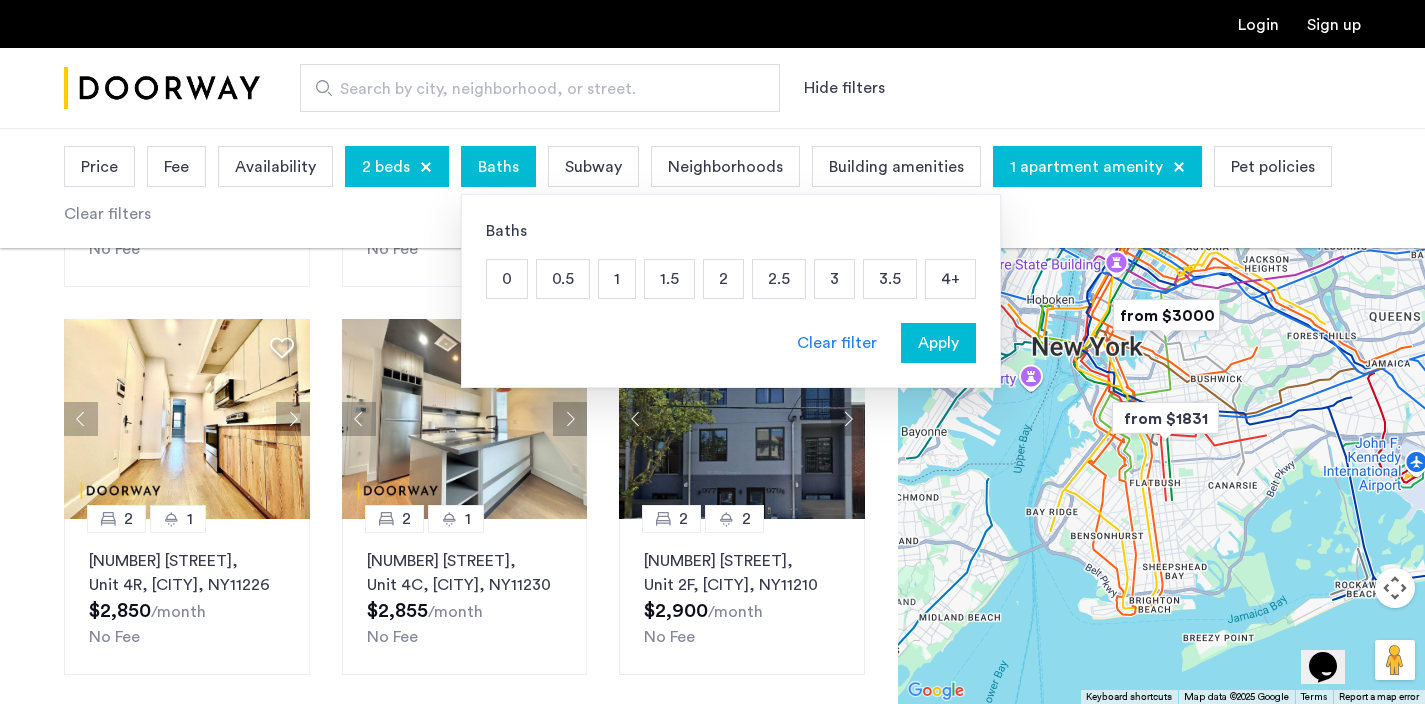 click on "1.5" at bounding box center (669, 279) 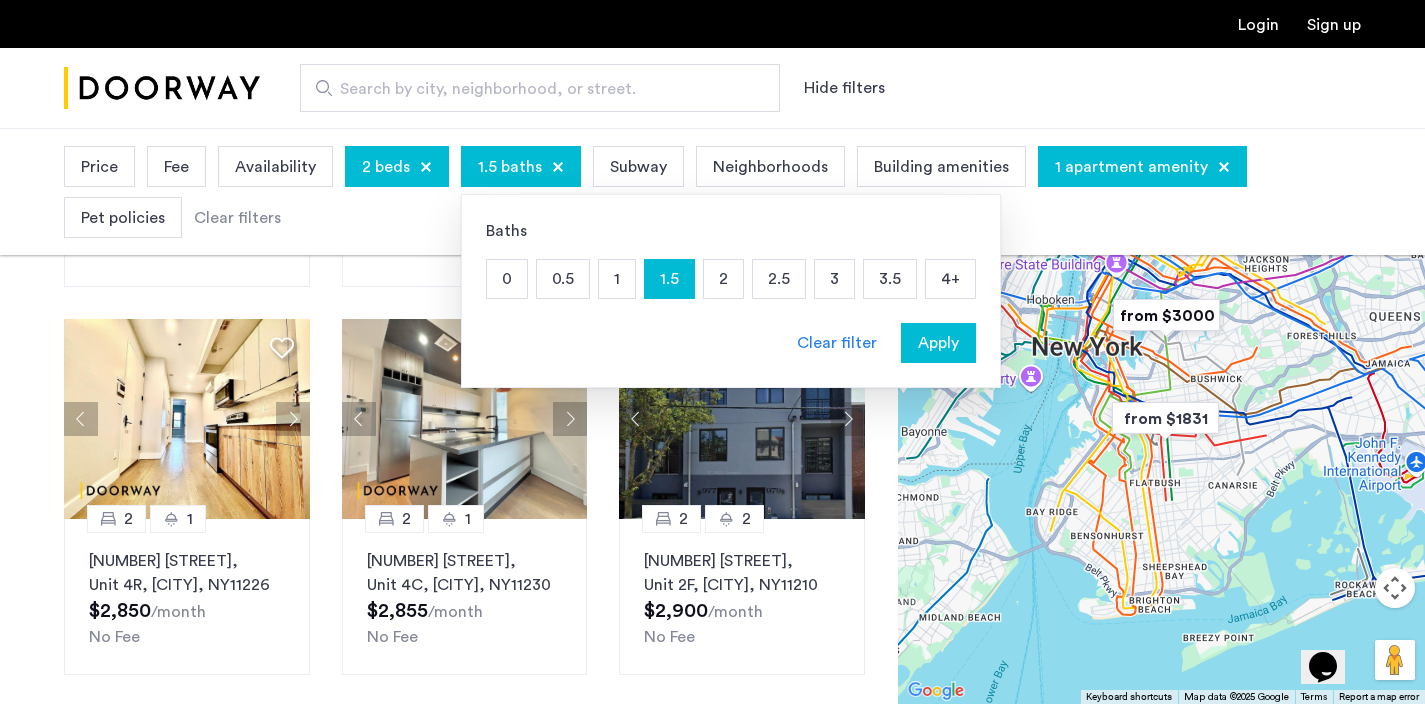 click on "2" at bounding box center [723, 279] 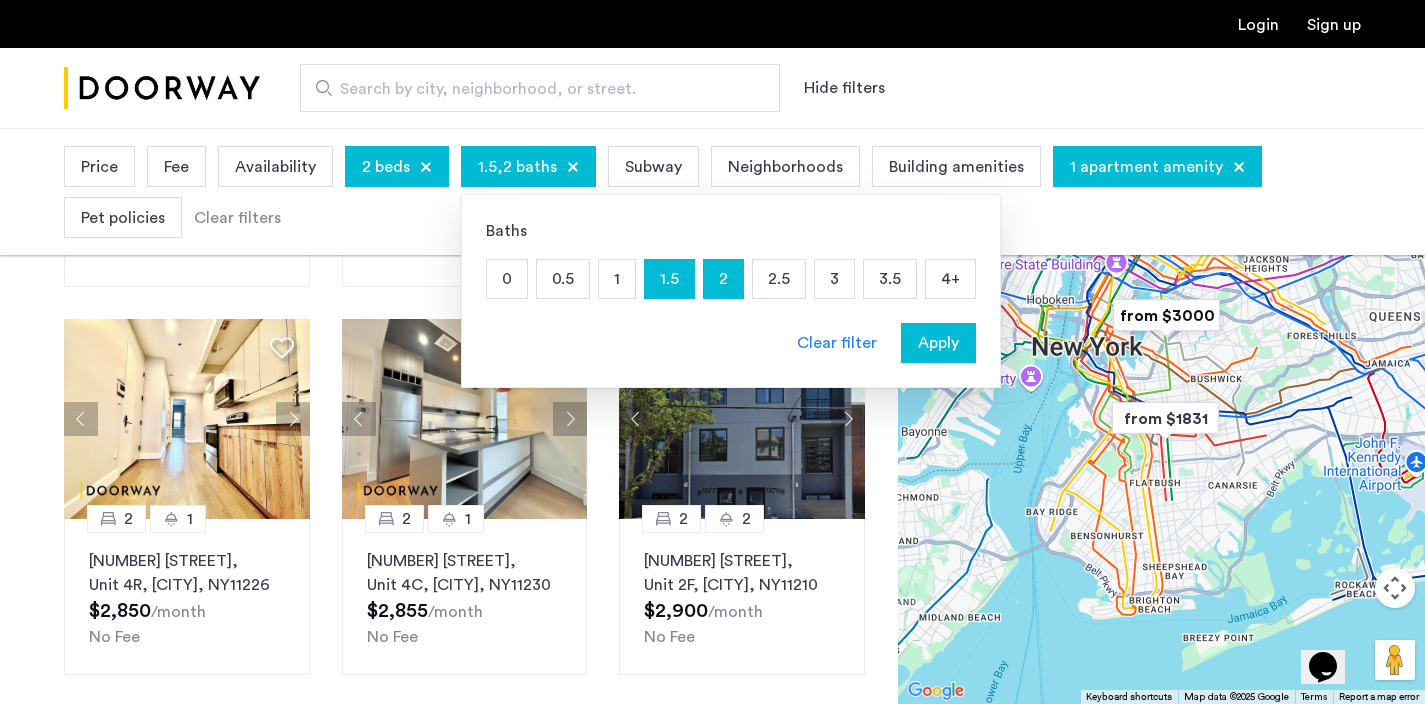 click on "Apply" at bounding box center [938, 343] 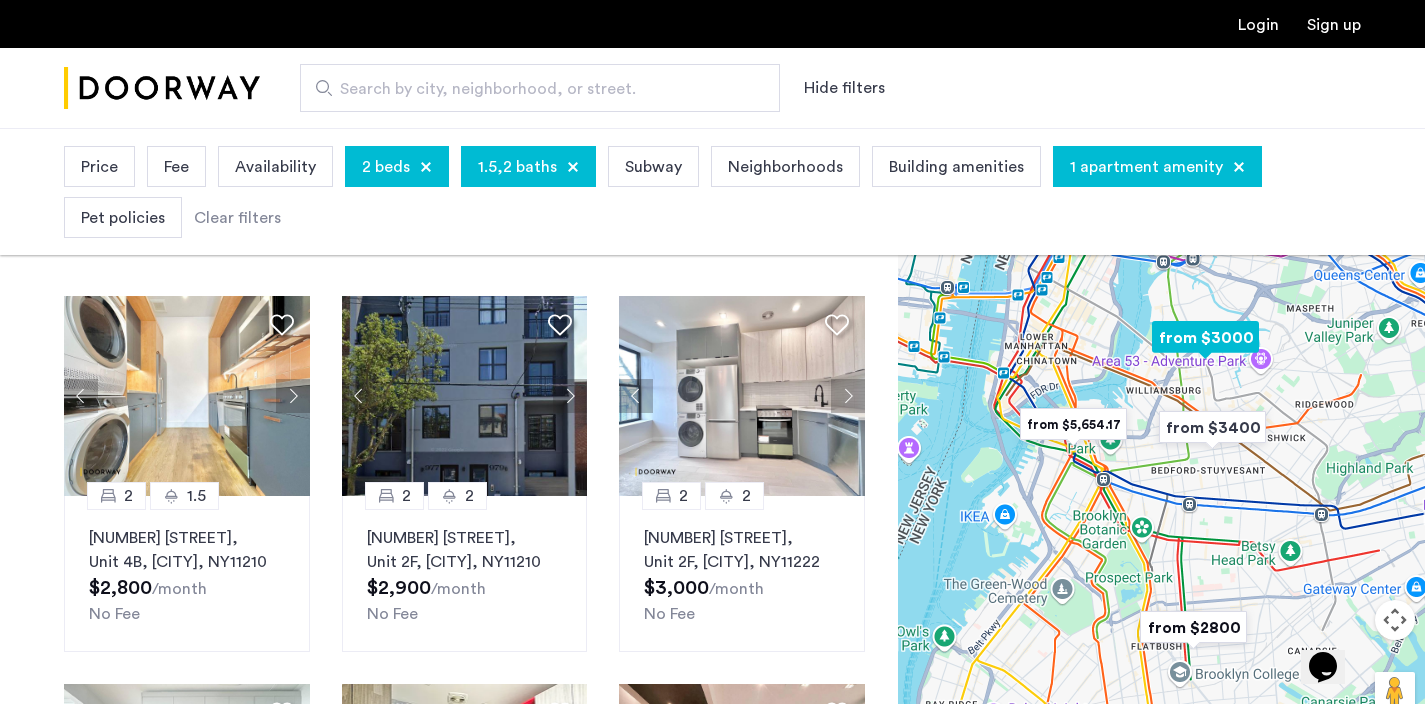scroll, scrollTop: 86, scrollLeft: 0, axis: vertical 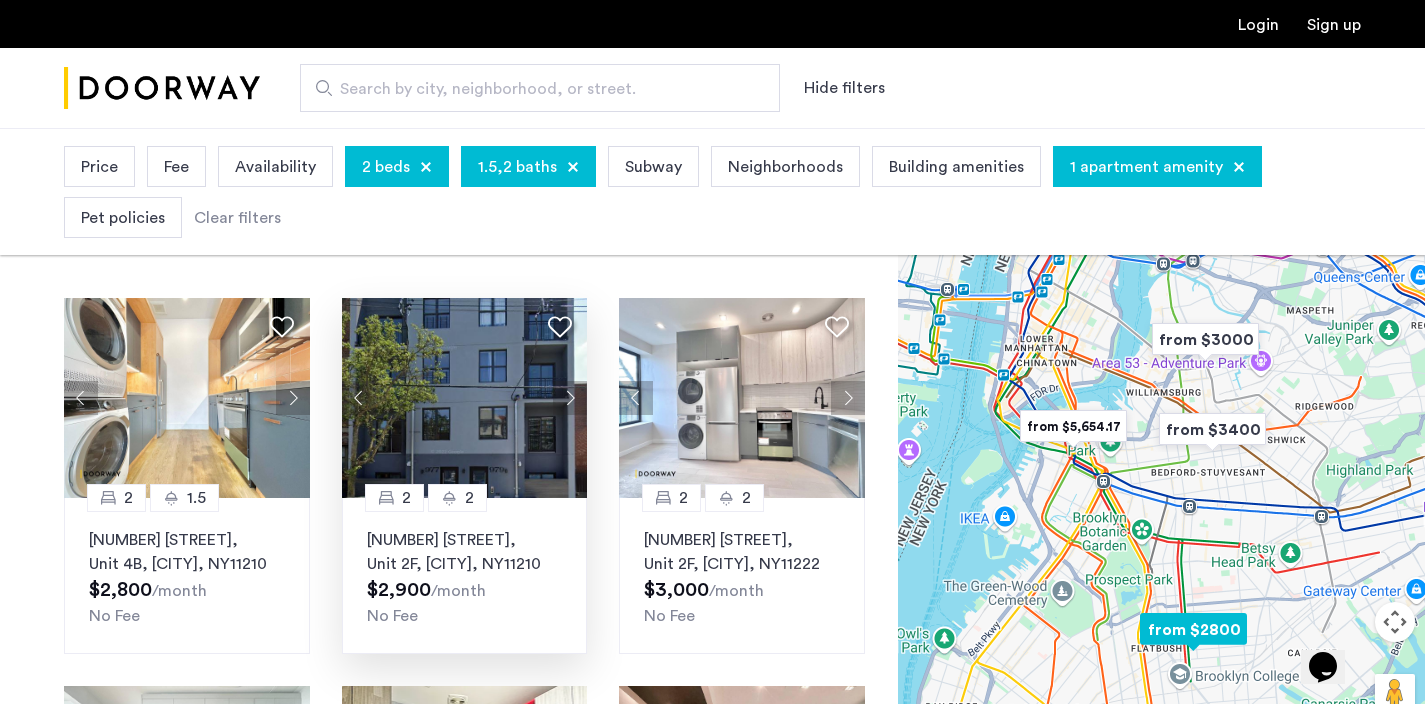 click on "979 East 34th Street, Unit 2F, Brooklyn , NY  11210" 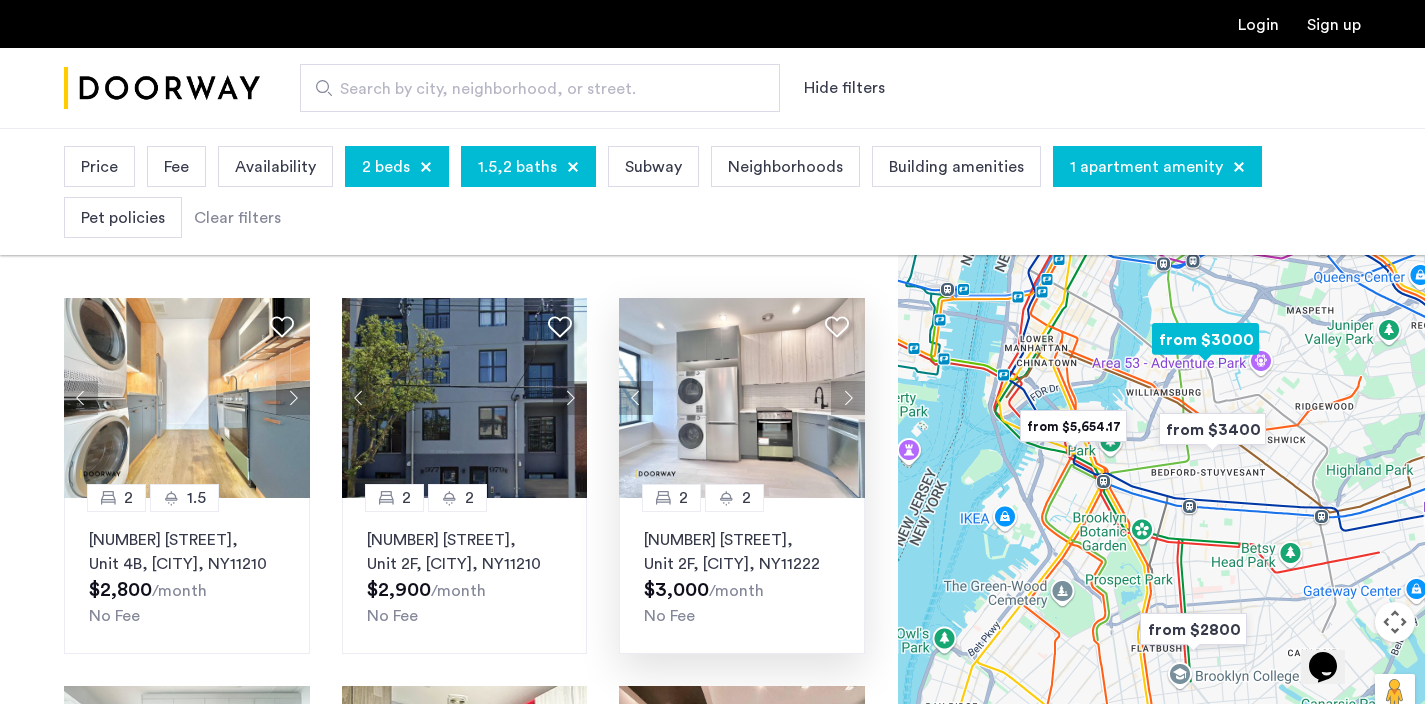 click 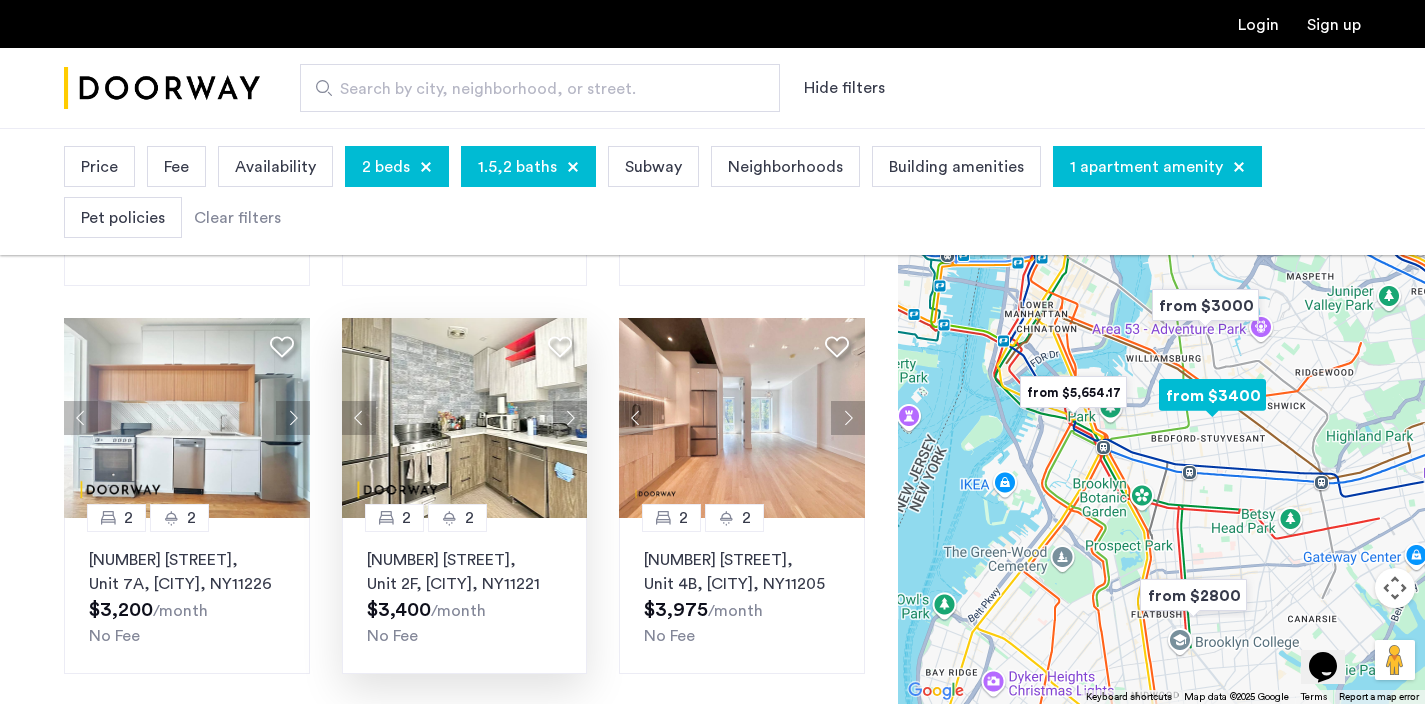 scroll, scrollTop: 451, scrollLeft: 0, axis: vertical 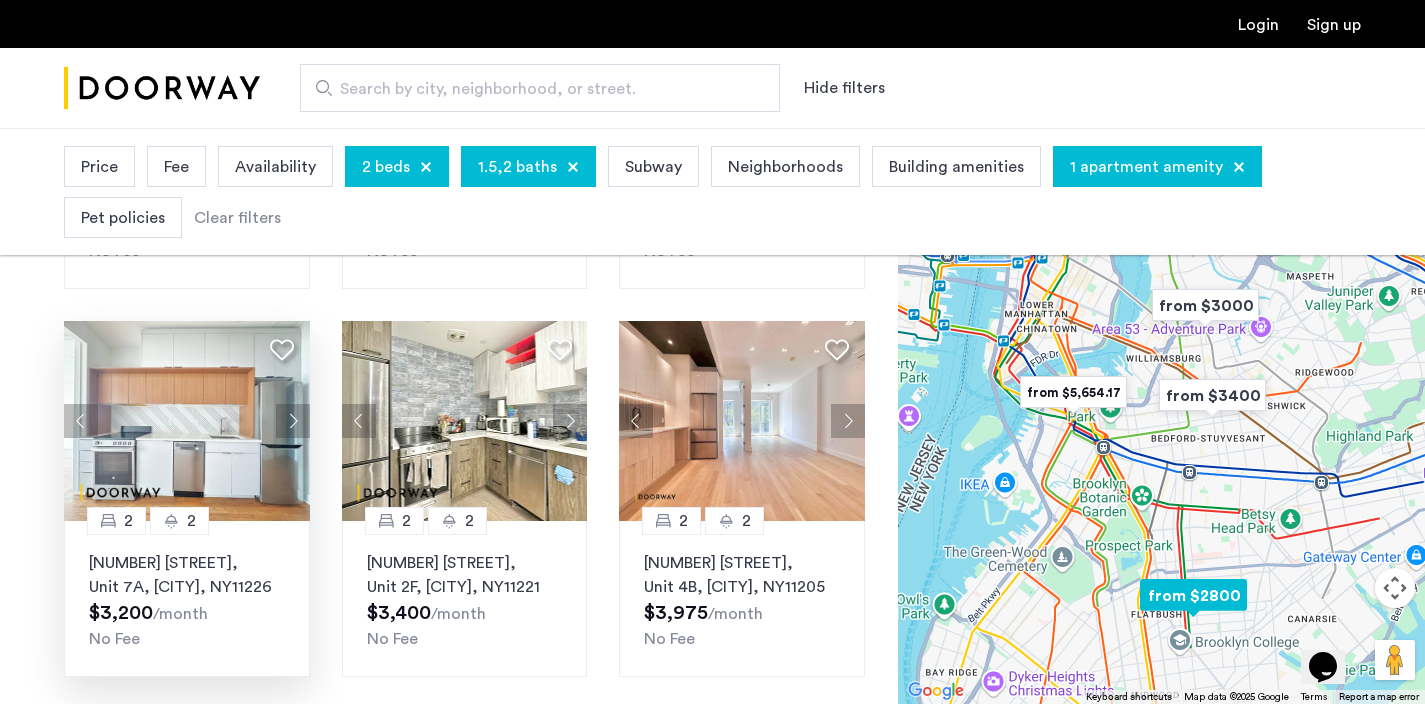 click on ", NY" 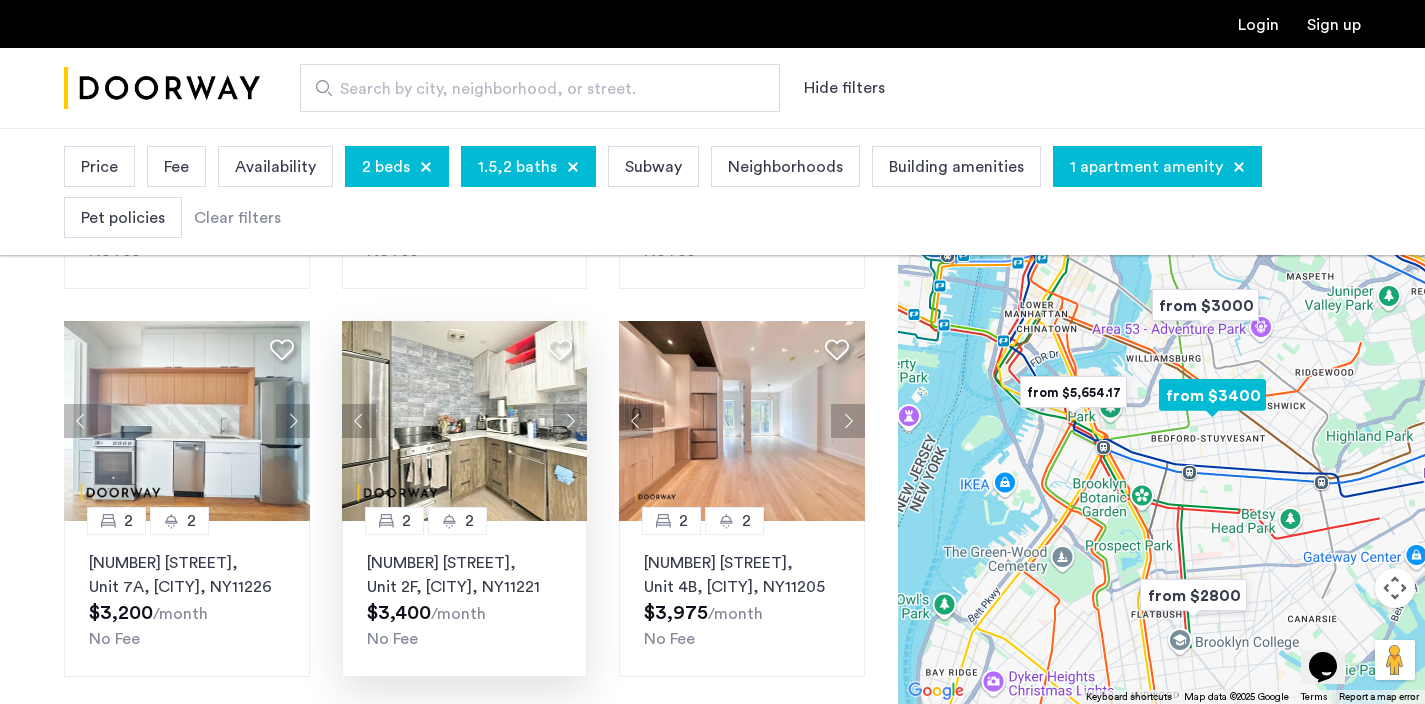 click on "334 Evergreen Avenue, Unit 2F, Brooklyn , NY  11221" 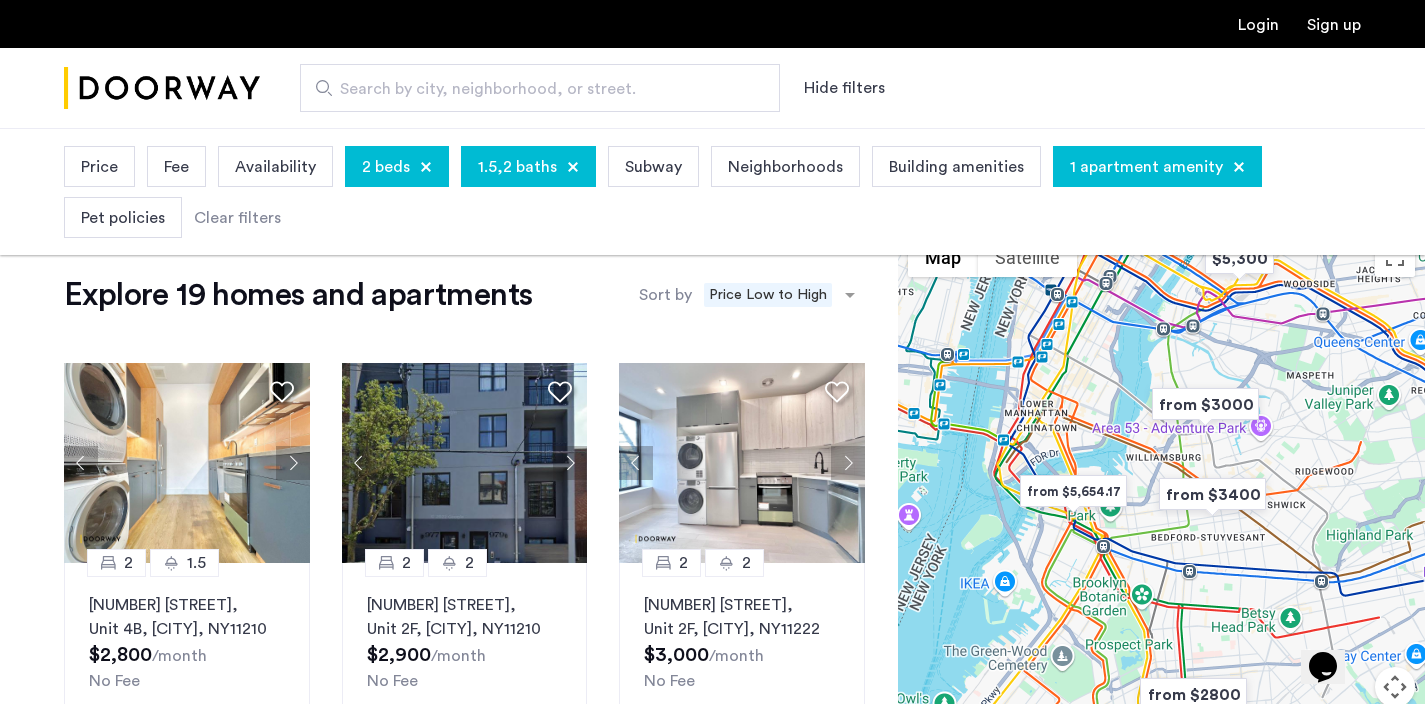 scroll, scrollTop: 0, scrollLeft: 0, axis: both 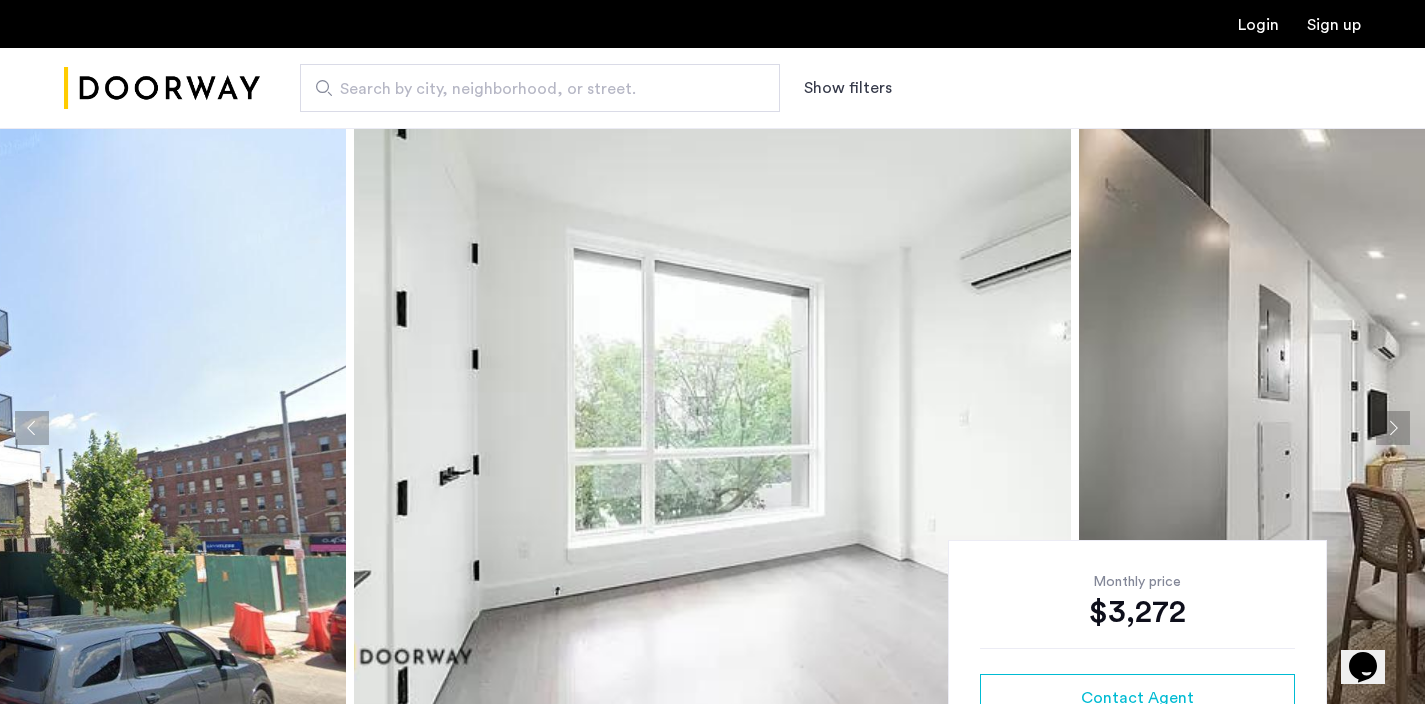 click 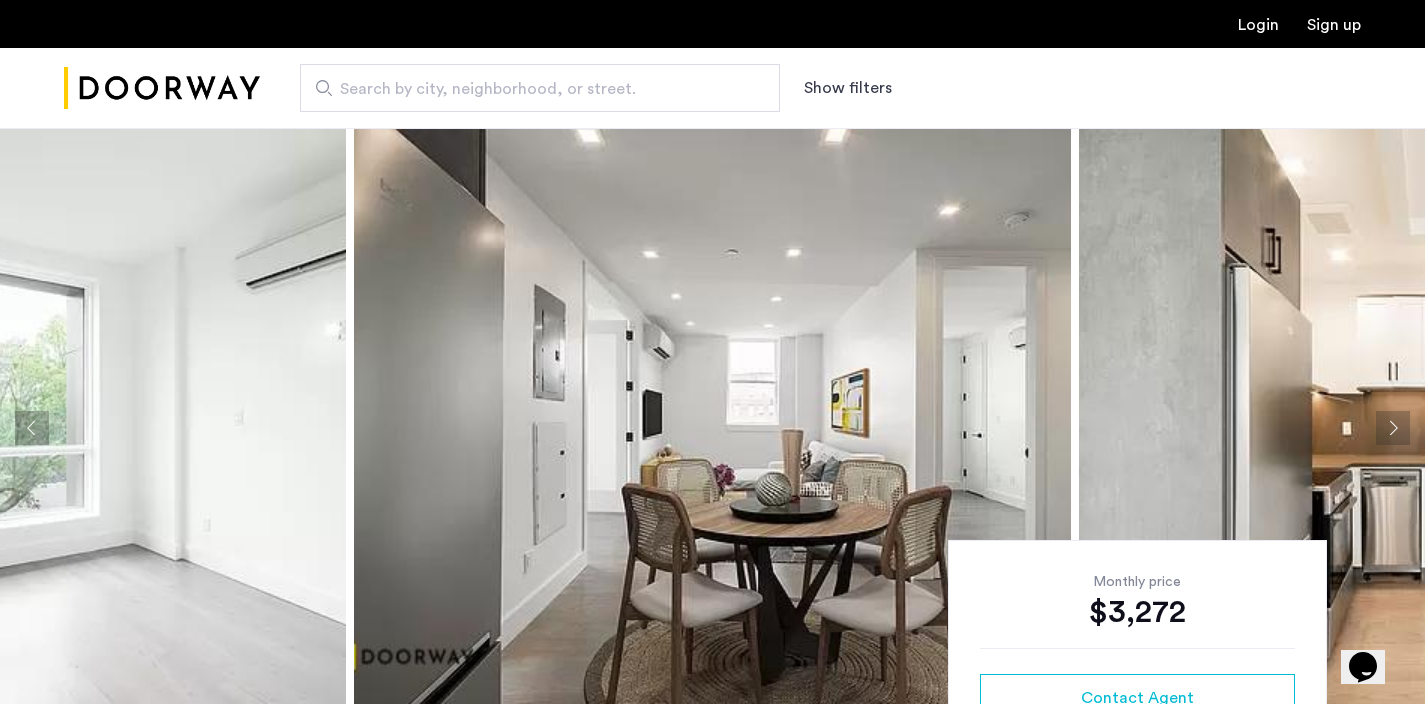 click 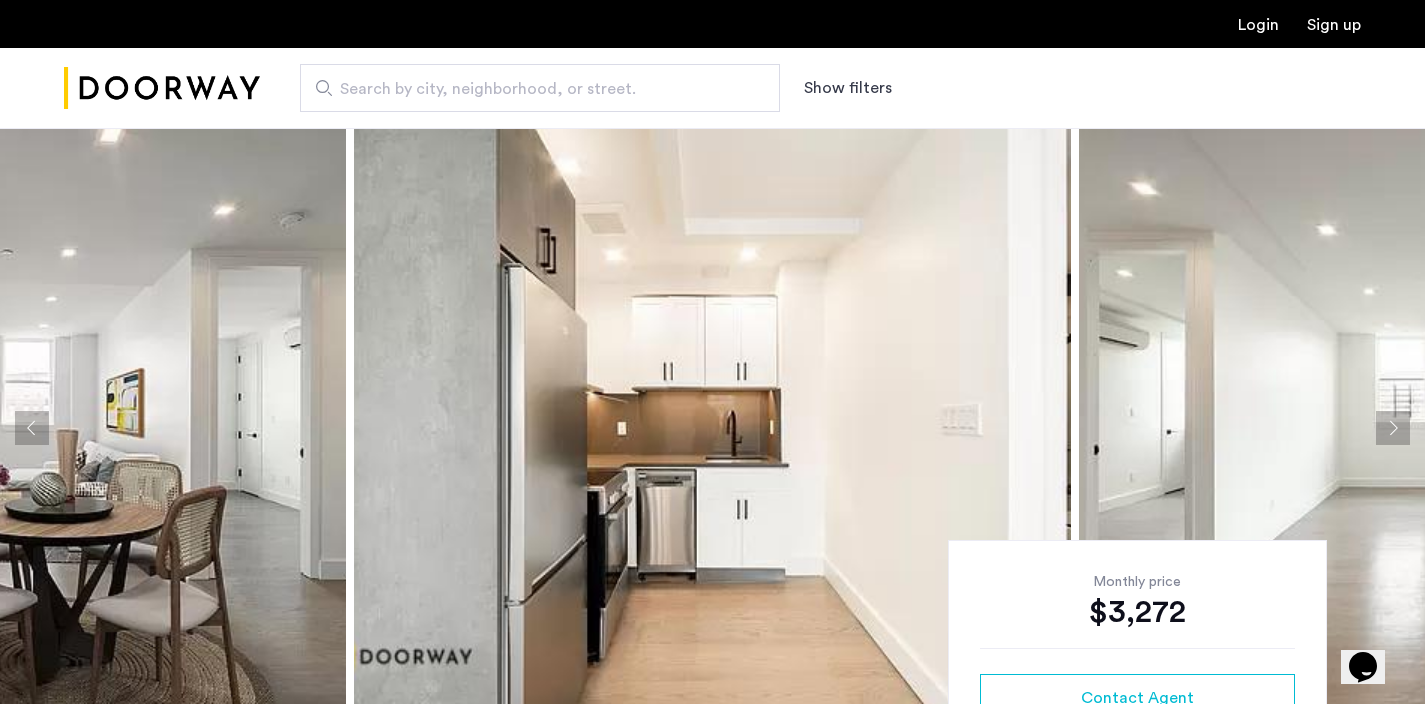 click 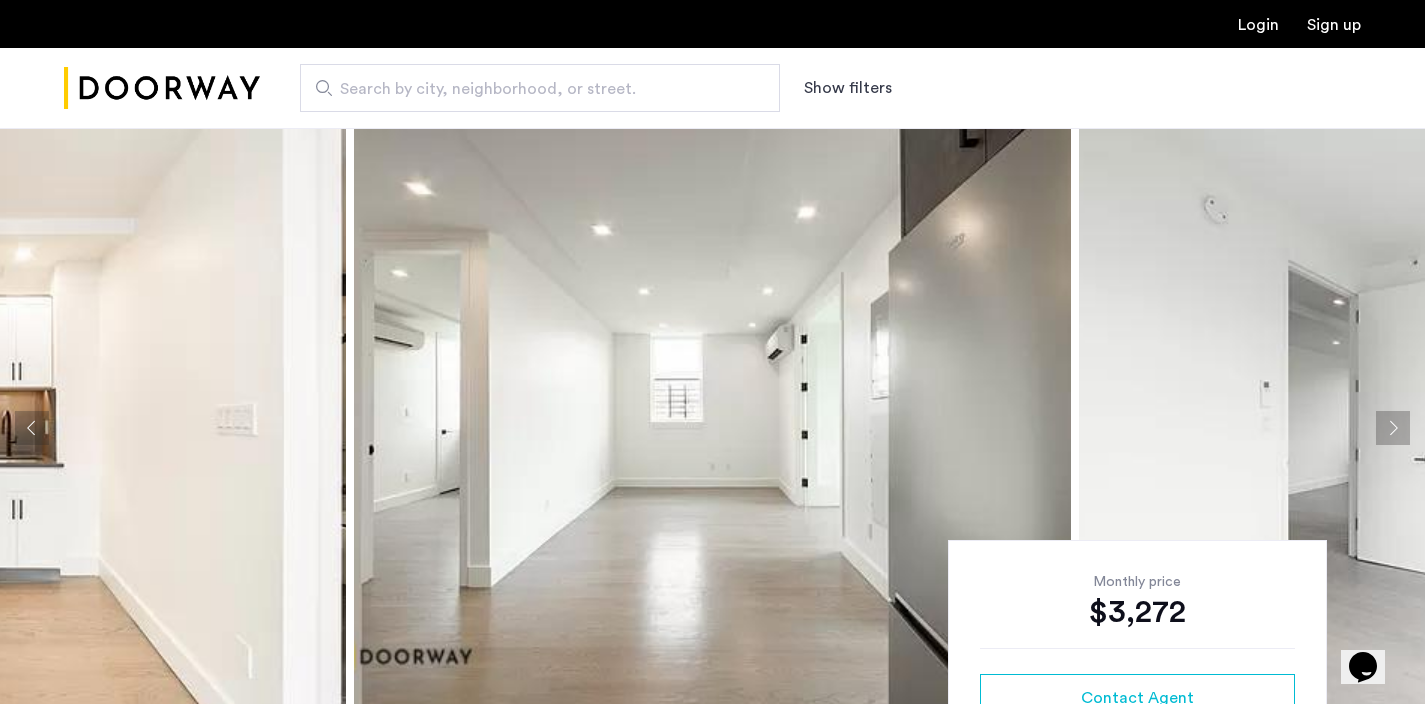 click 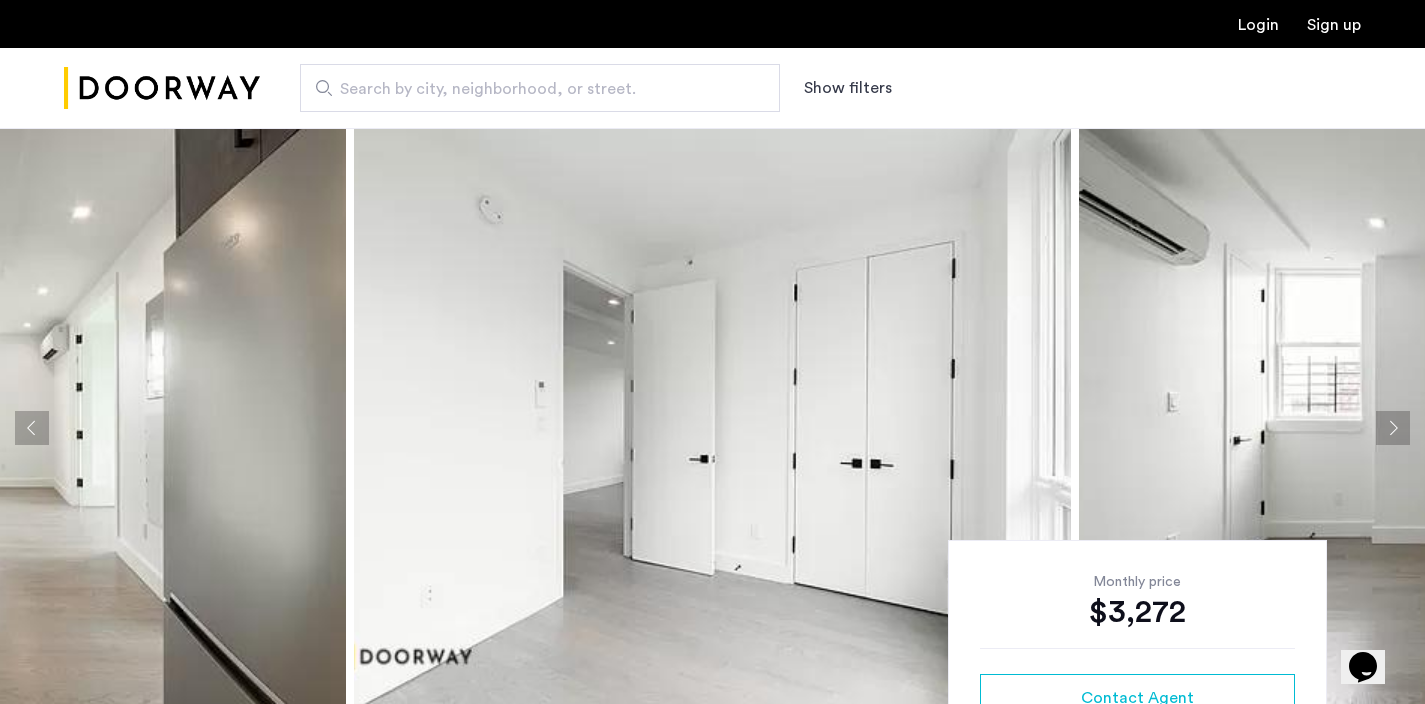 click 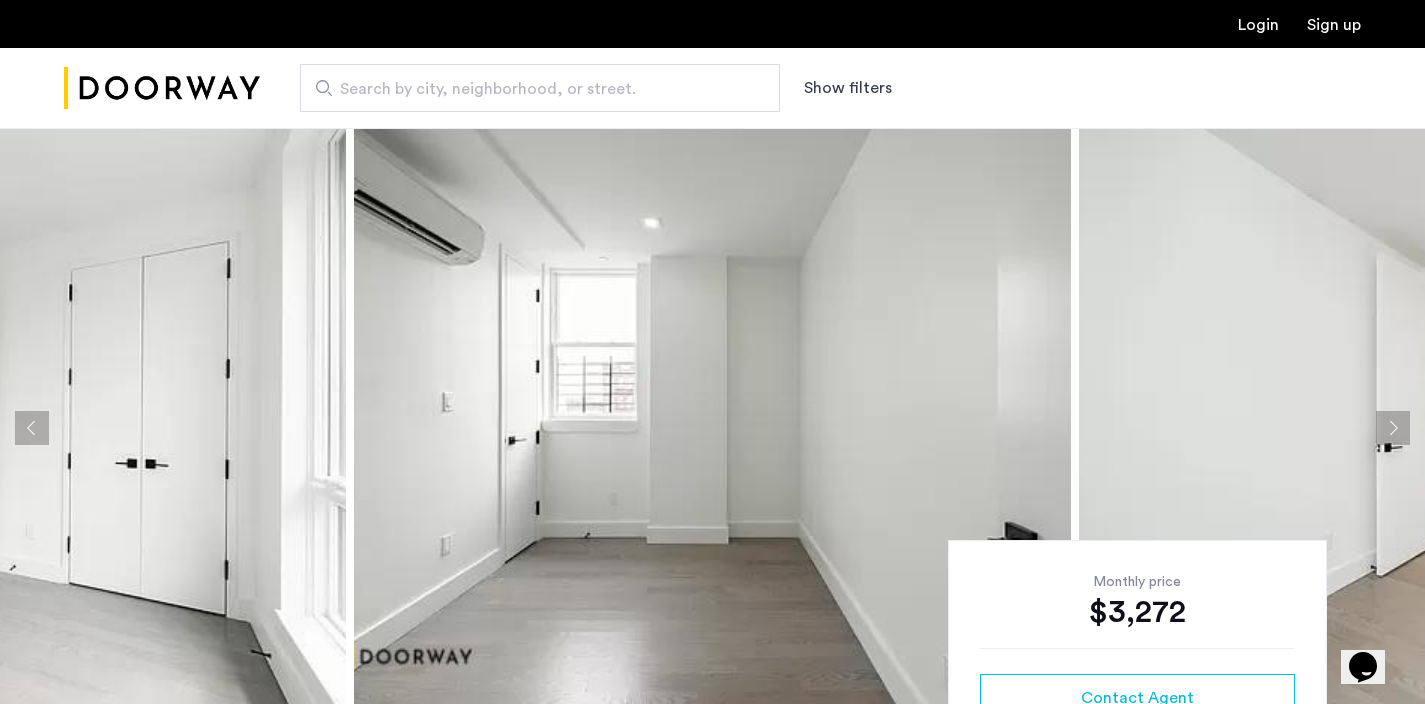 click 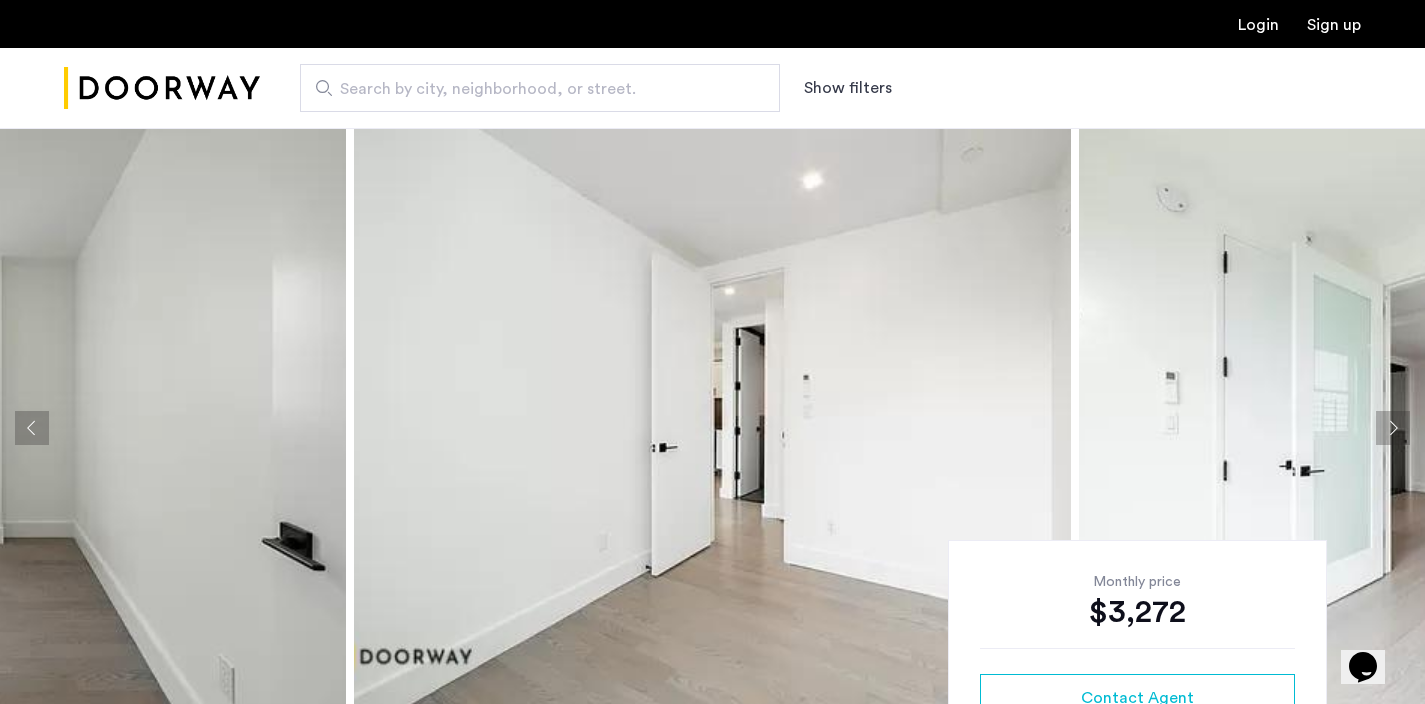 click 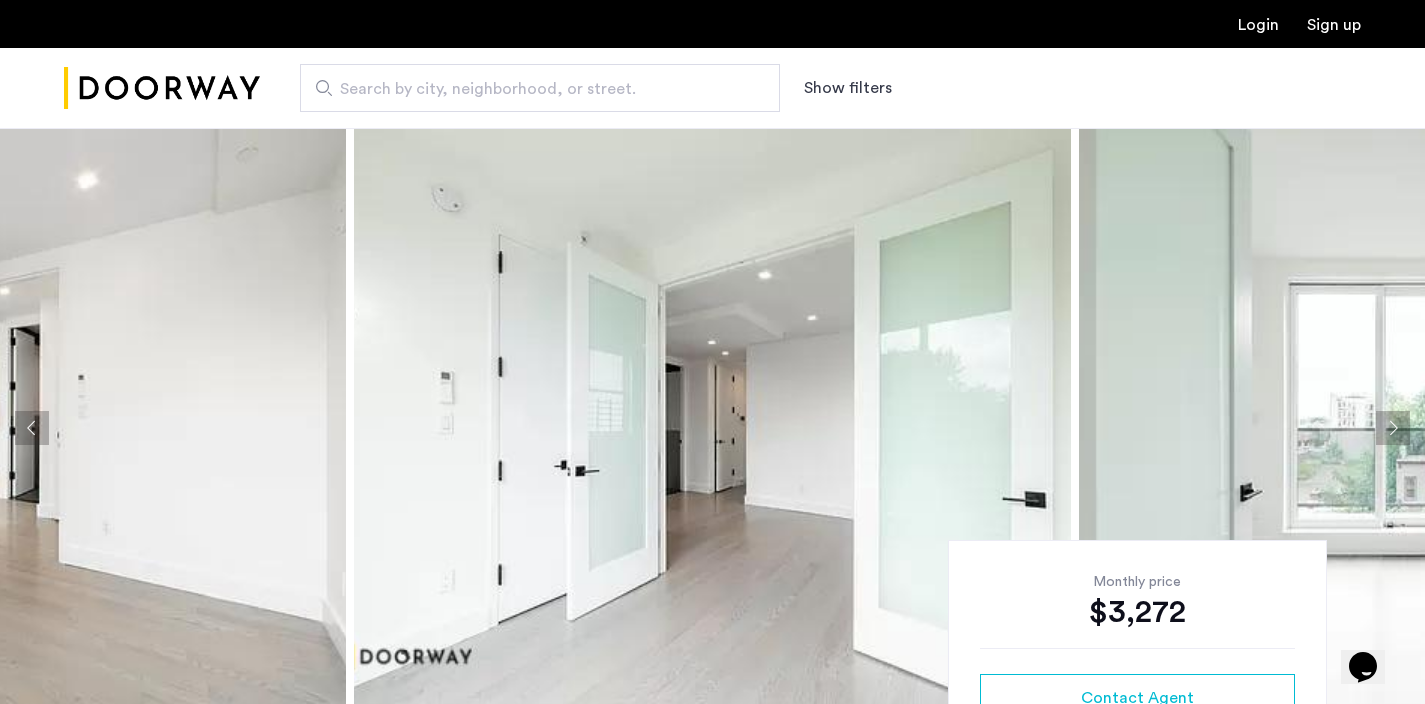 click 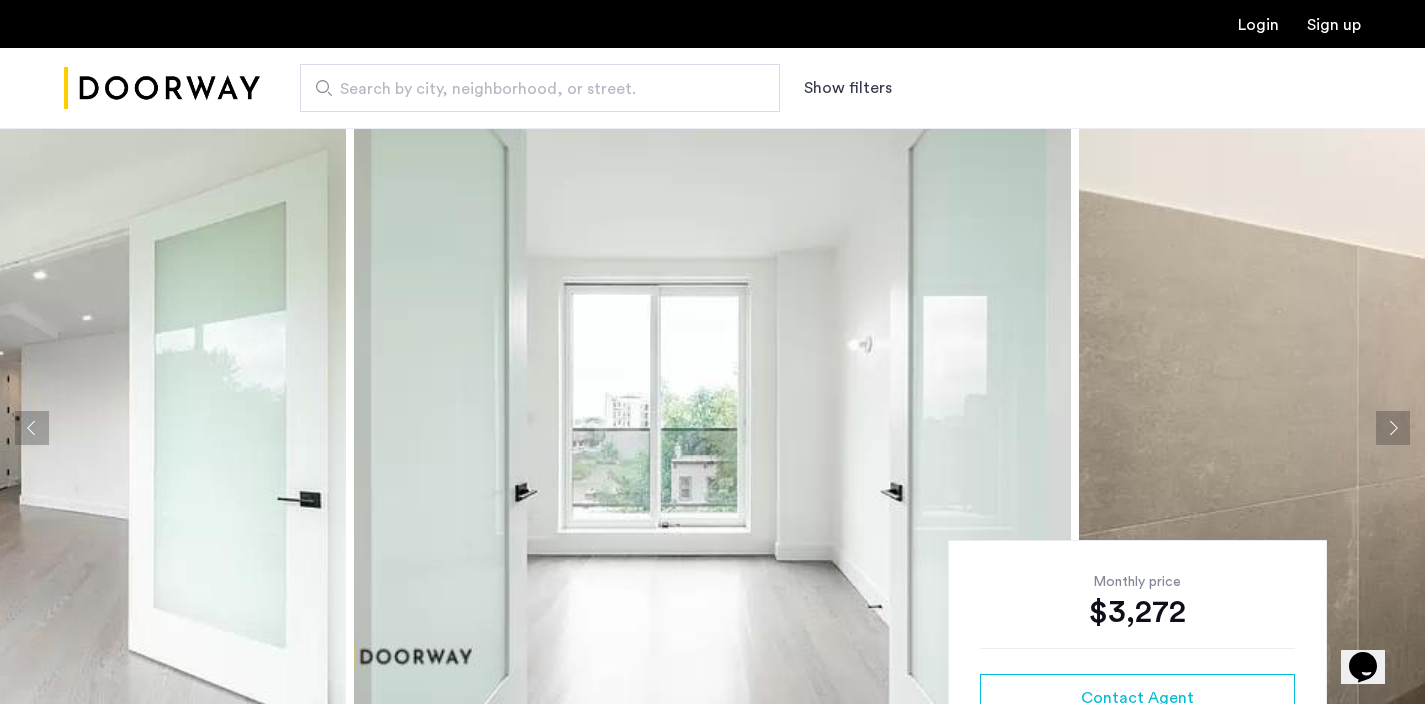 click 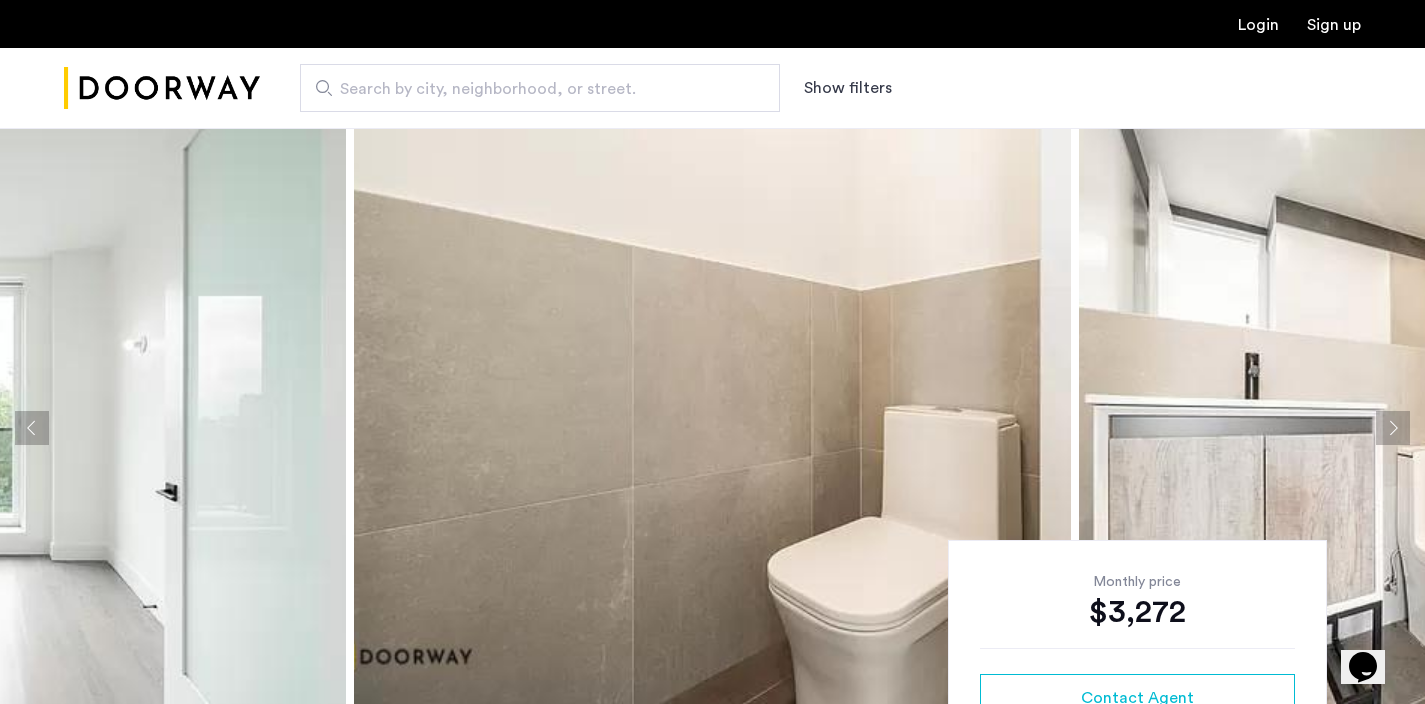 click 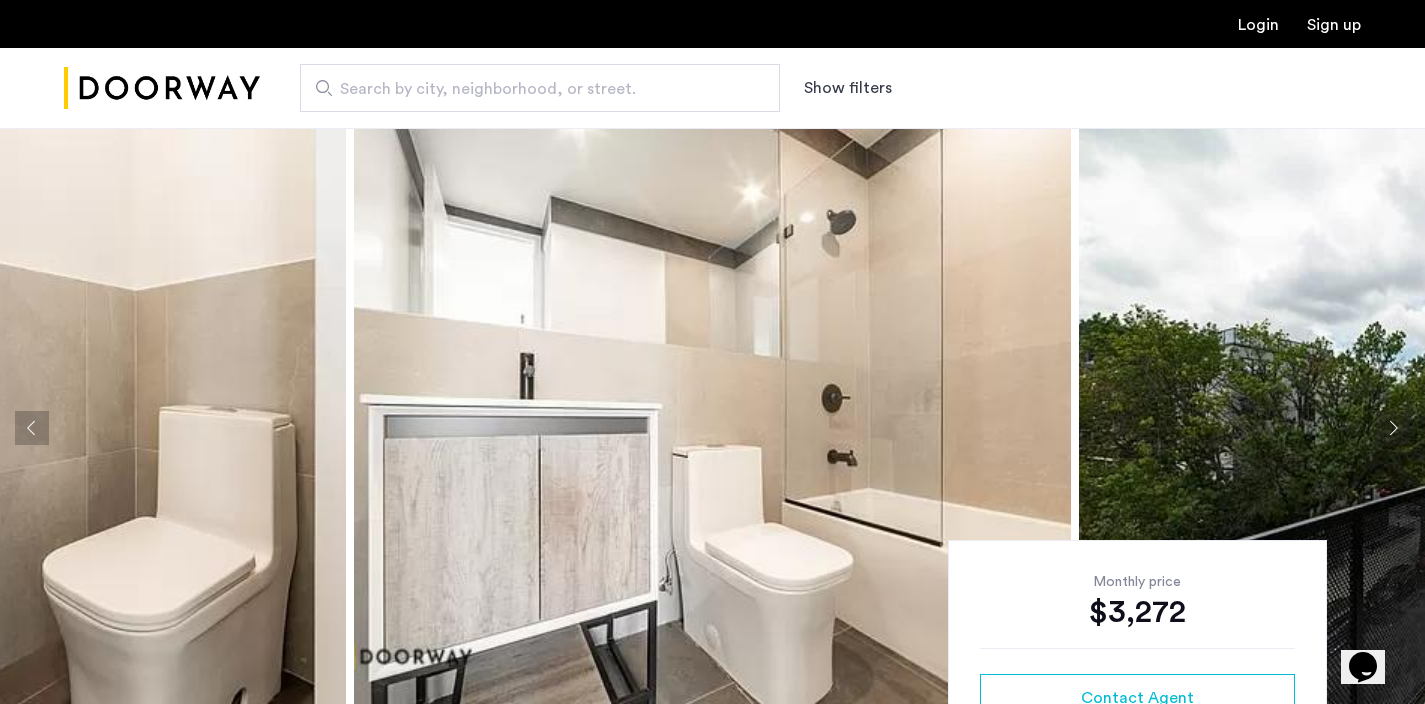 click 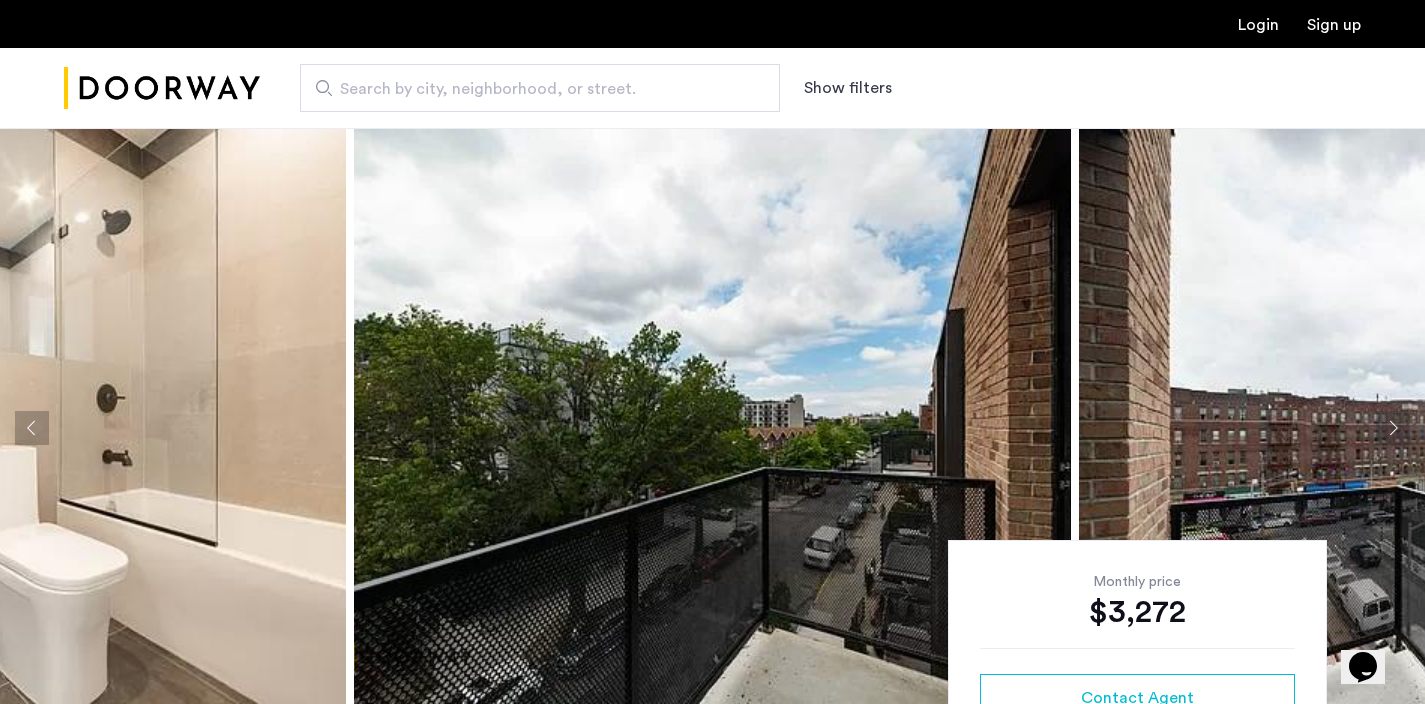 click 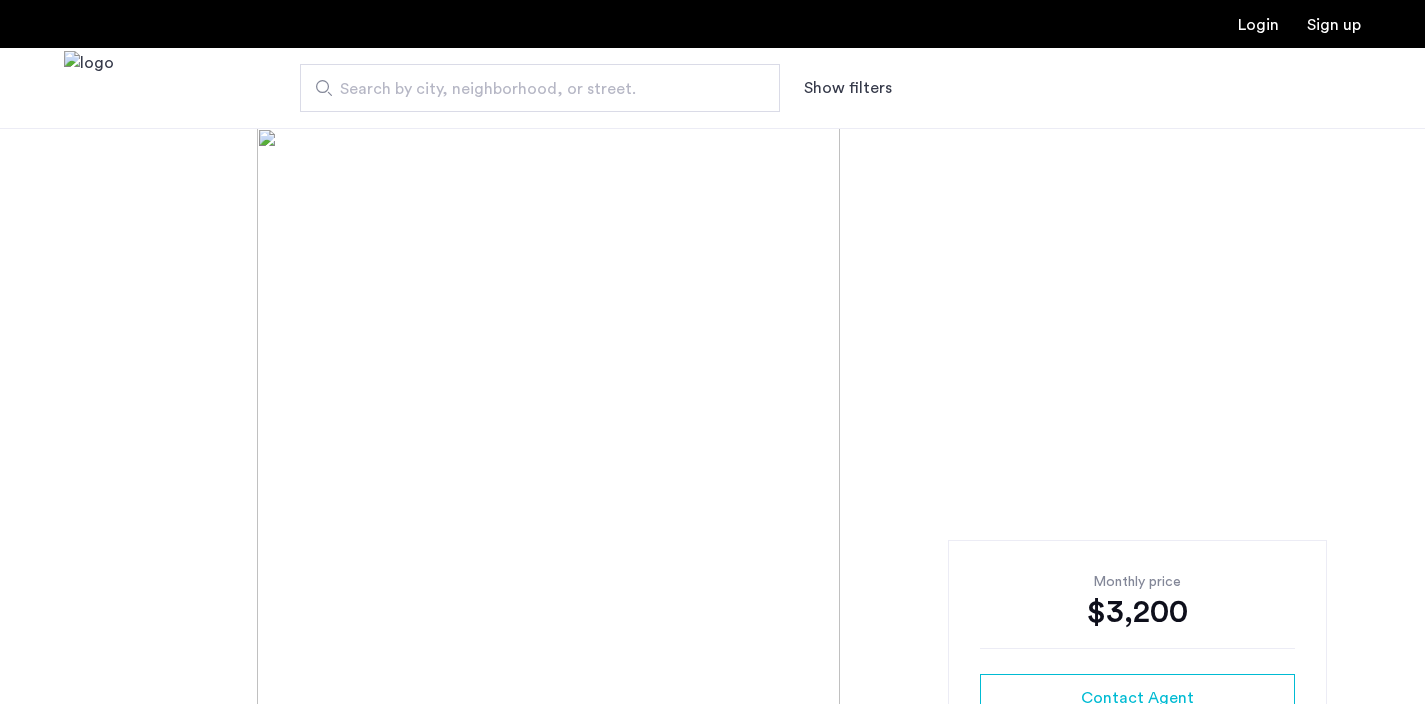 scroll, scrollTop: 0, scrollLeft: 0, axis: both 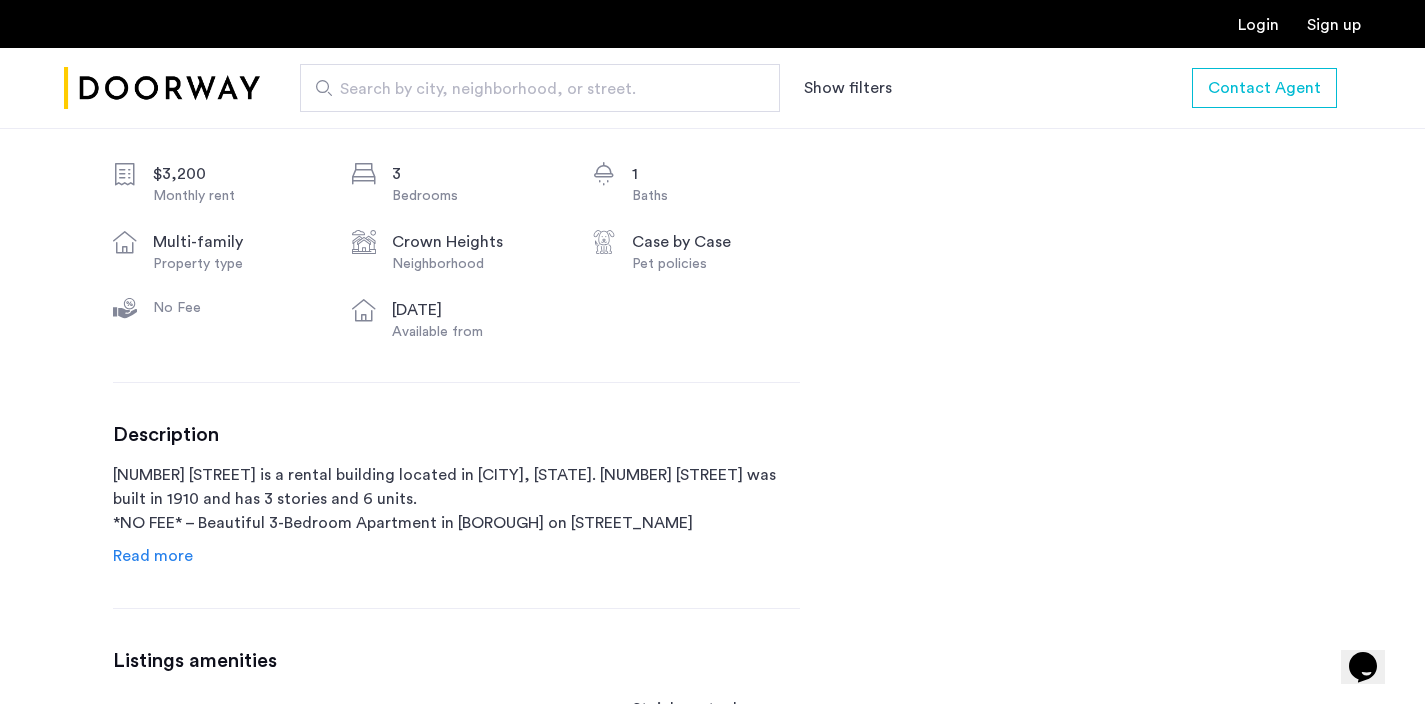 click on "Read more" 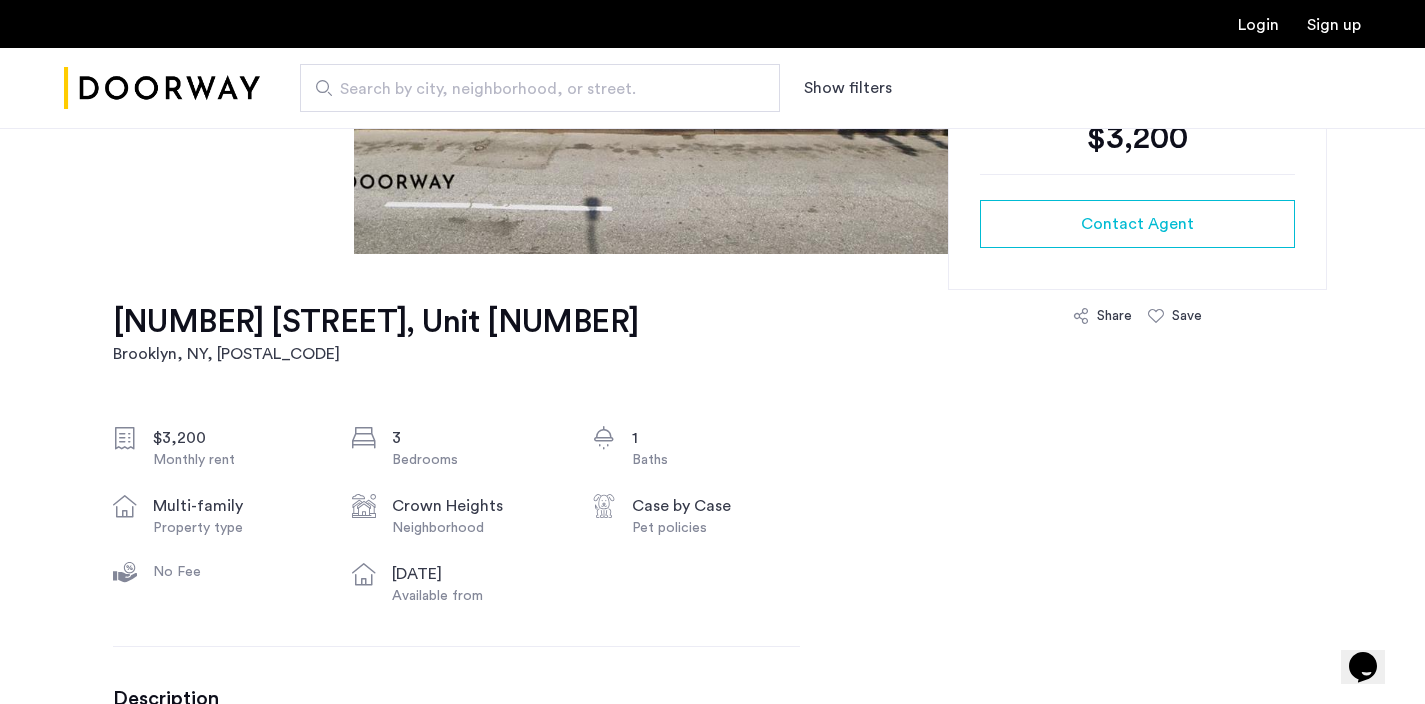 scroll, scrollTop: 0, scrollLeft: 0, axis: both 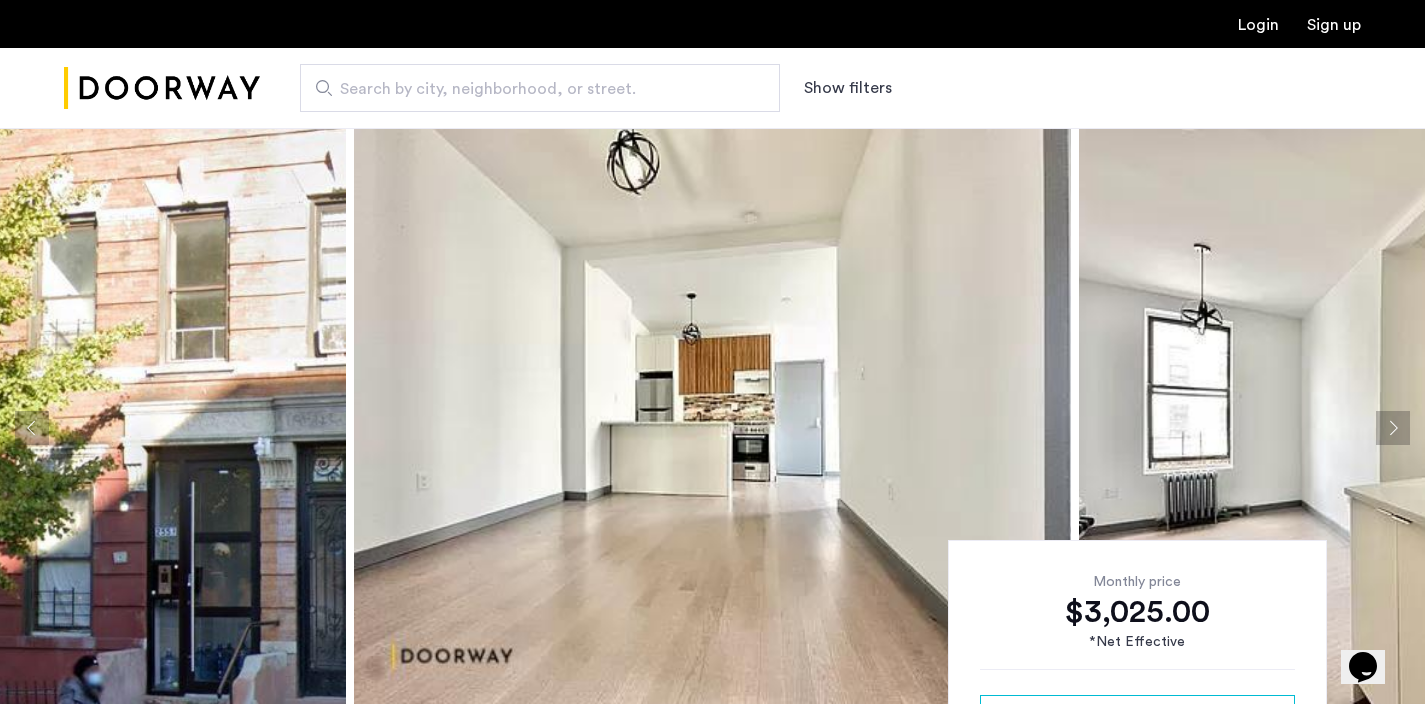 click 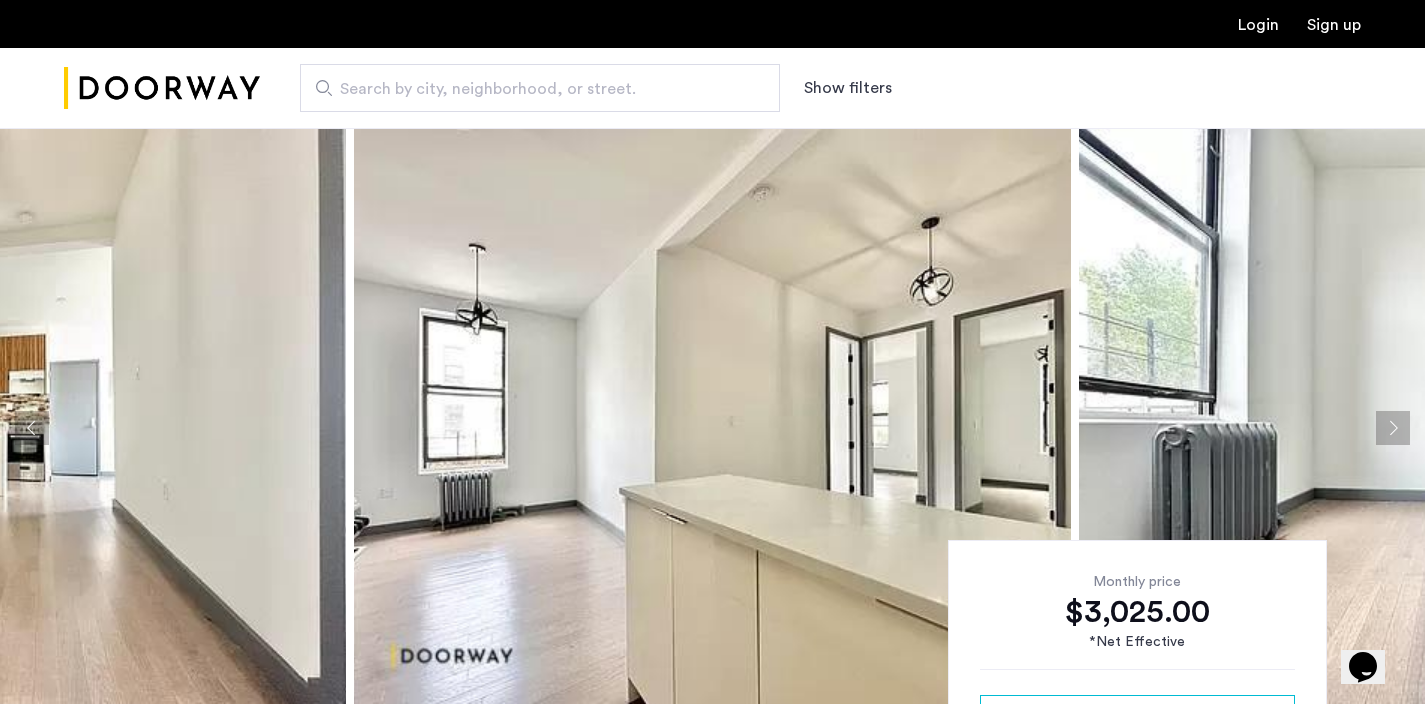 click 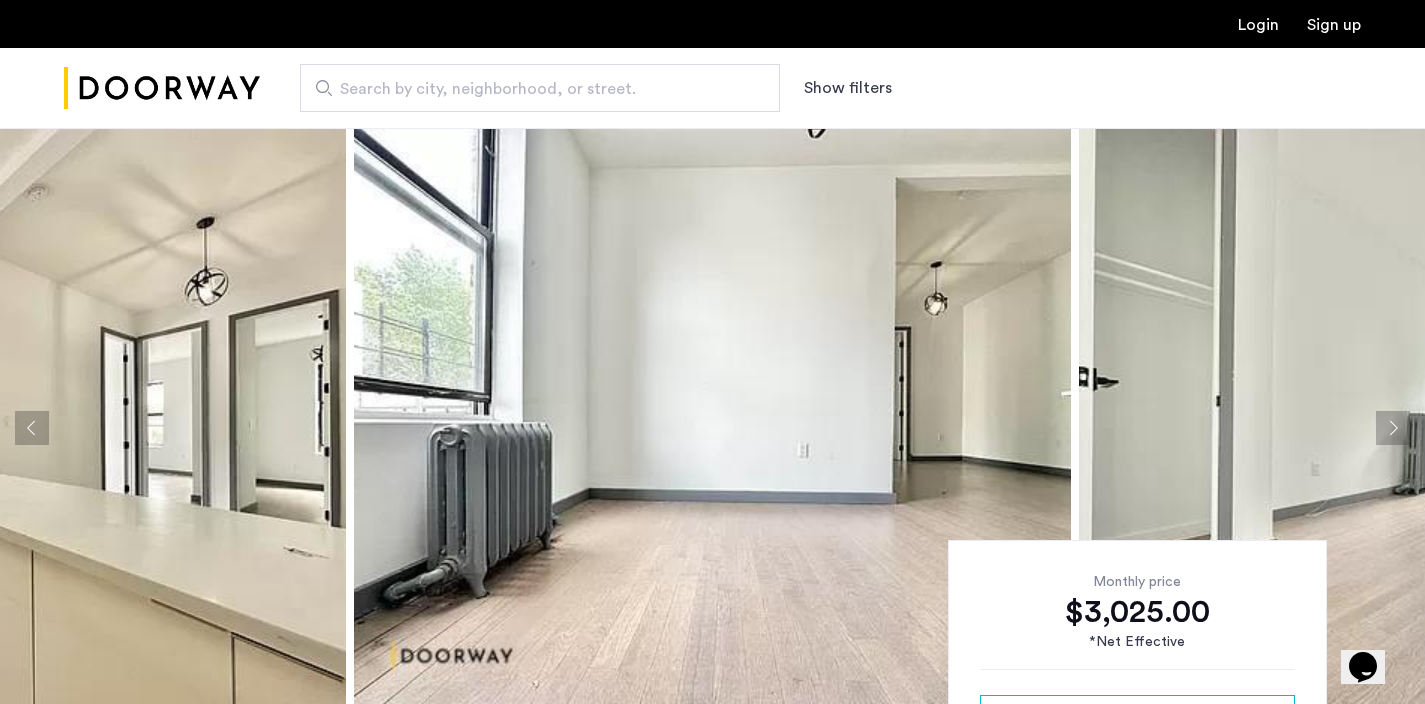 click 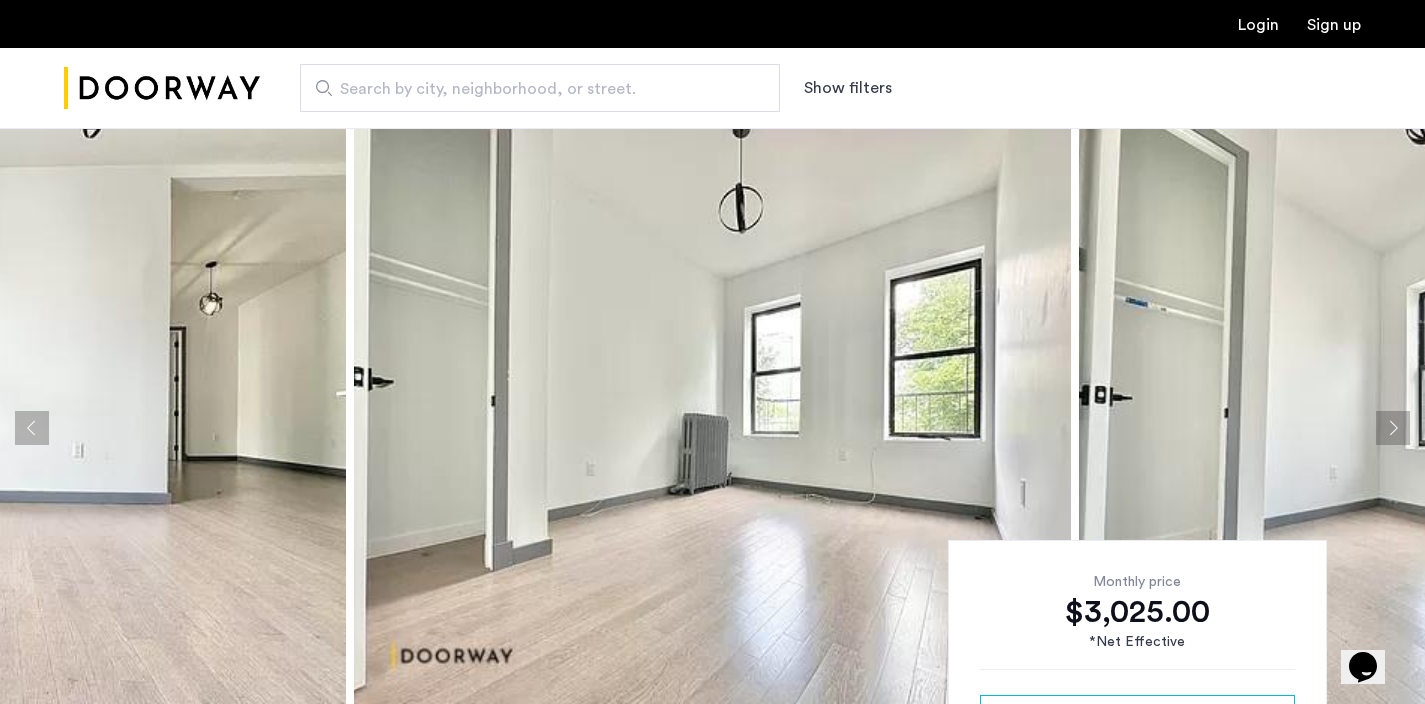 click 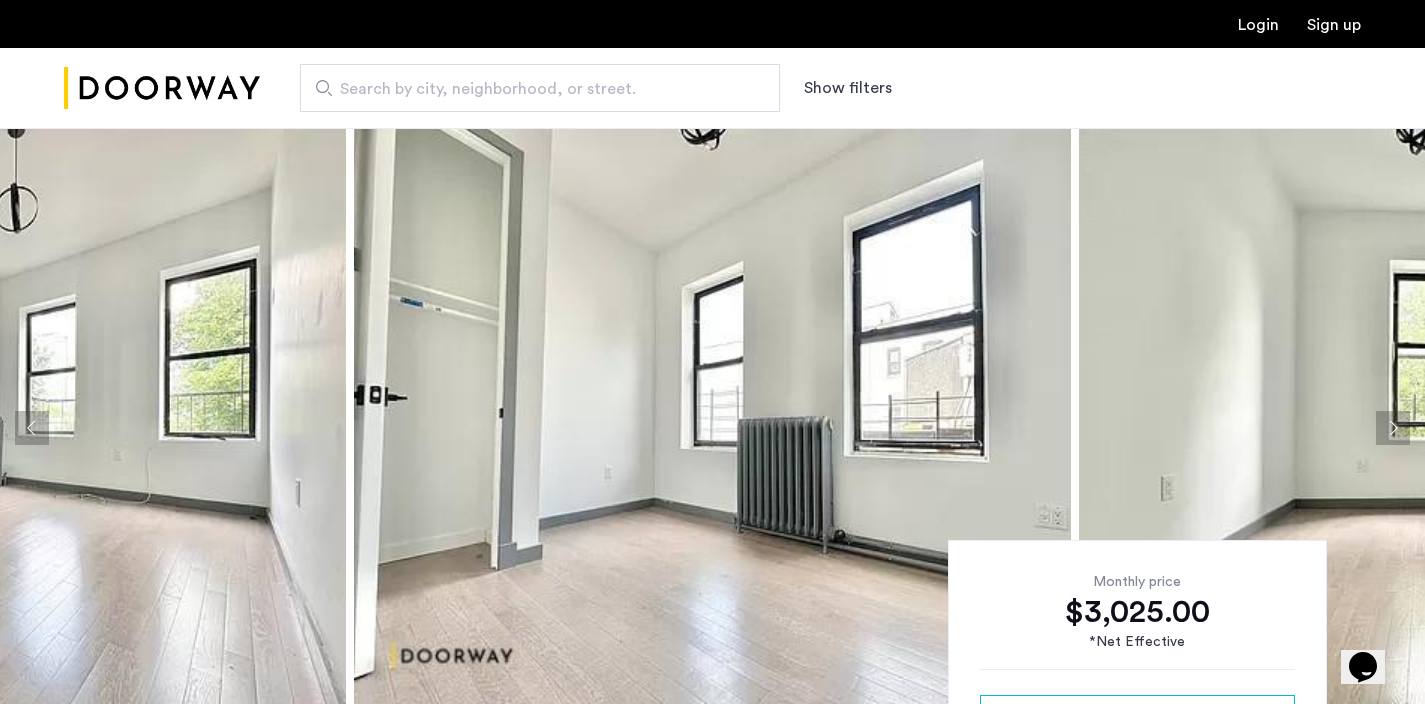 click 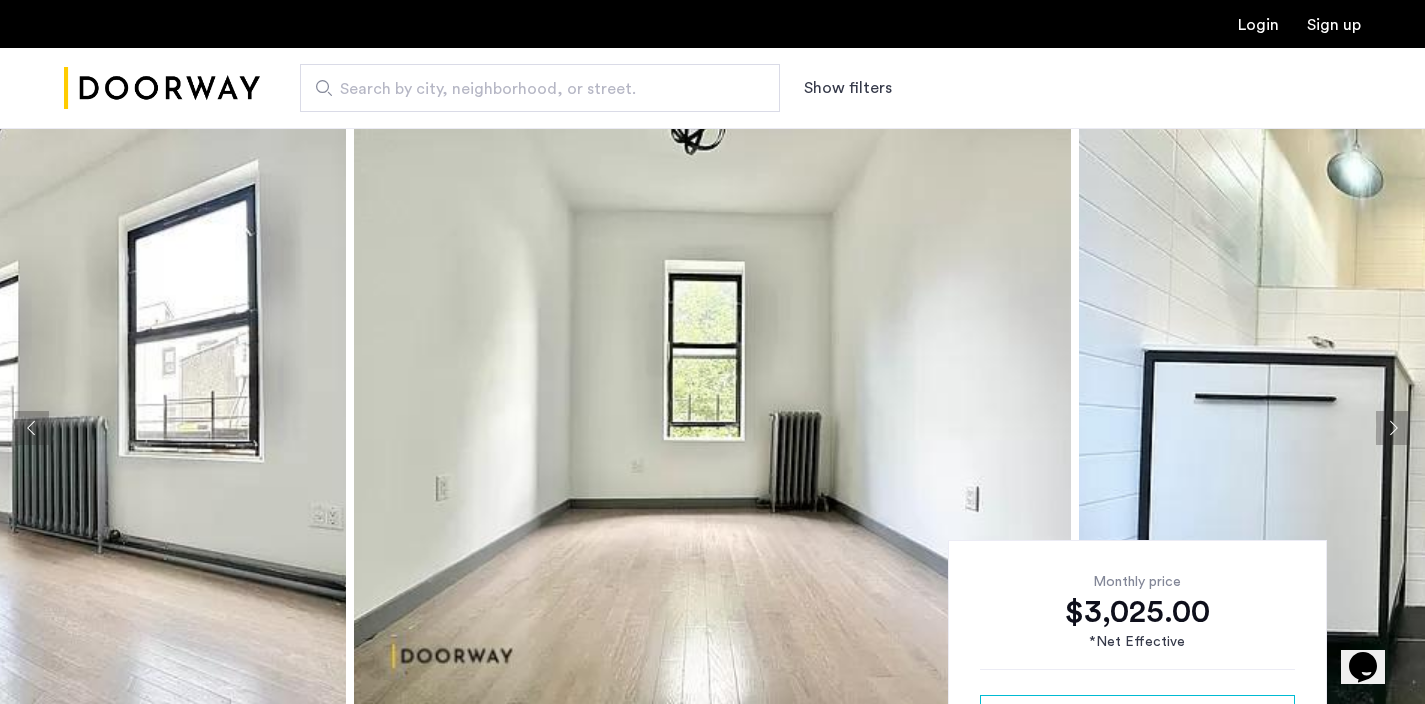 click 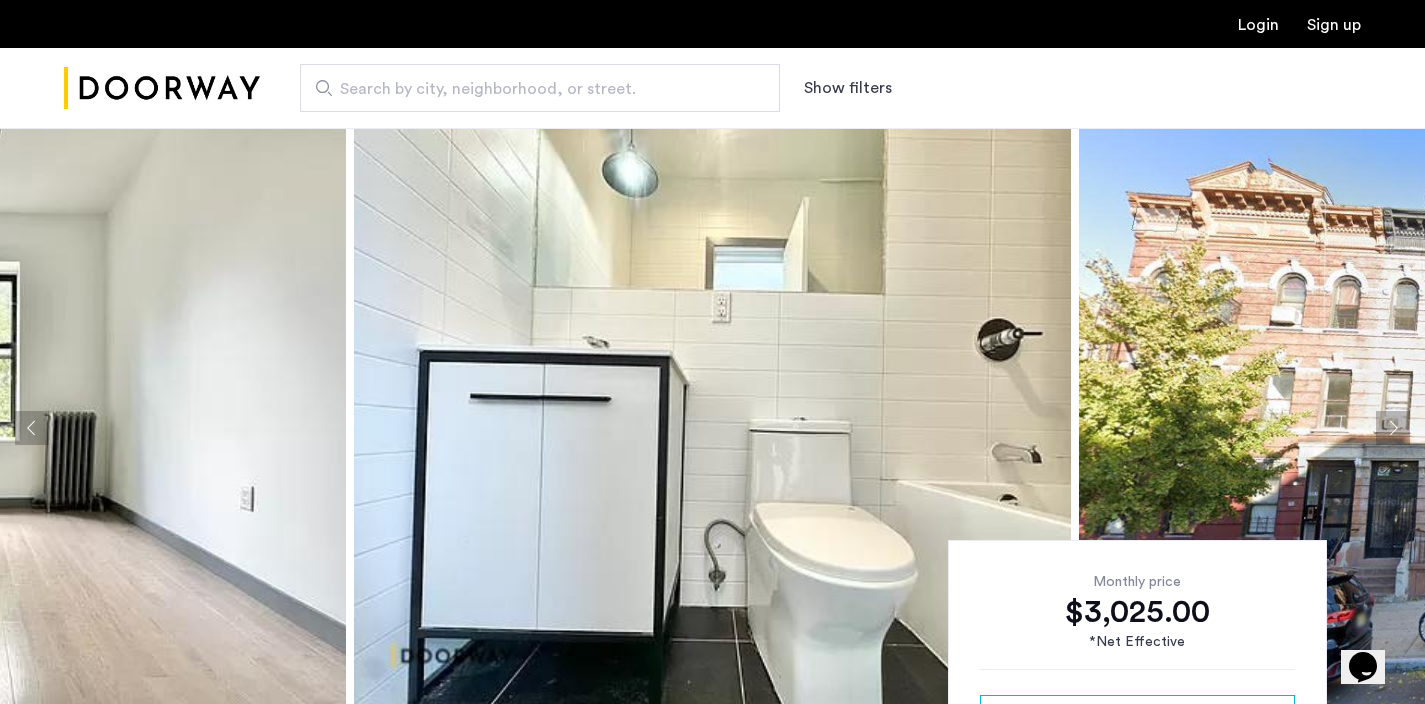click 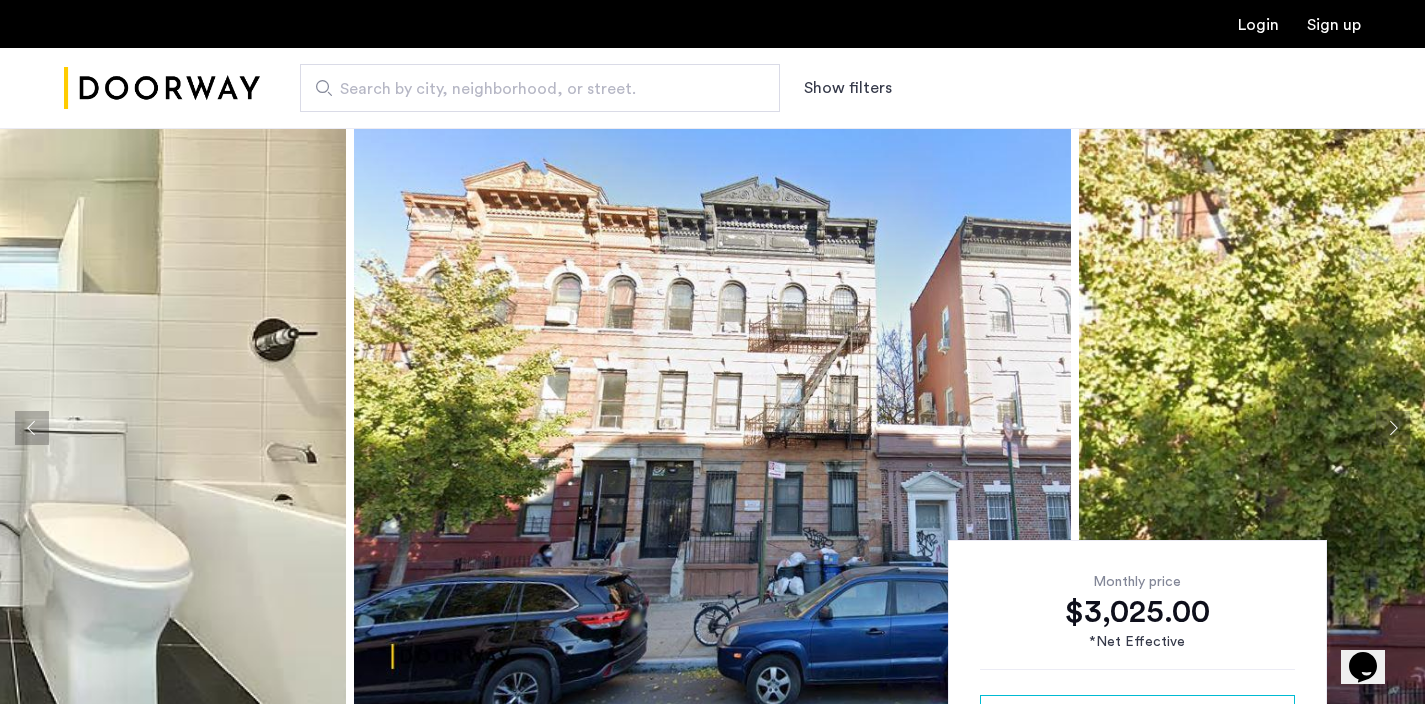 click 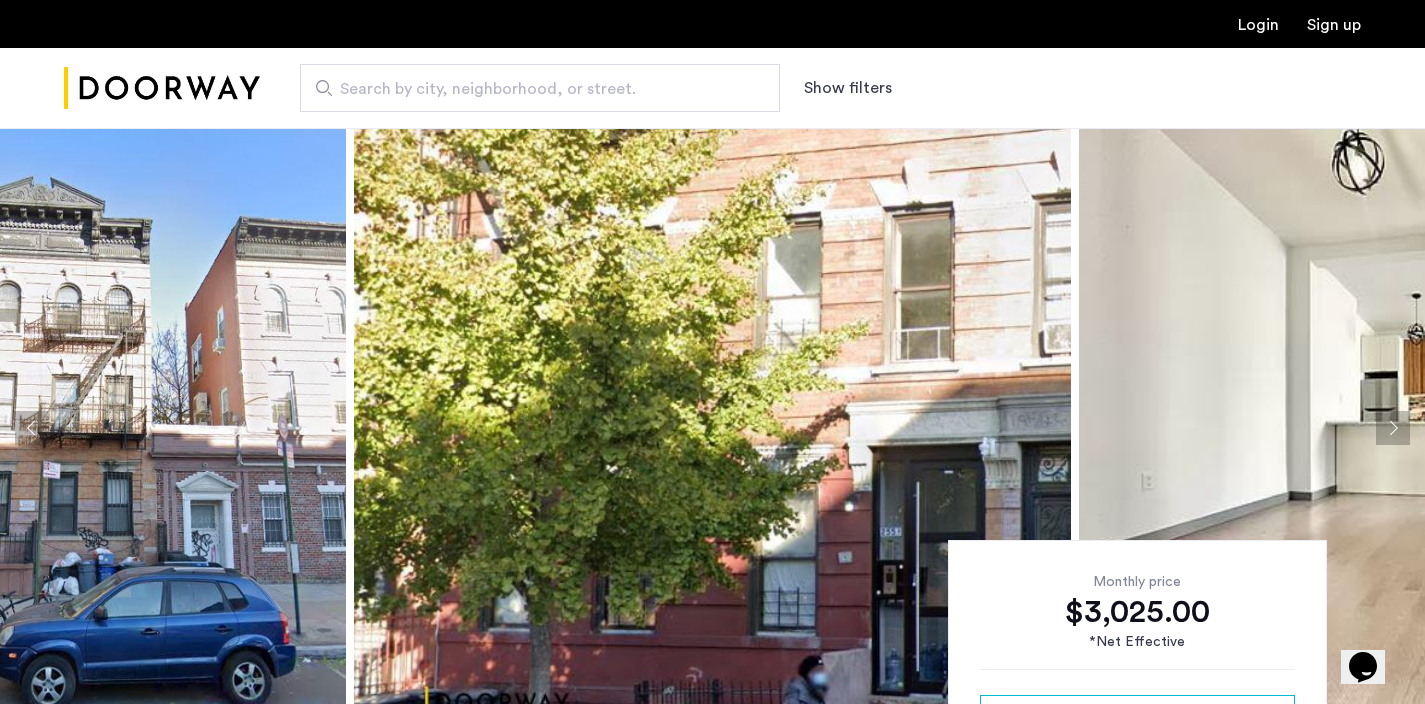 click 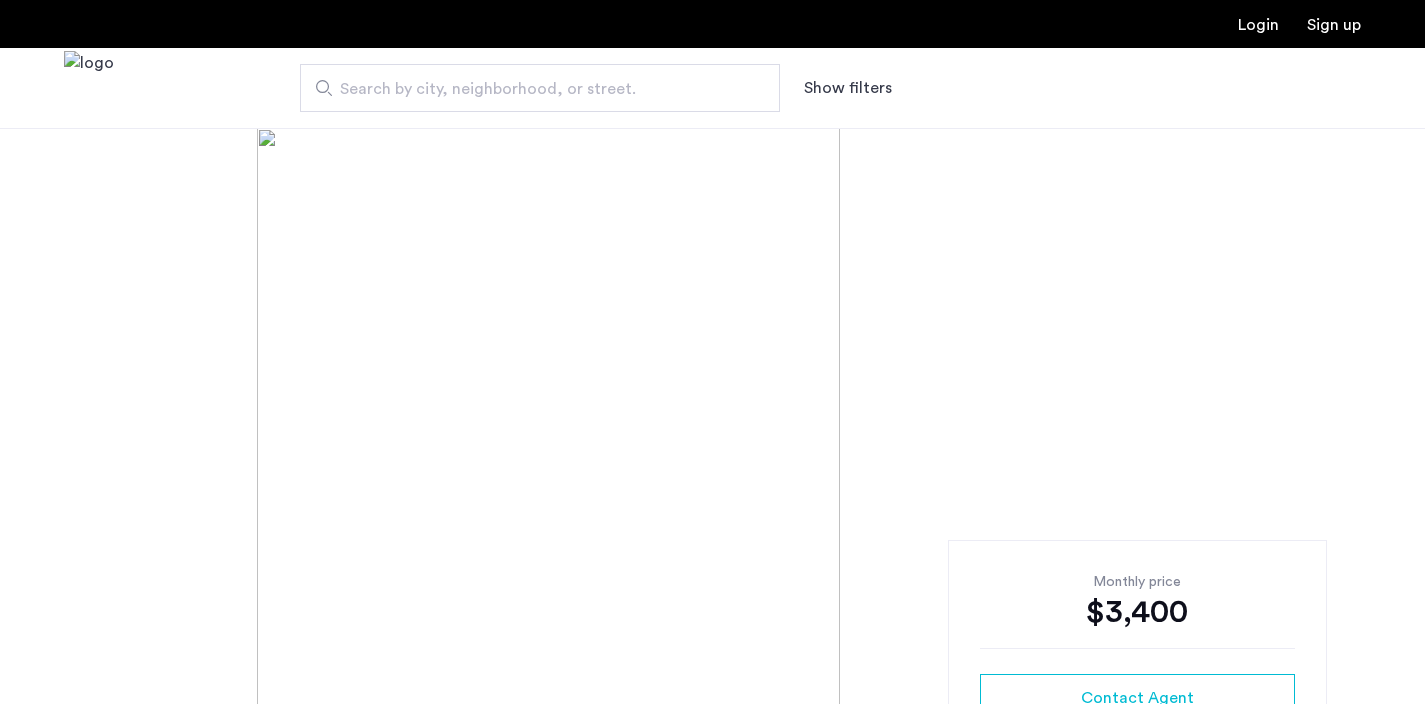 scroll, scrollTop: 0, scrollLeft: 0, axis: both 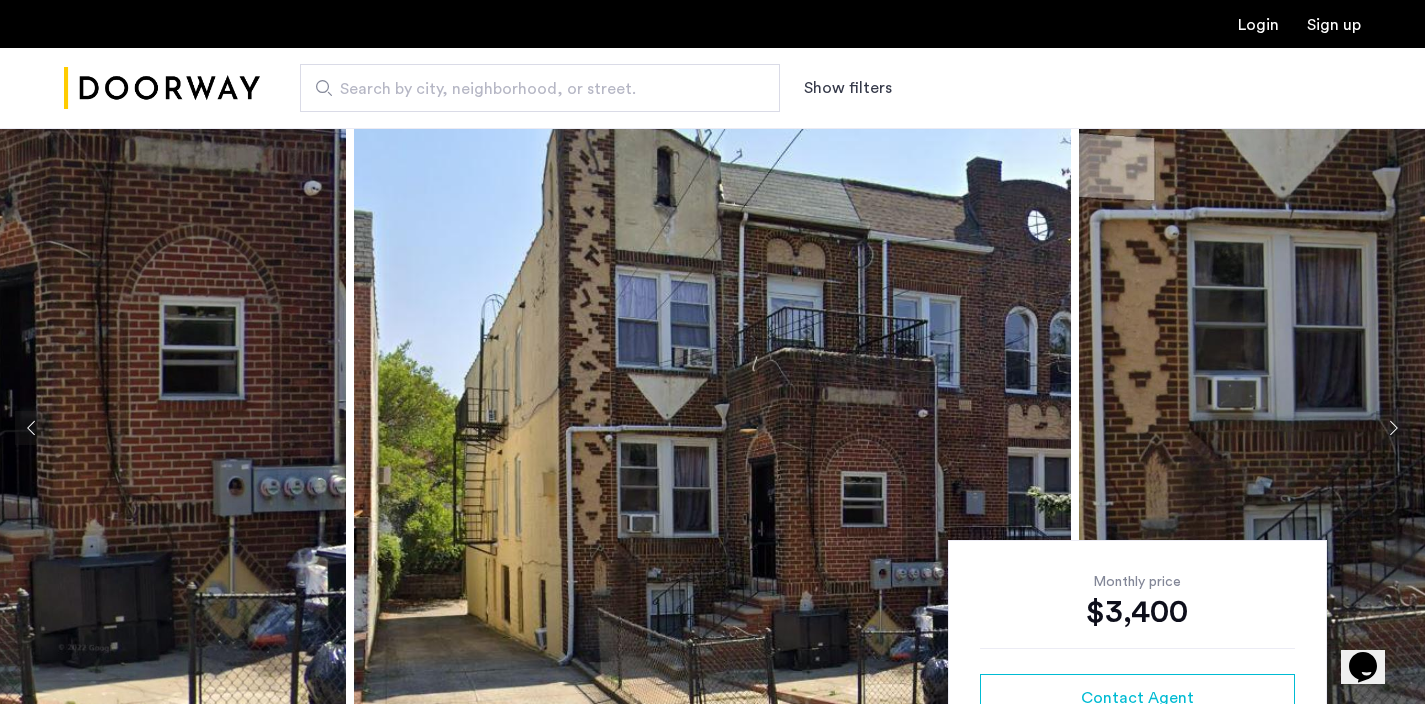 click 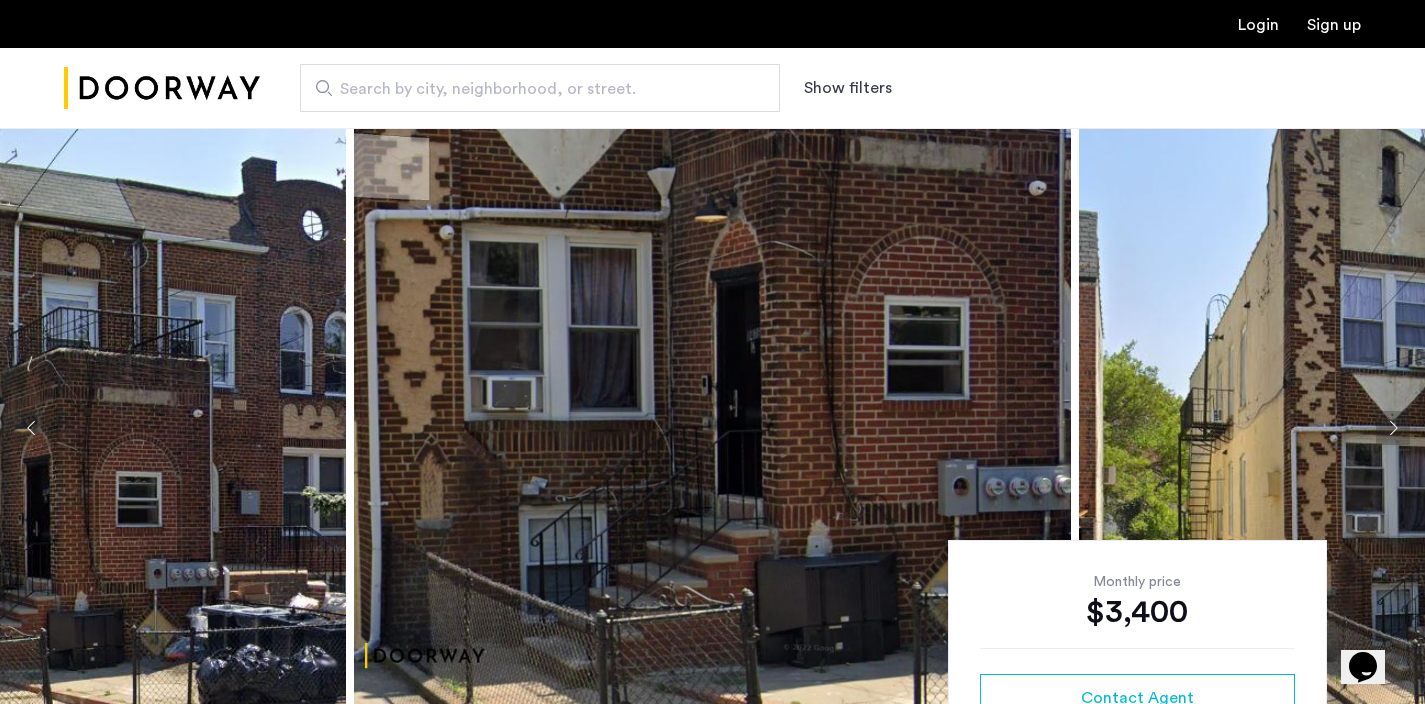 click 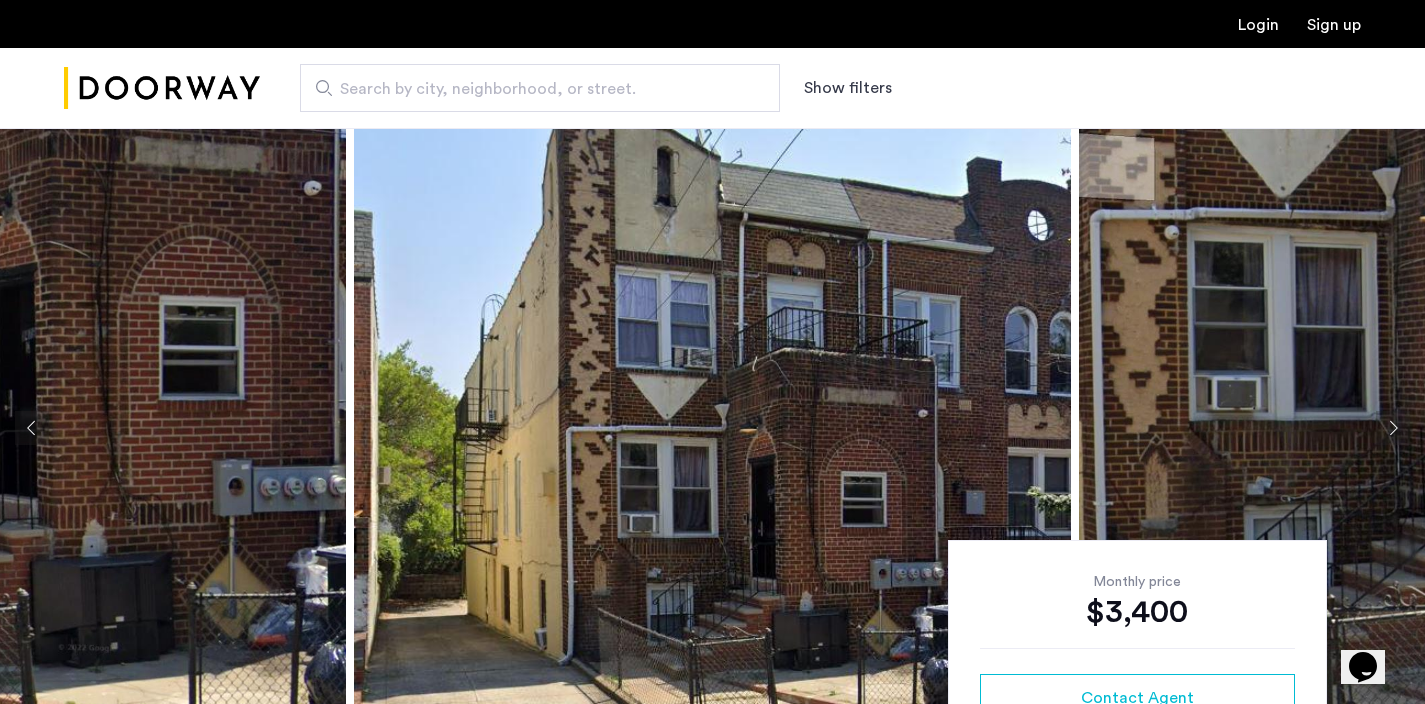 click 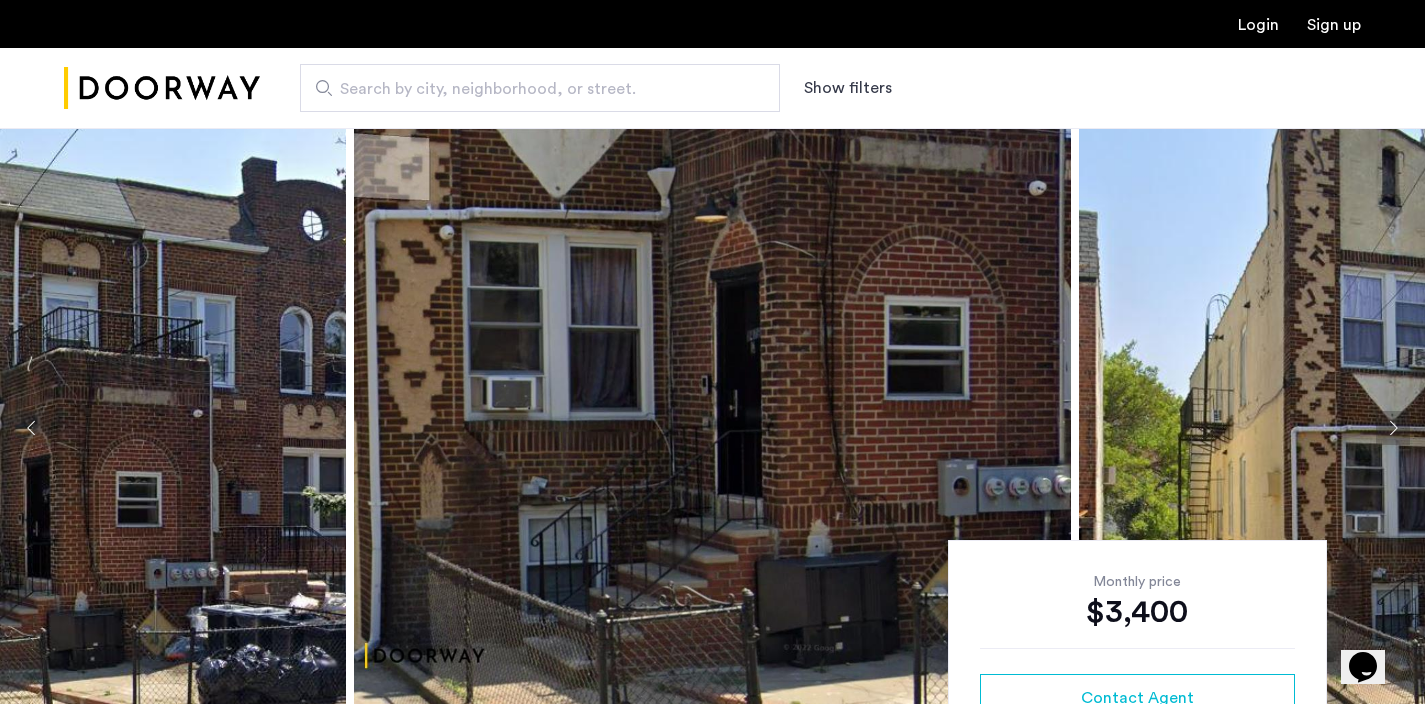 click 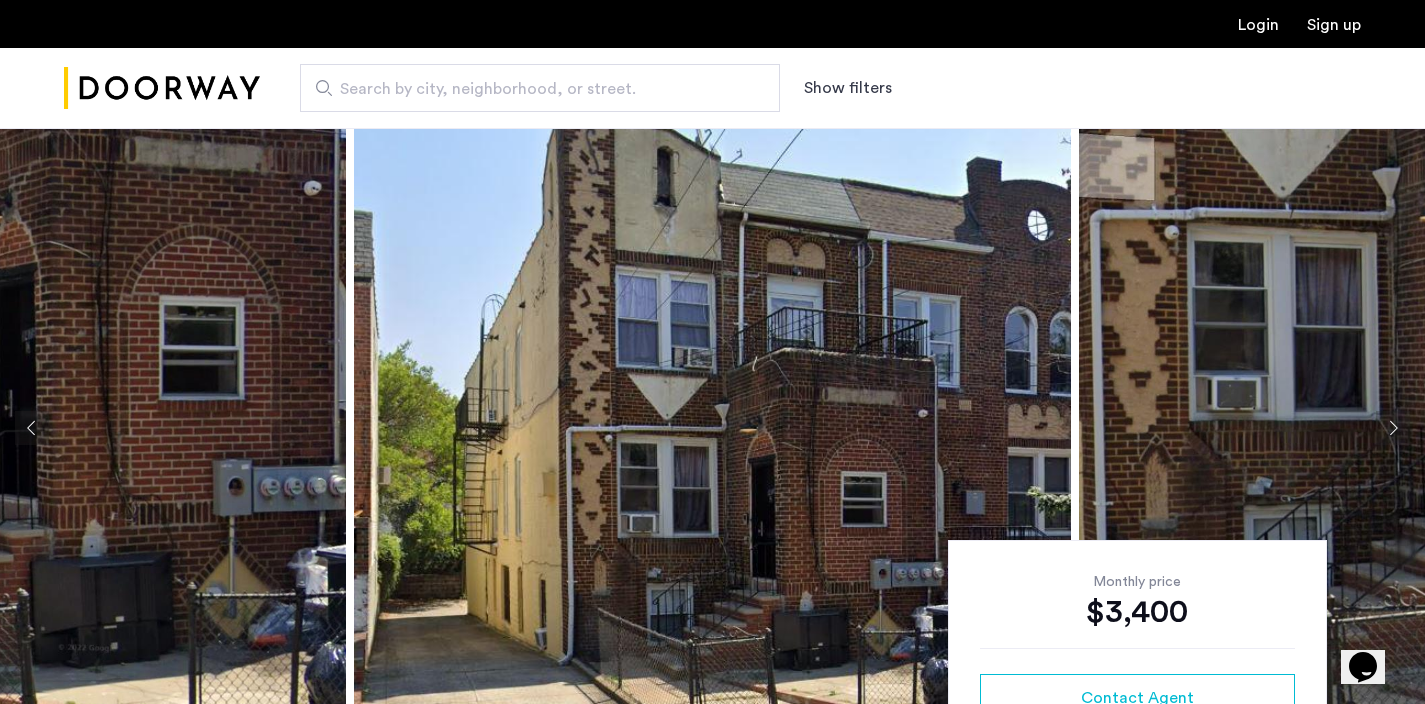 click 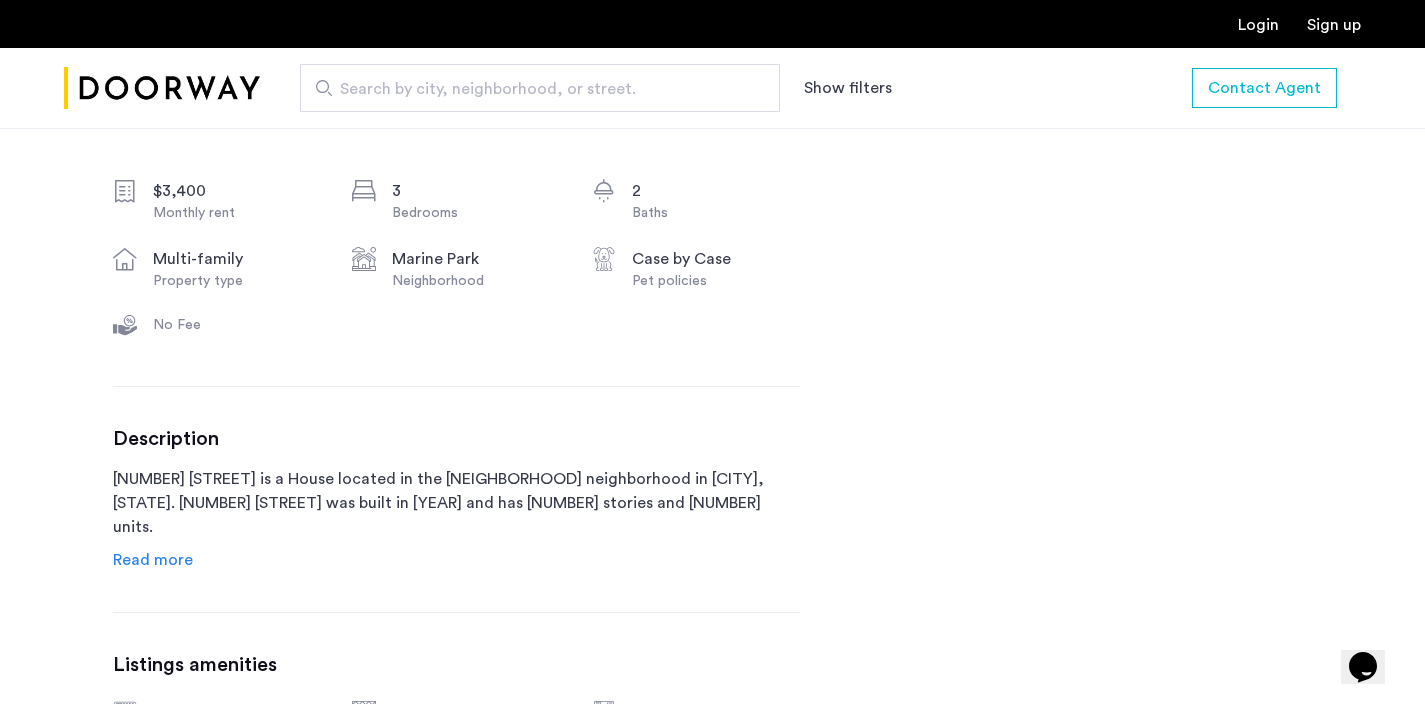 scroll, scrollTop: 732, scrollLeft: 0, axis: vertical 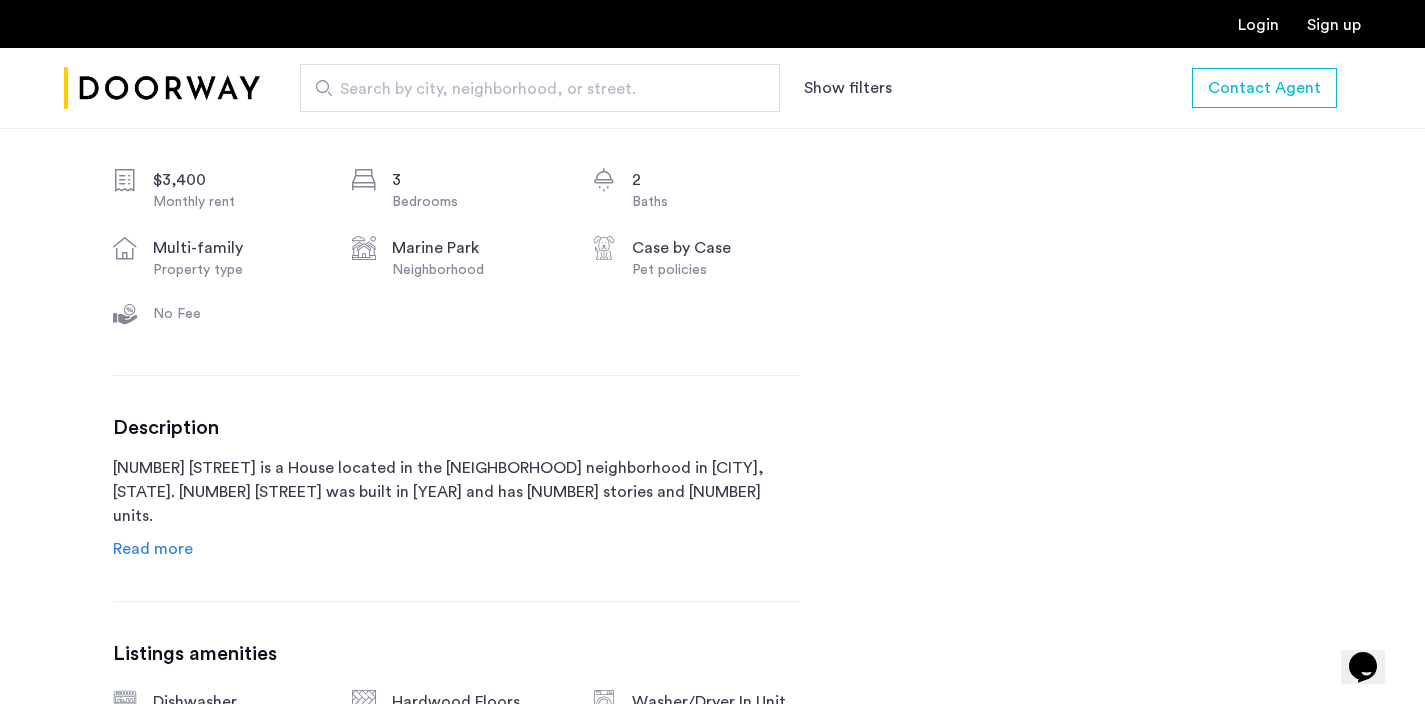 click on "Read more" 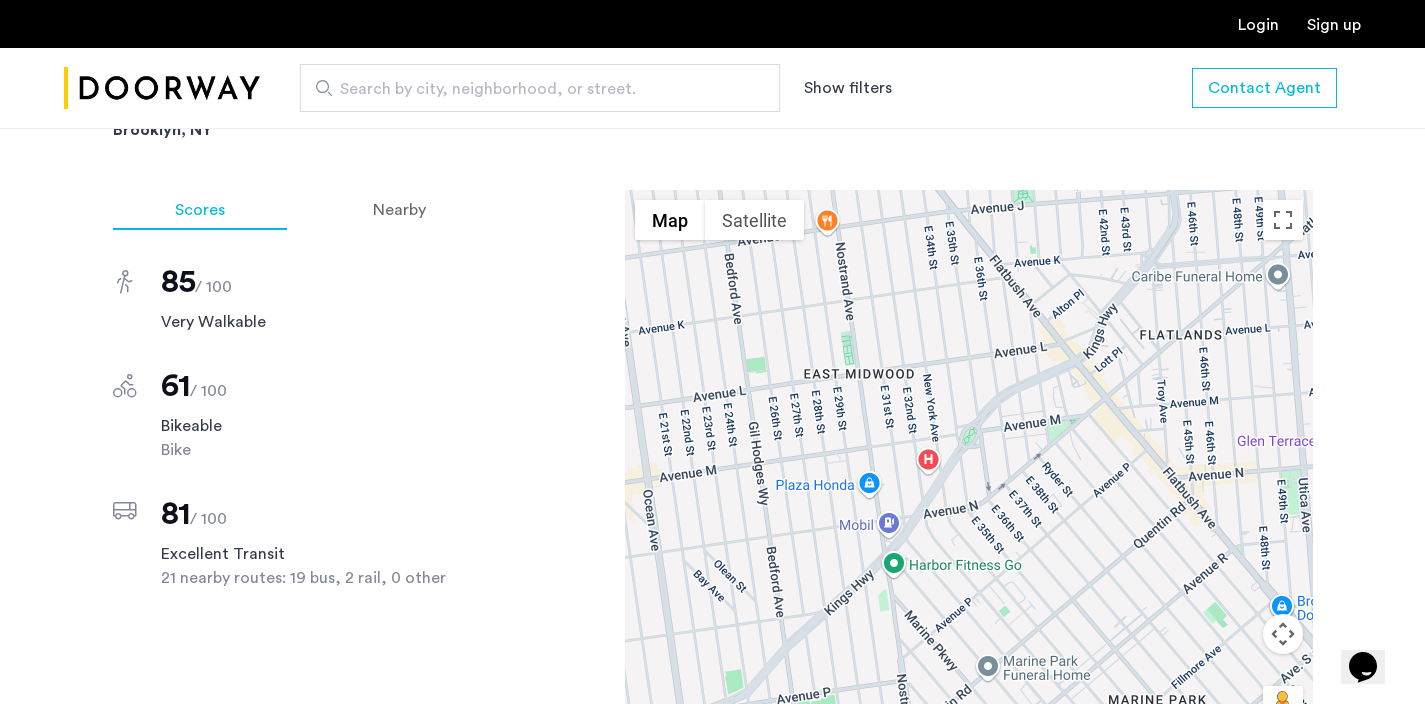 scroll, scrollTop: 2027, scrollLeft: 0, axis: vertical 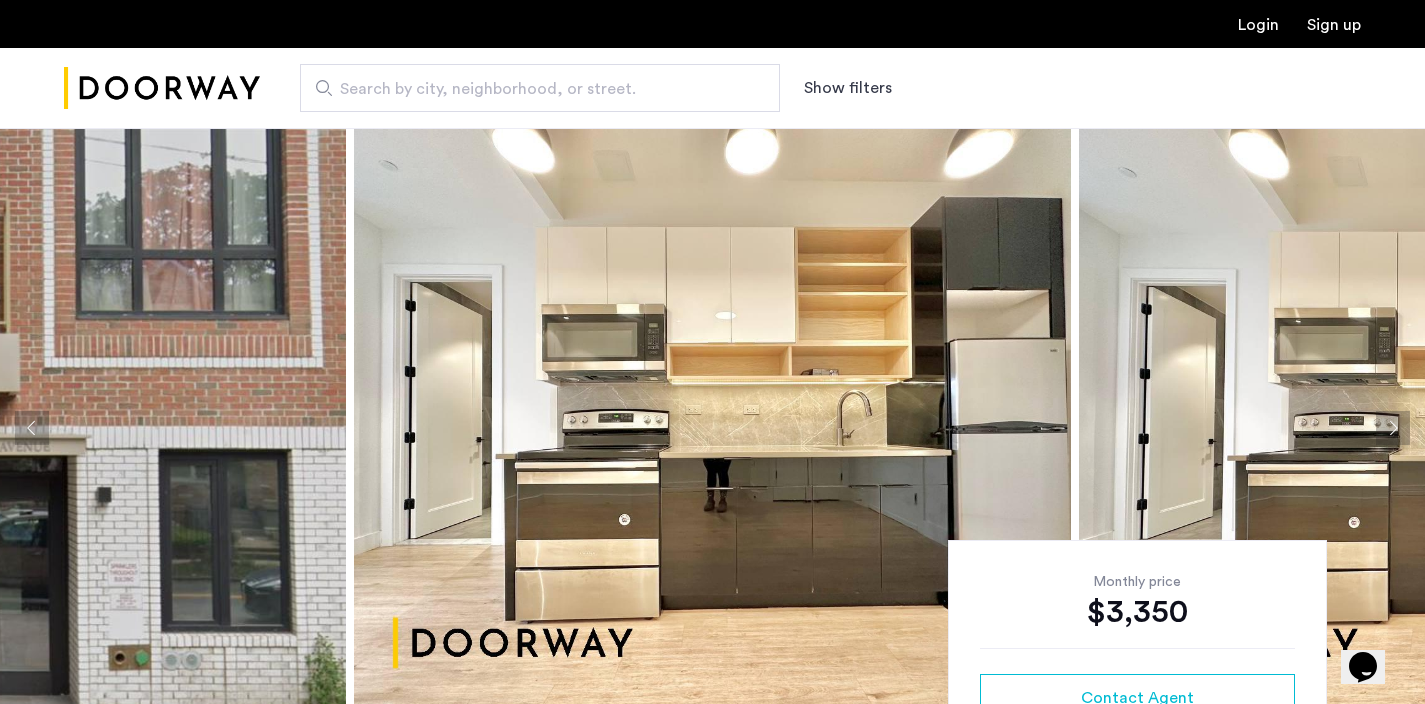 click 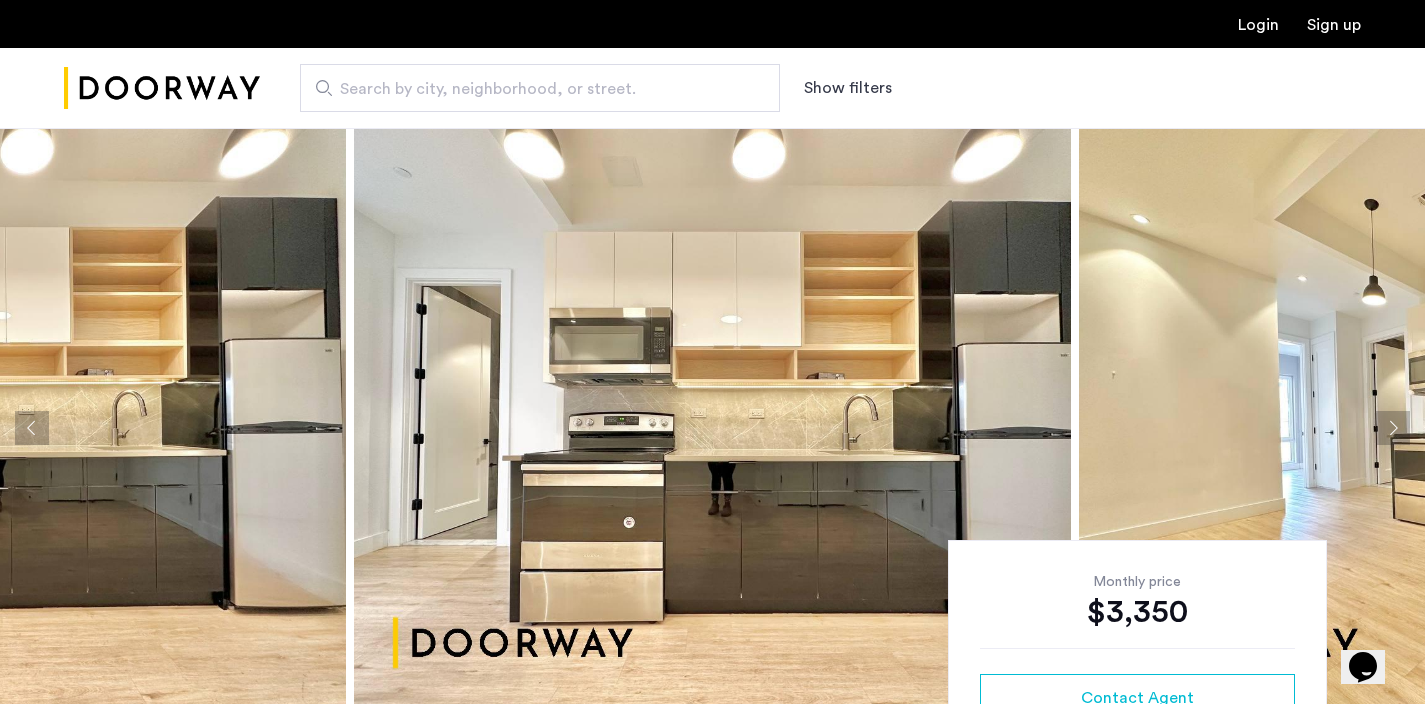 click 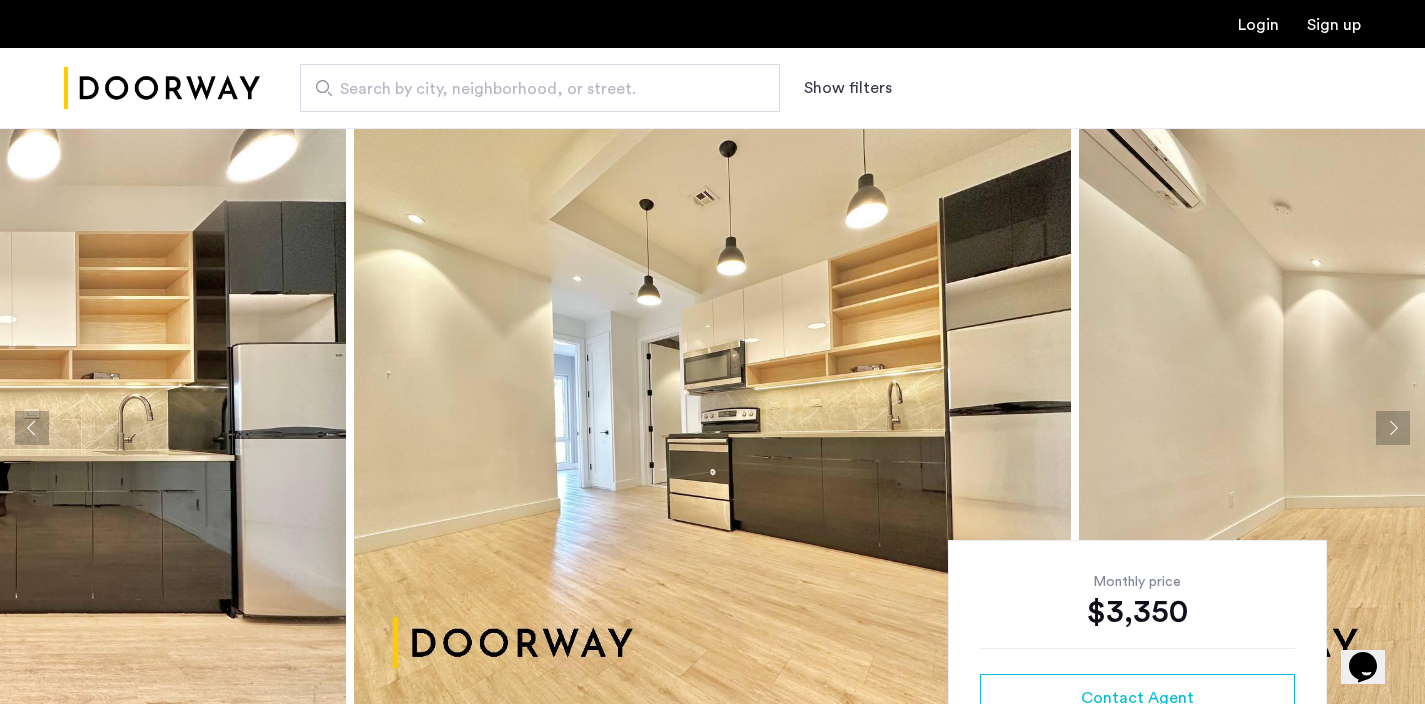 click 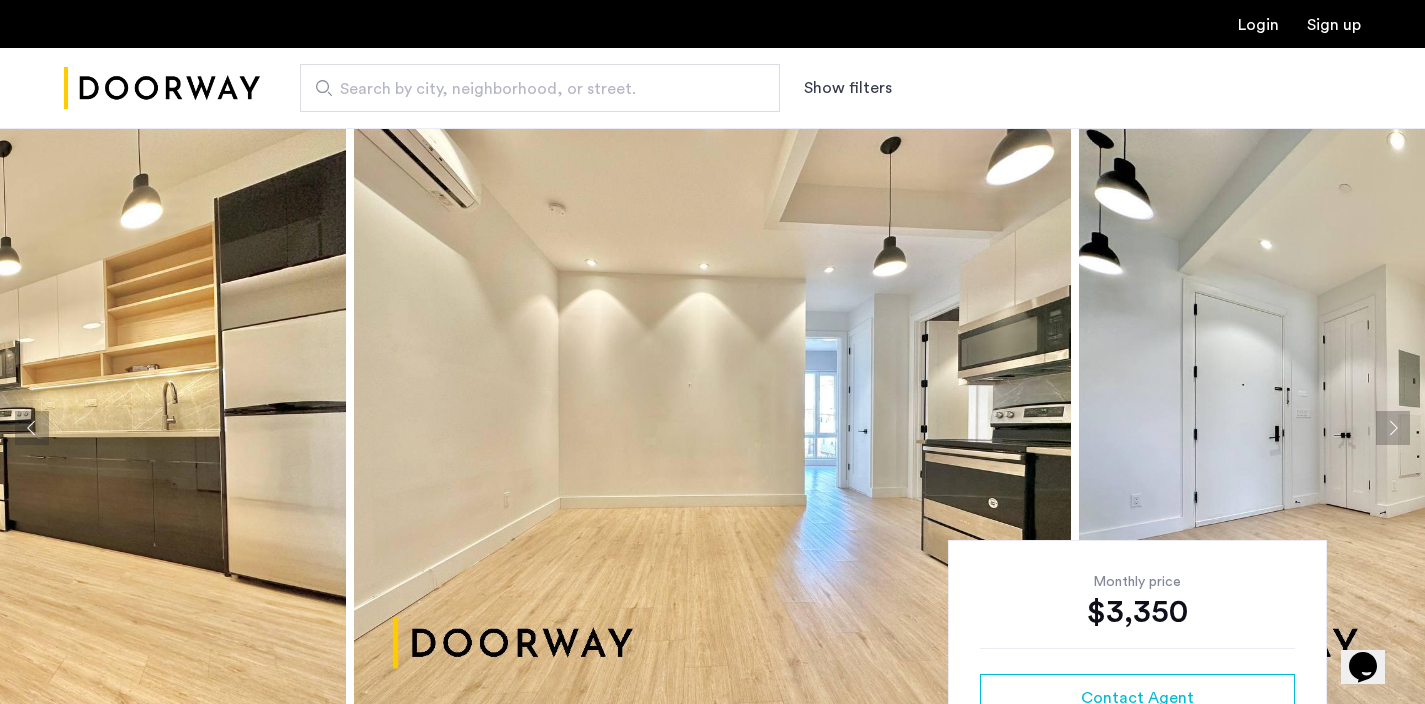 click 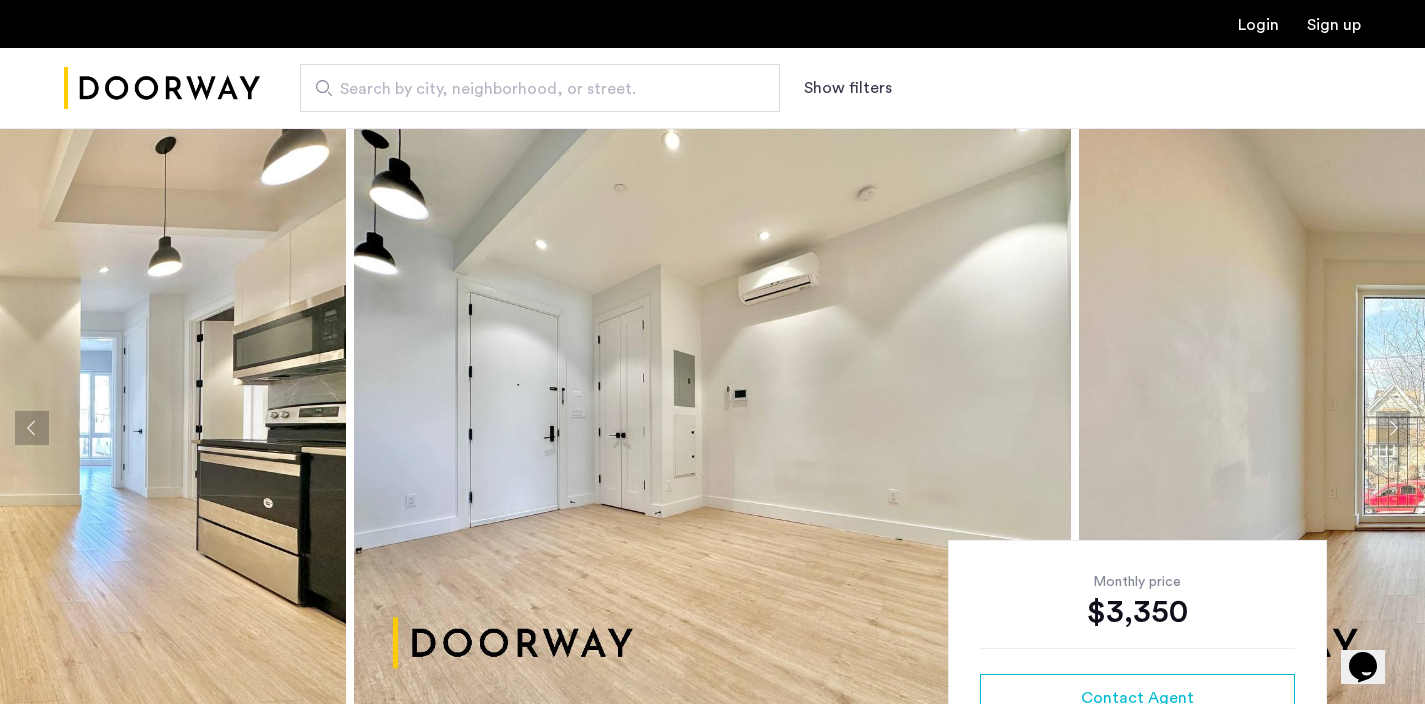 click 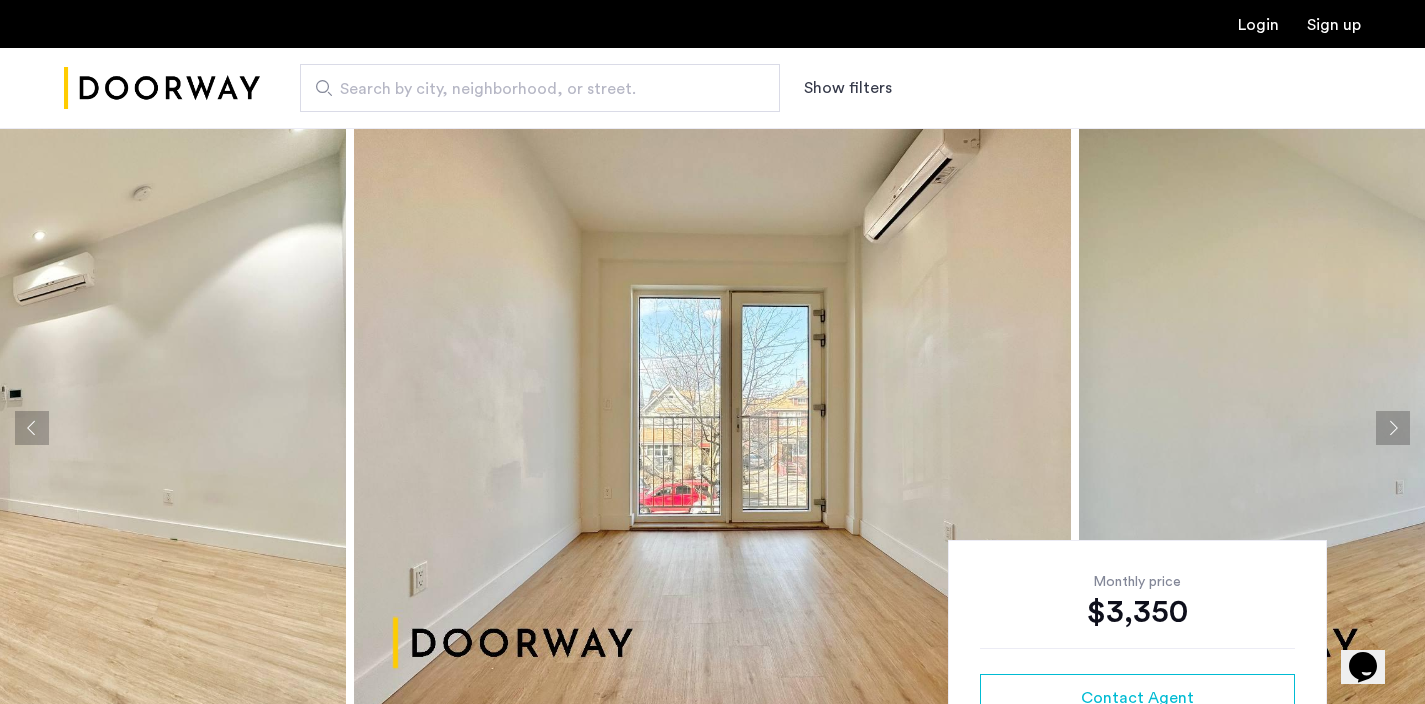 click 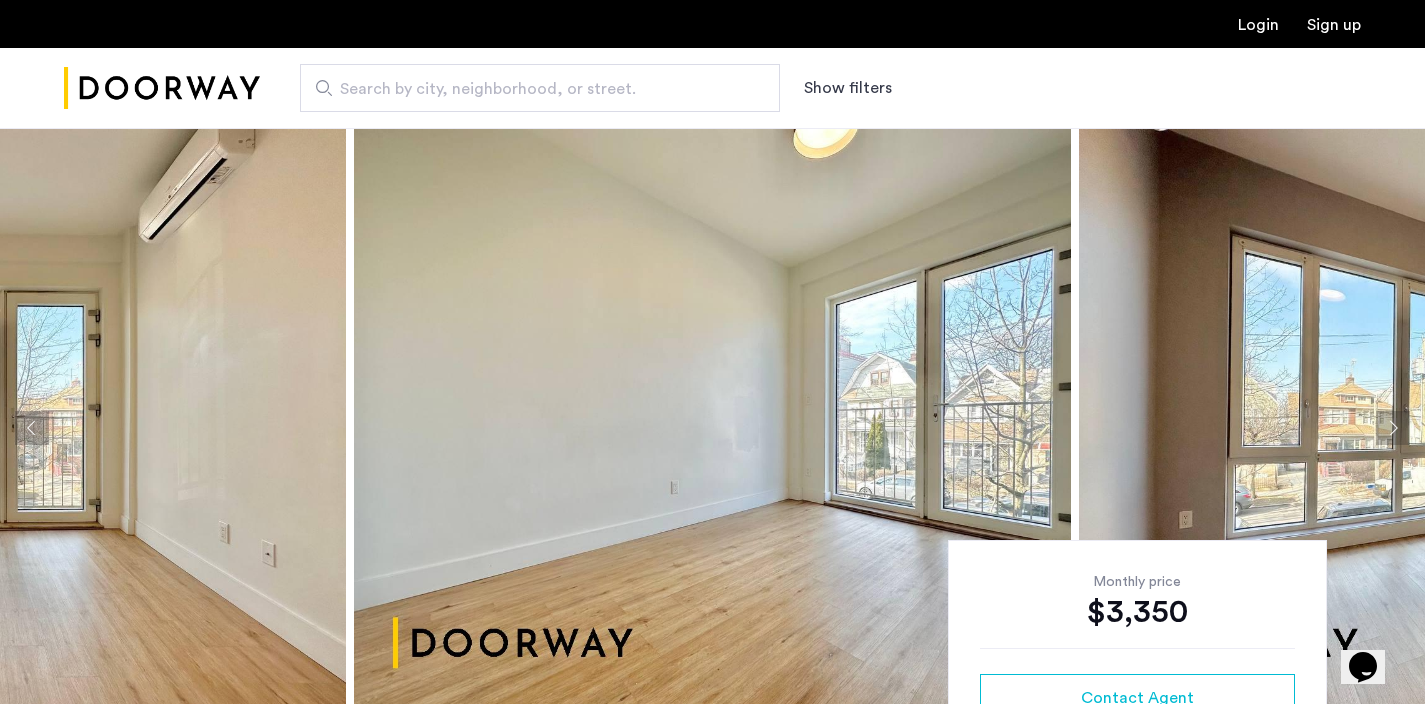 click 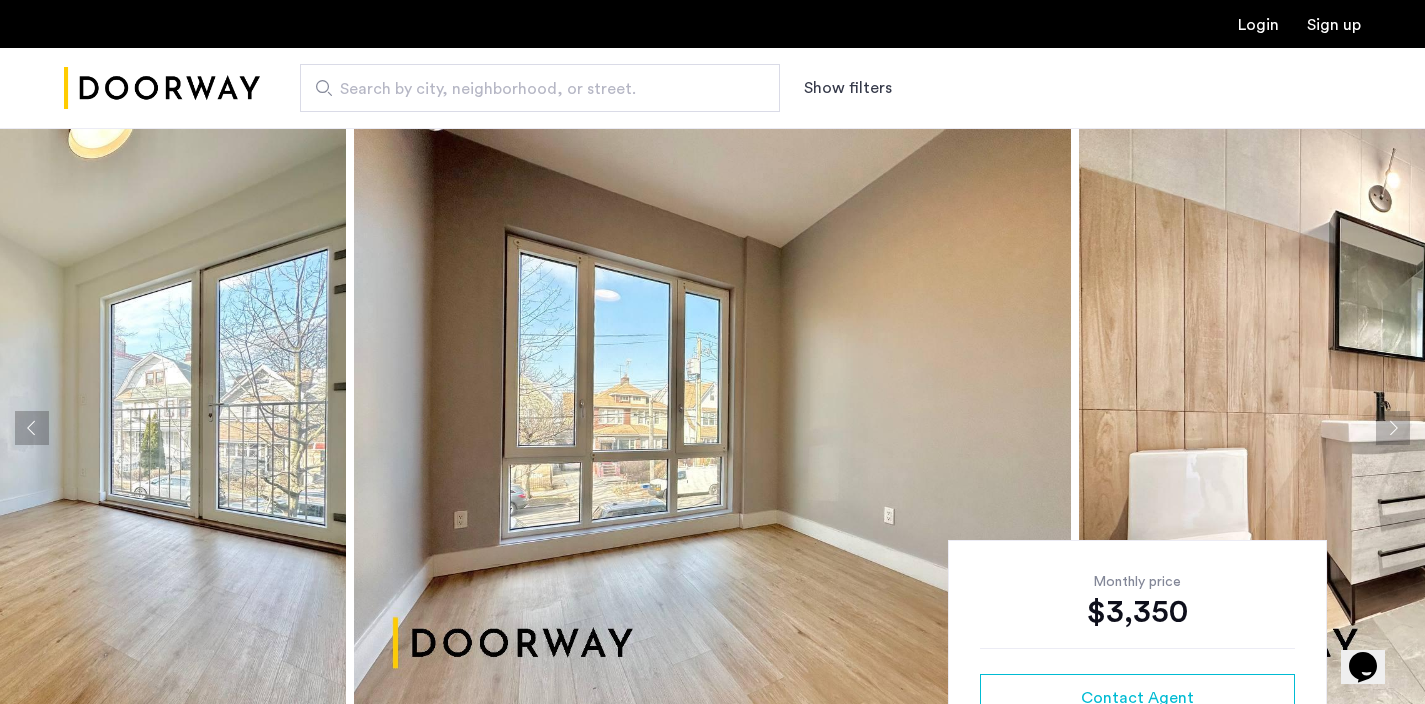 click 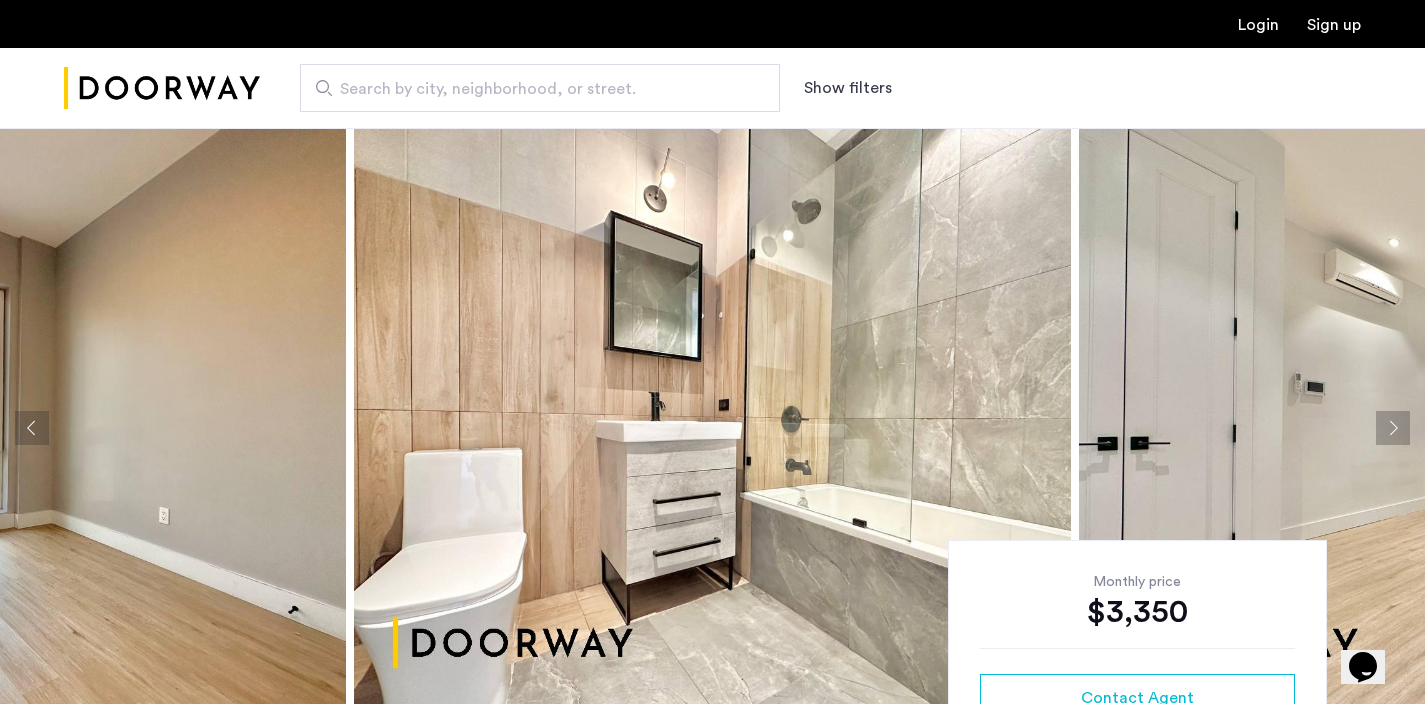 click 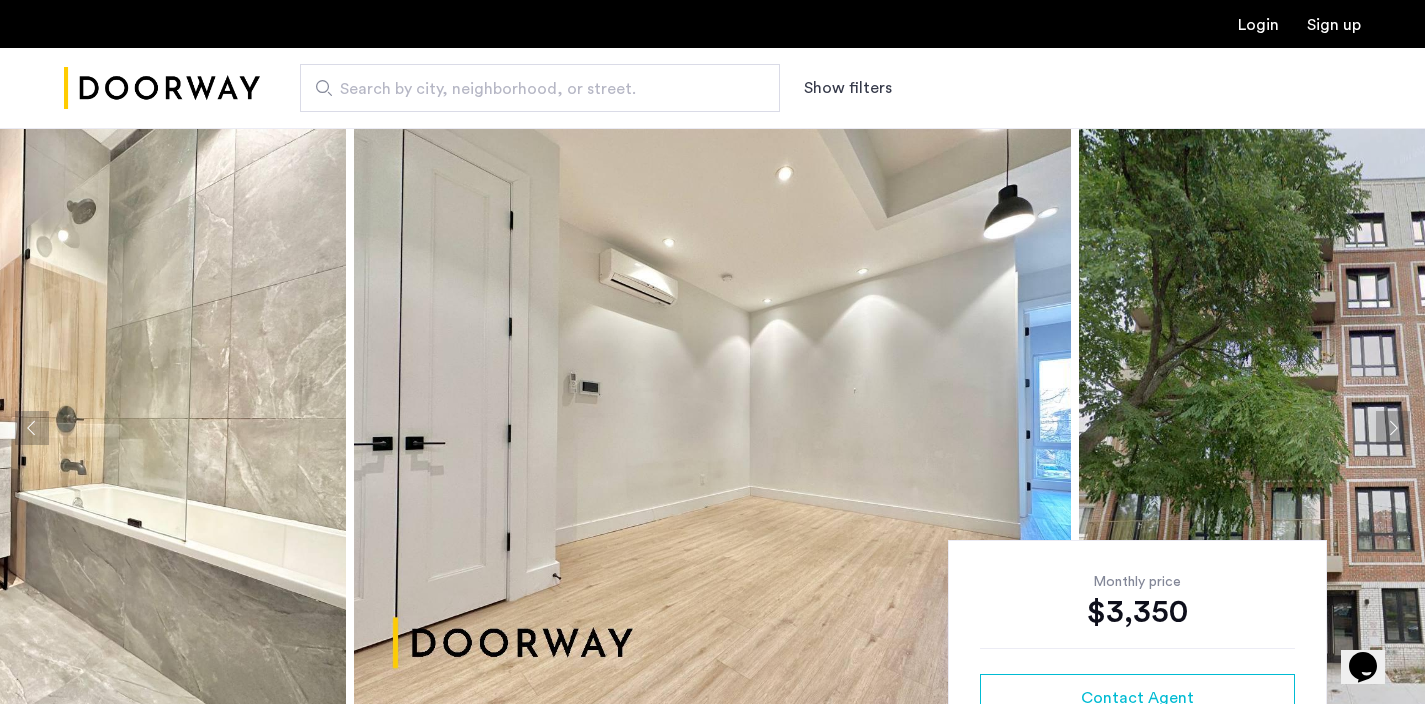 click 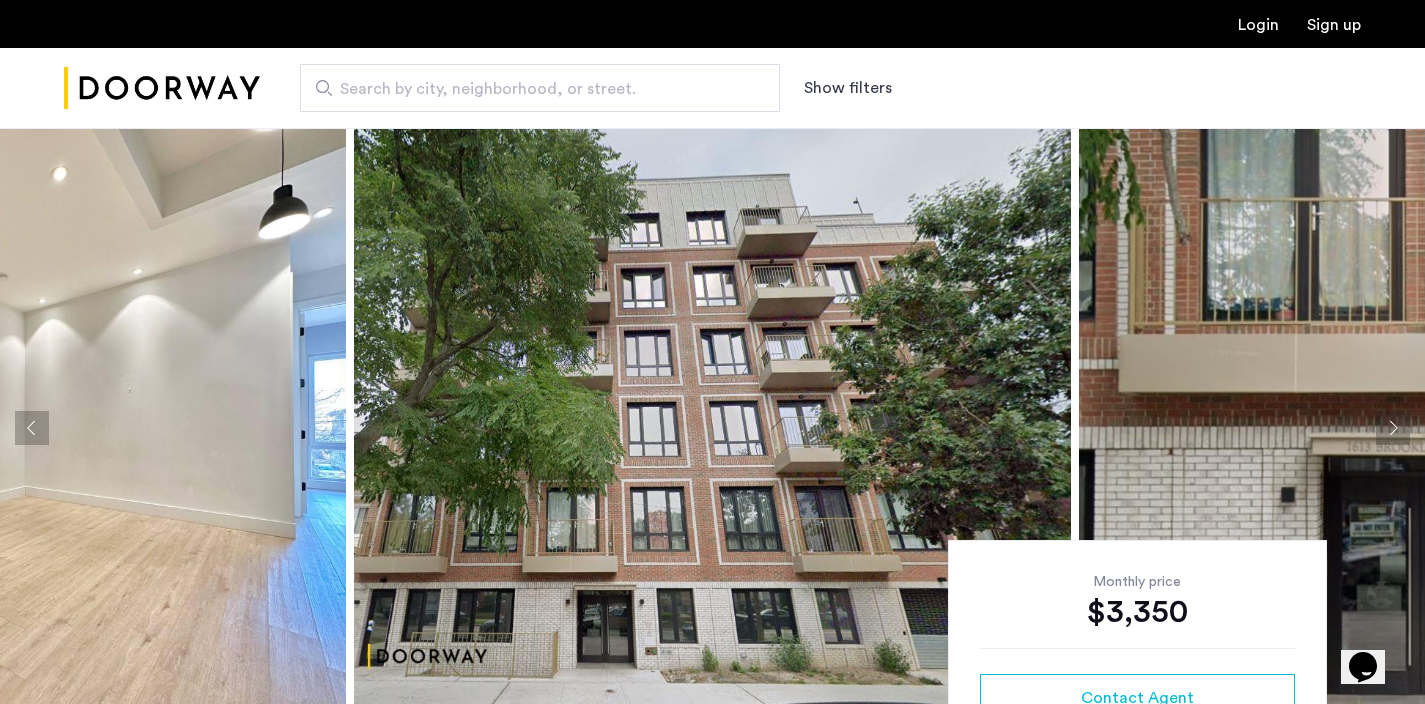 click 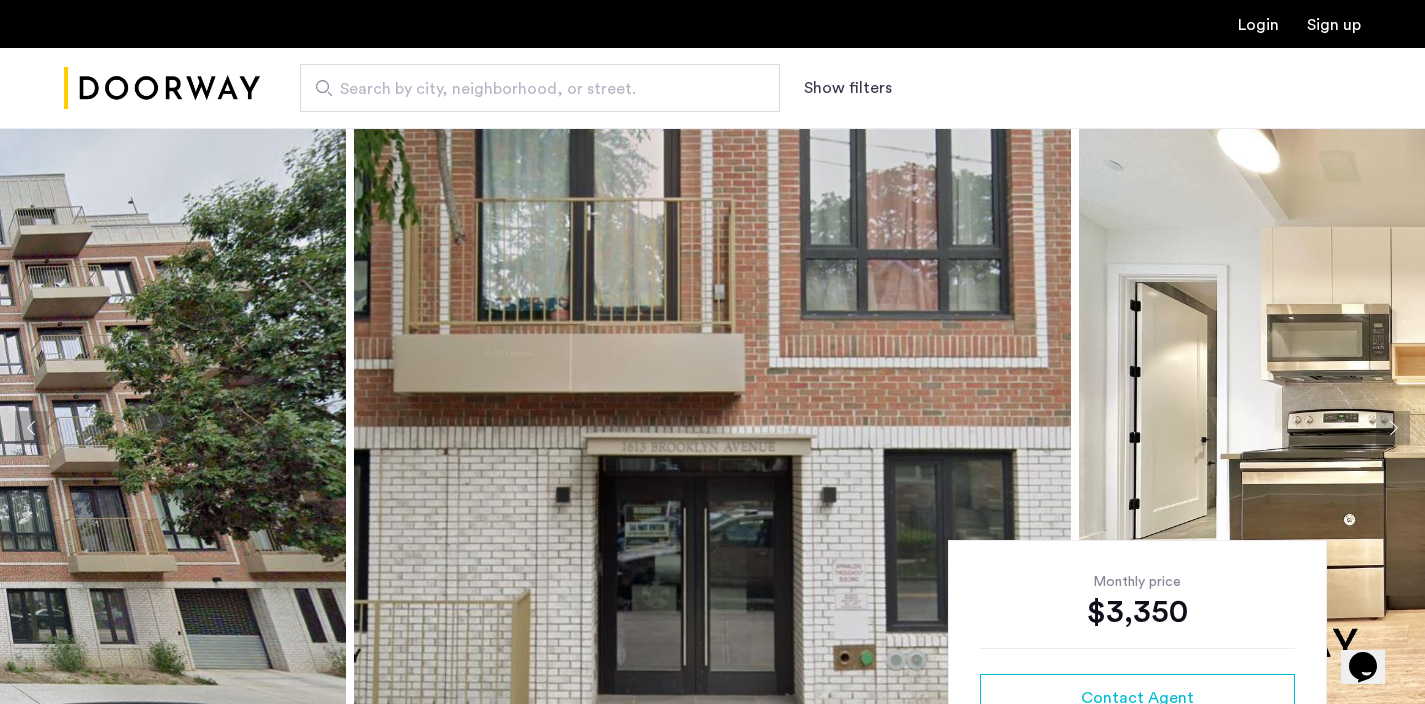 click 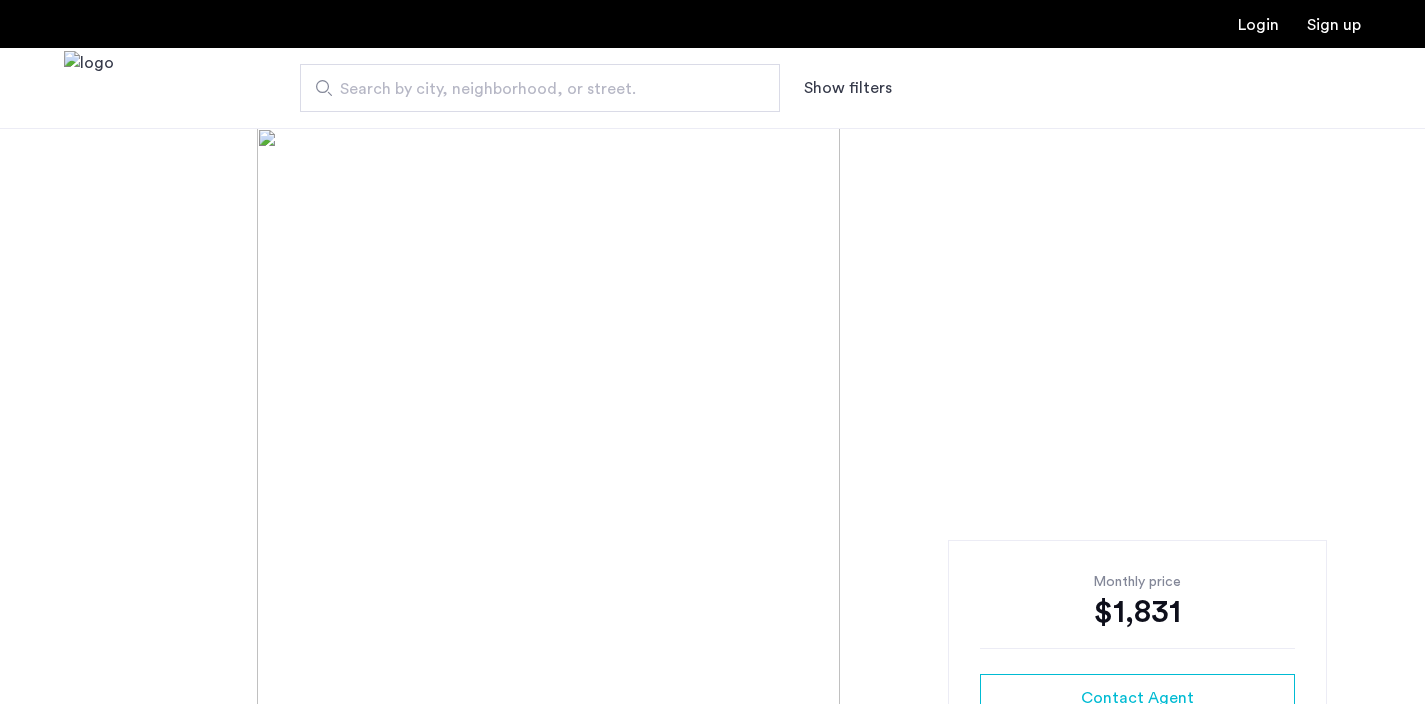 scroll, scrollTop: 0, scrollLeft: 0, axis: both 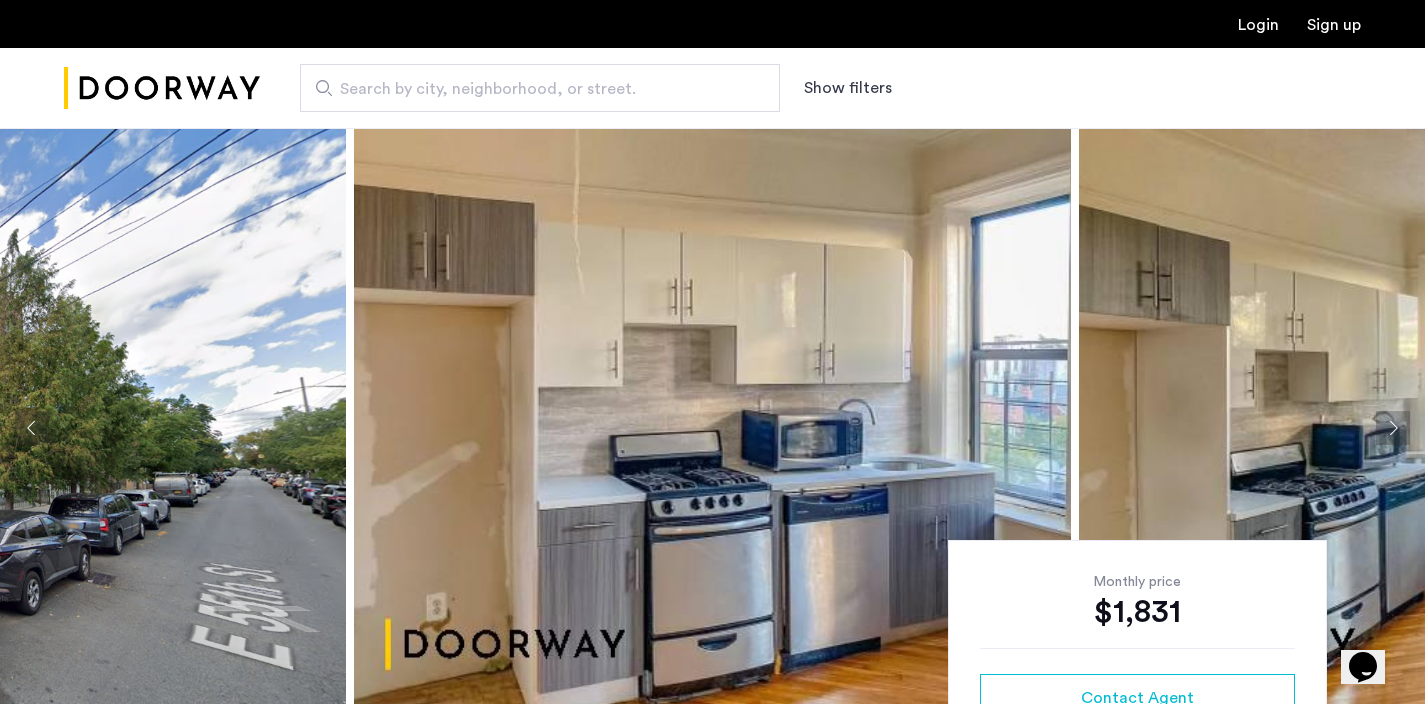 click 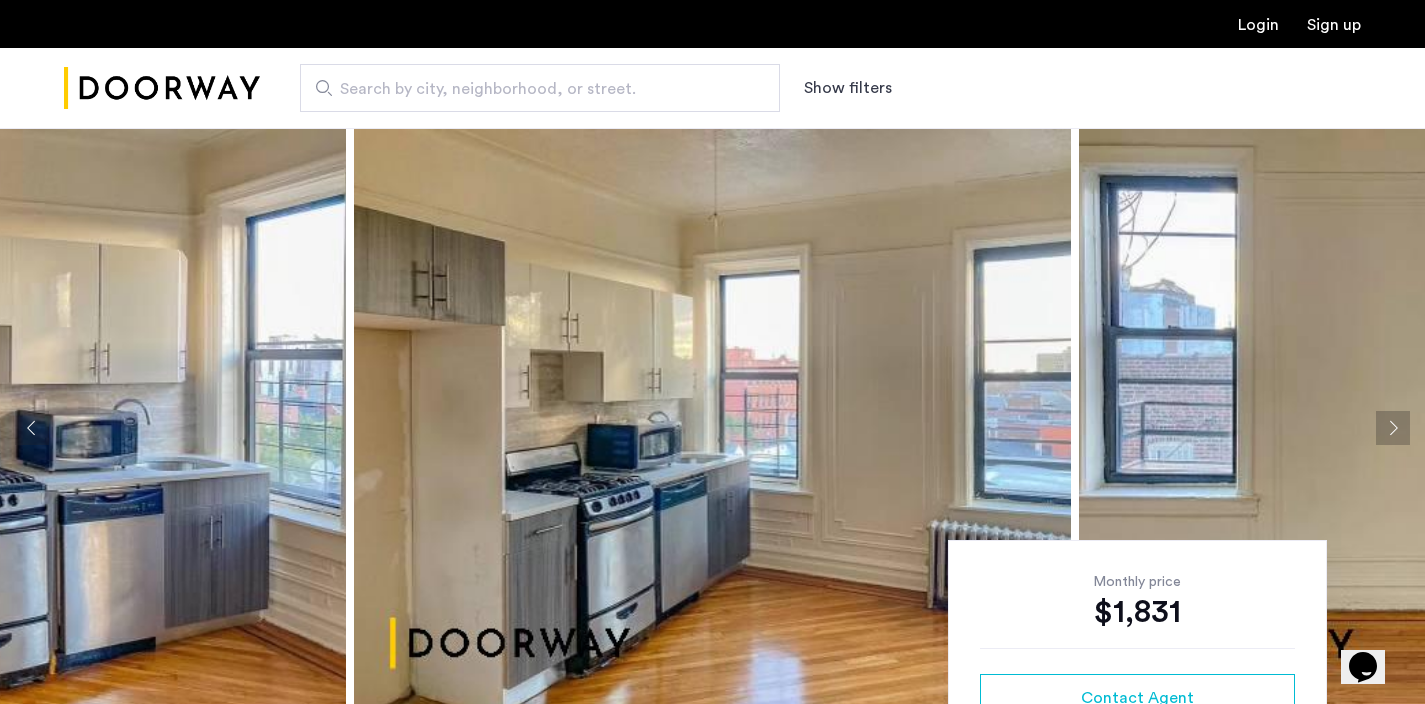 click 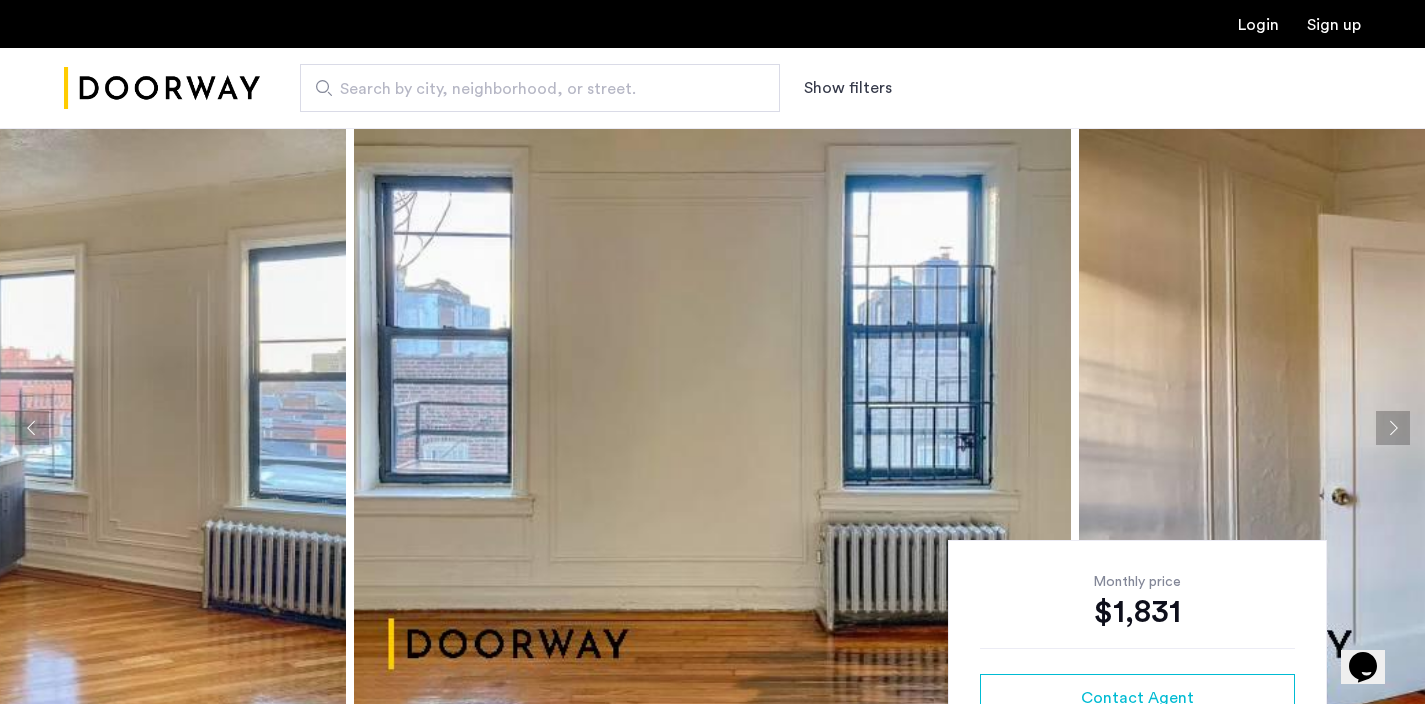 click 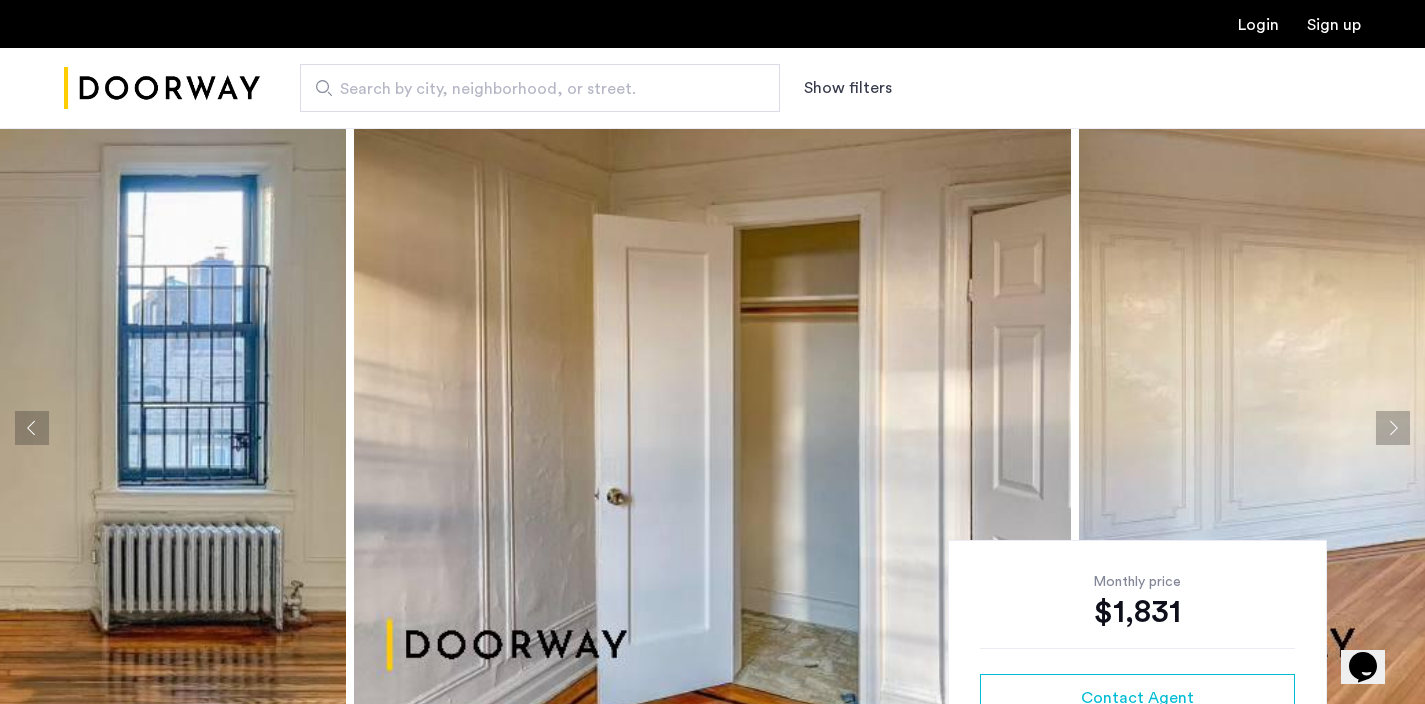 click 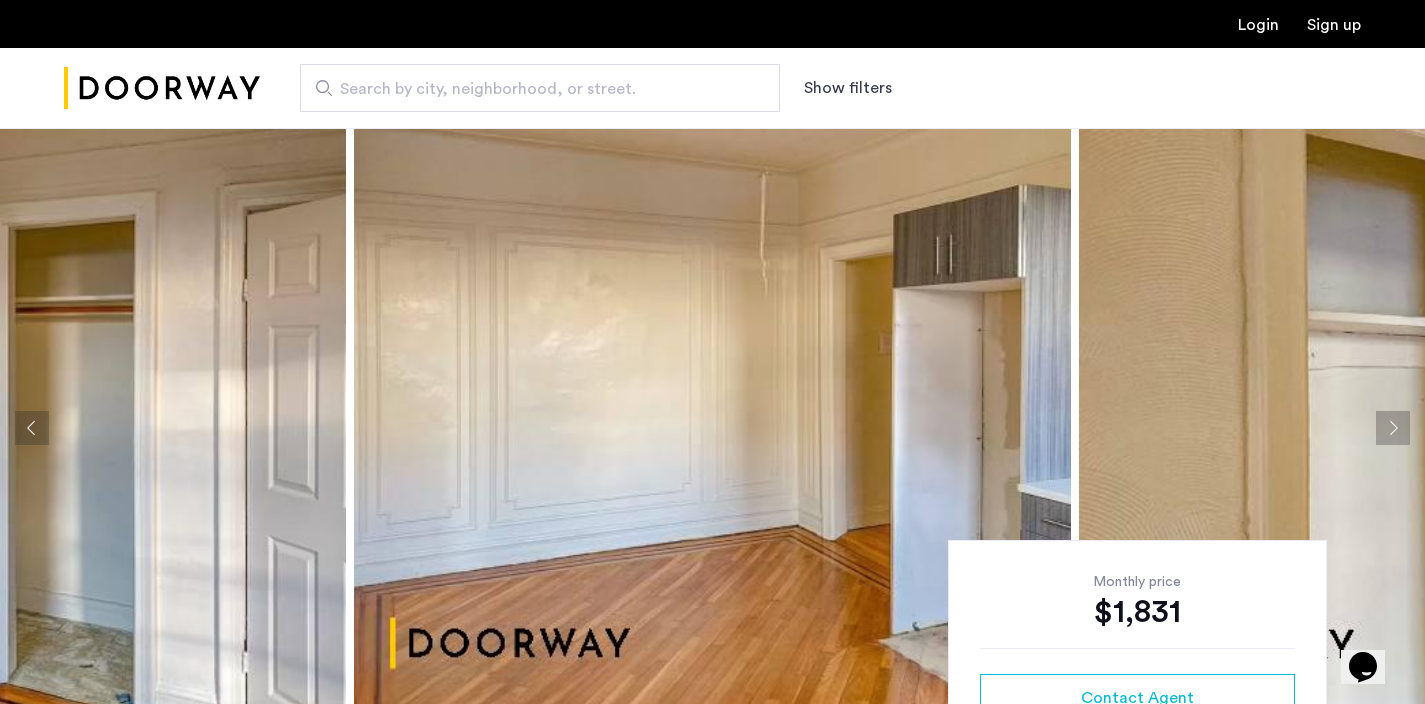 click 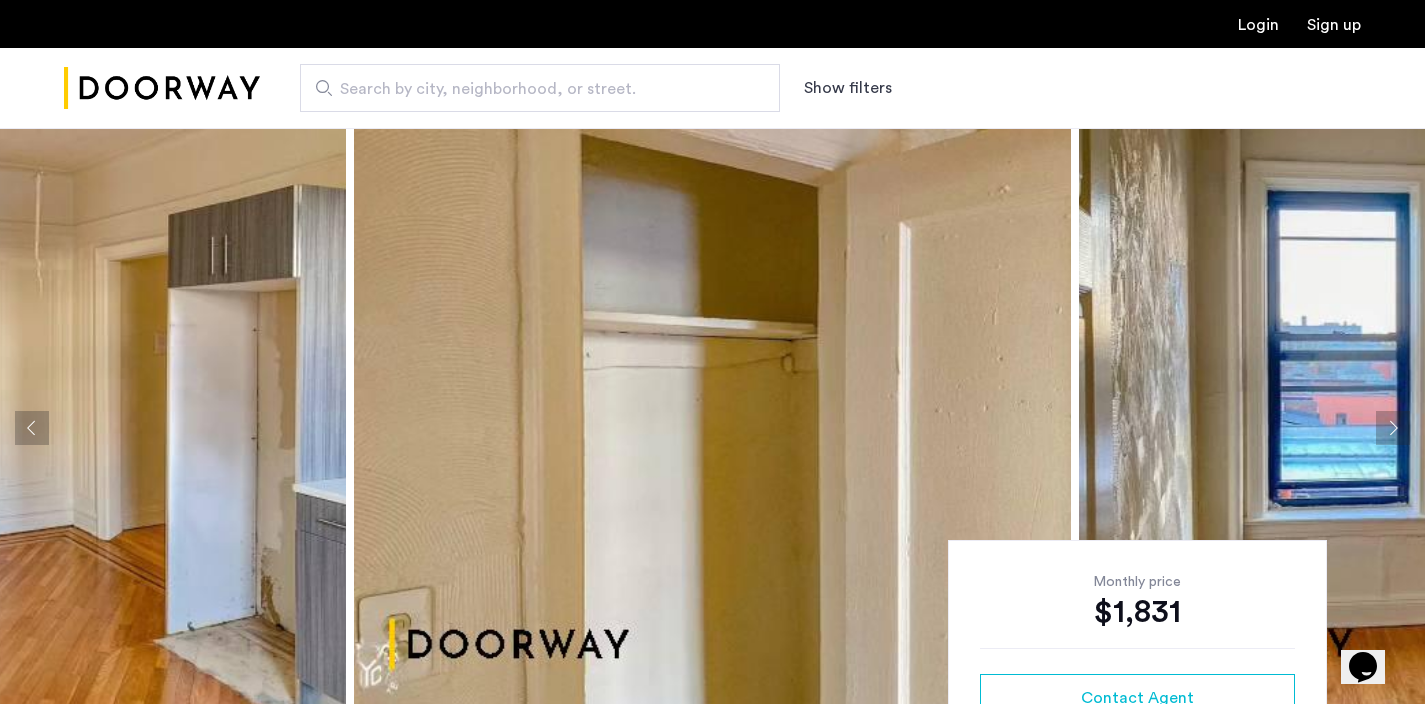 click 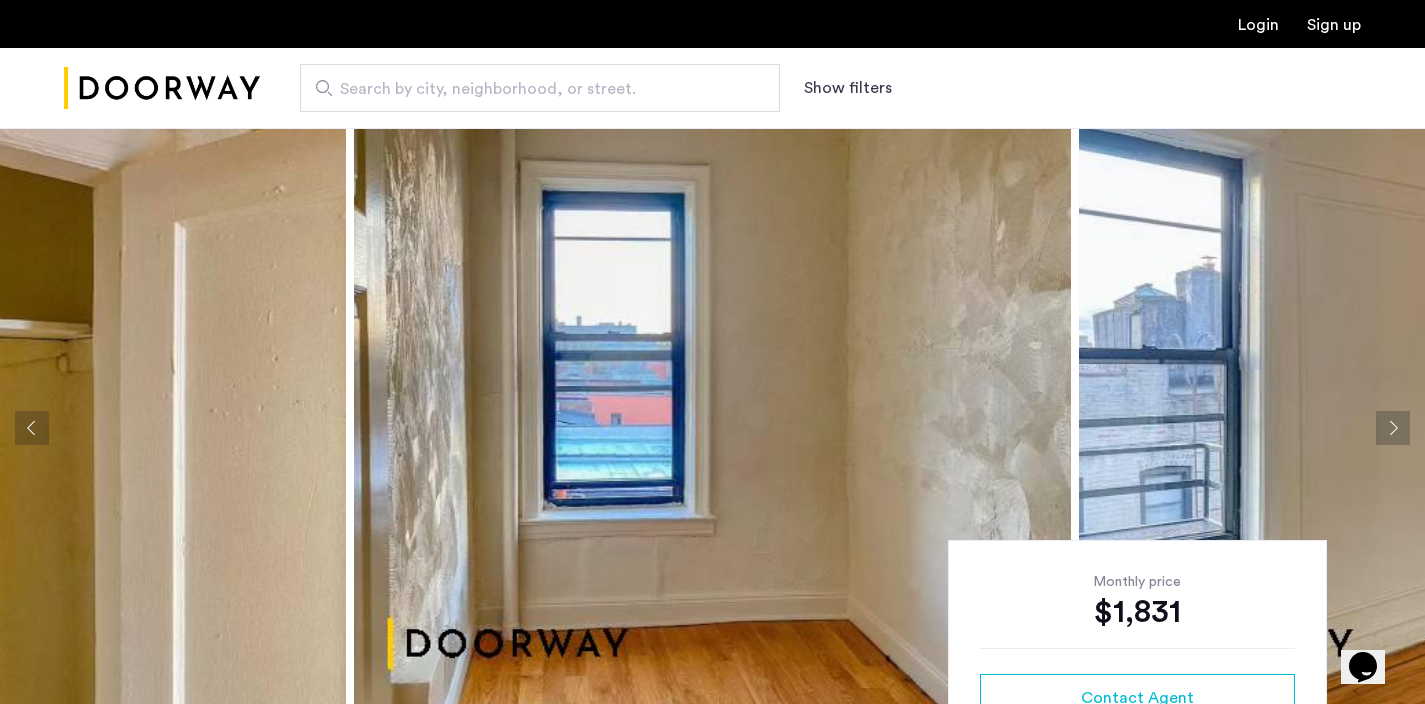 click 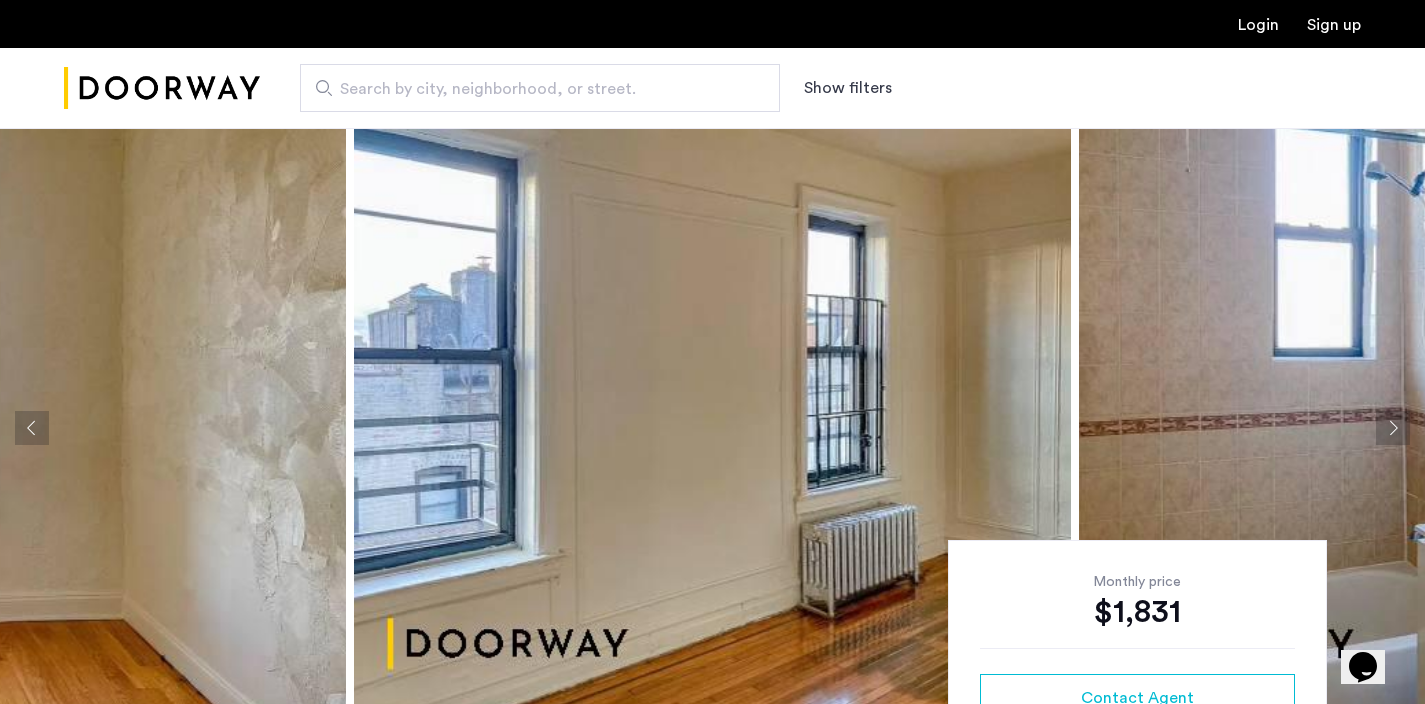 click 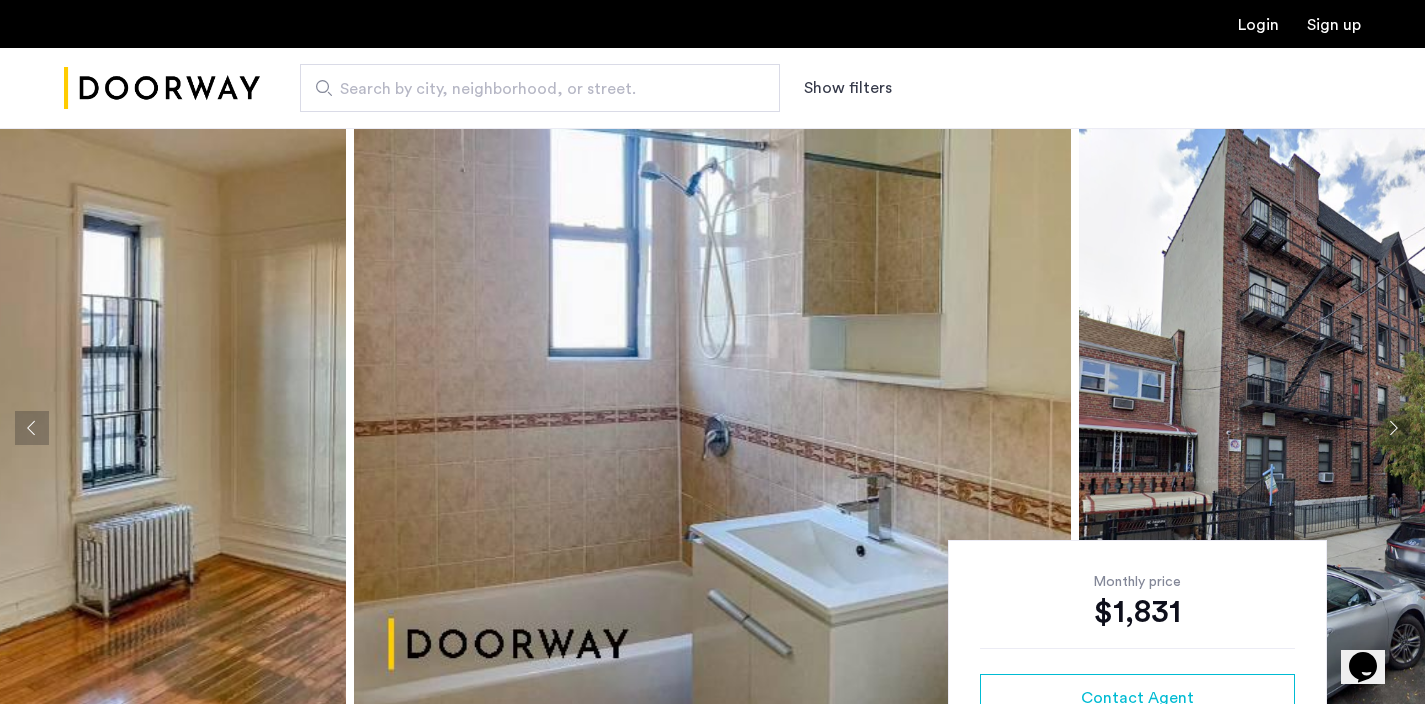 click 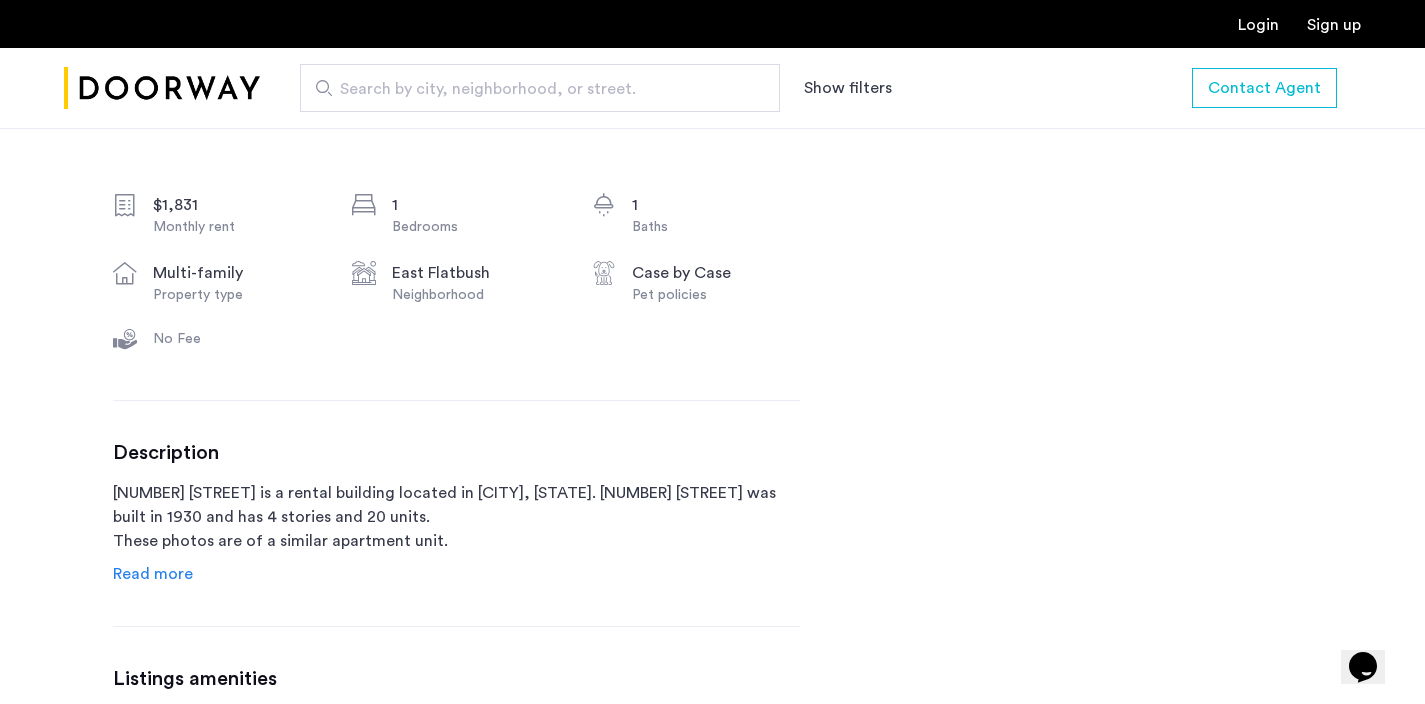 scroll, scrollTop: 709, scrollLeft: 0, axis: vertical 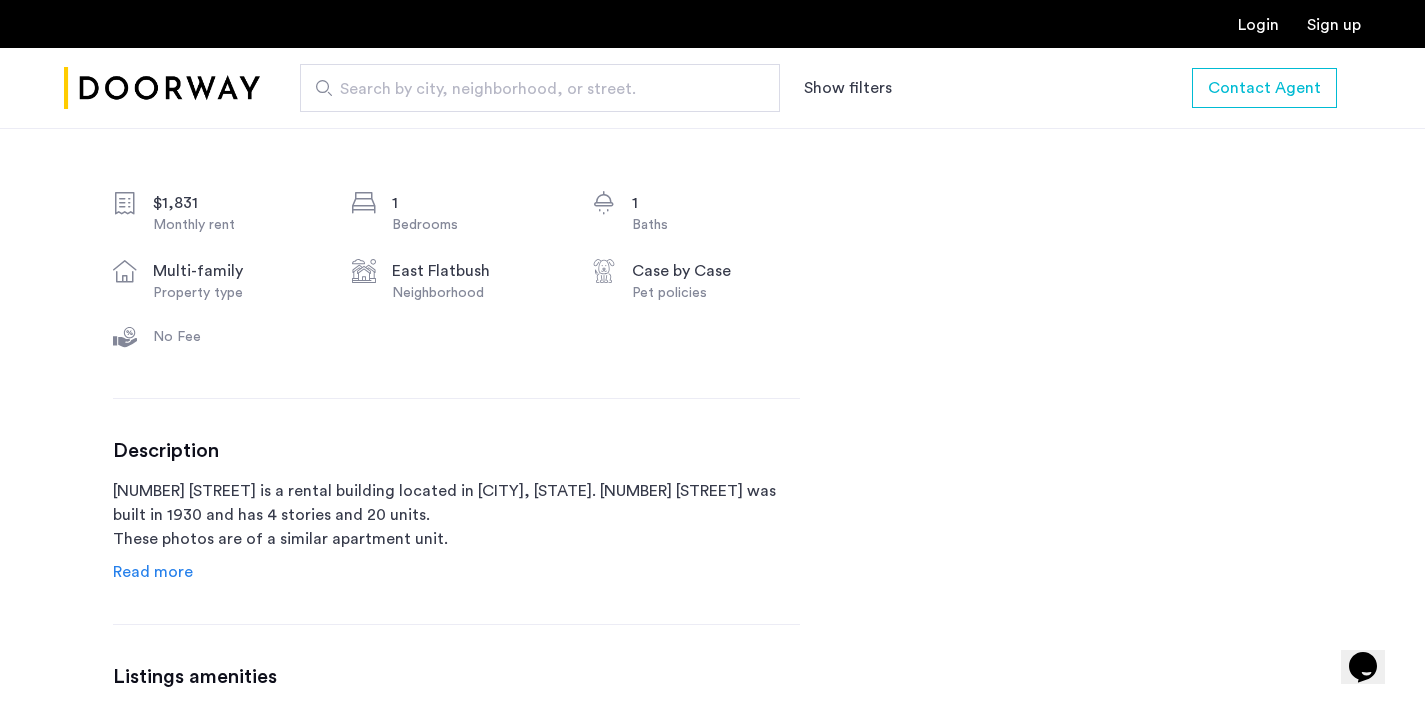 click on "Read more" 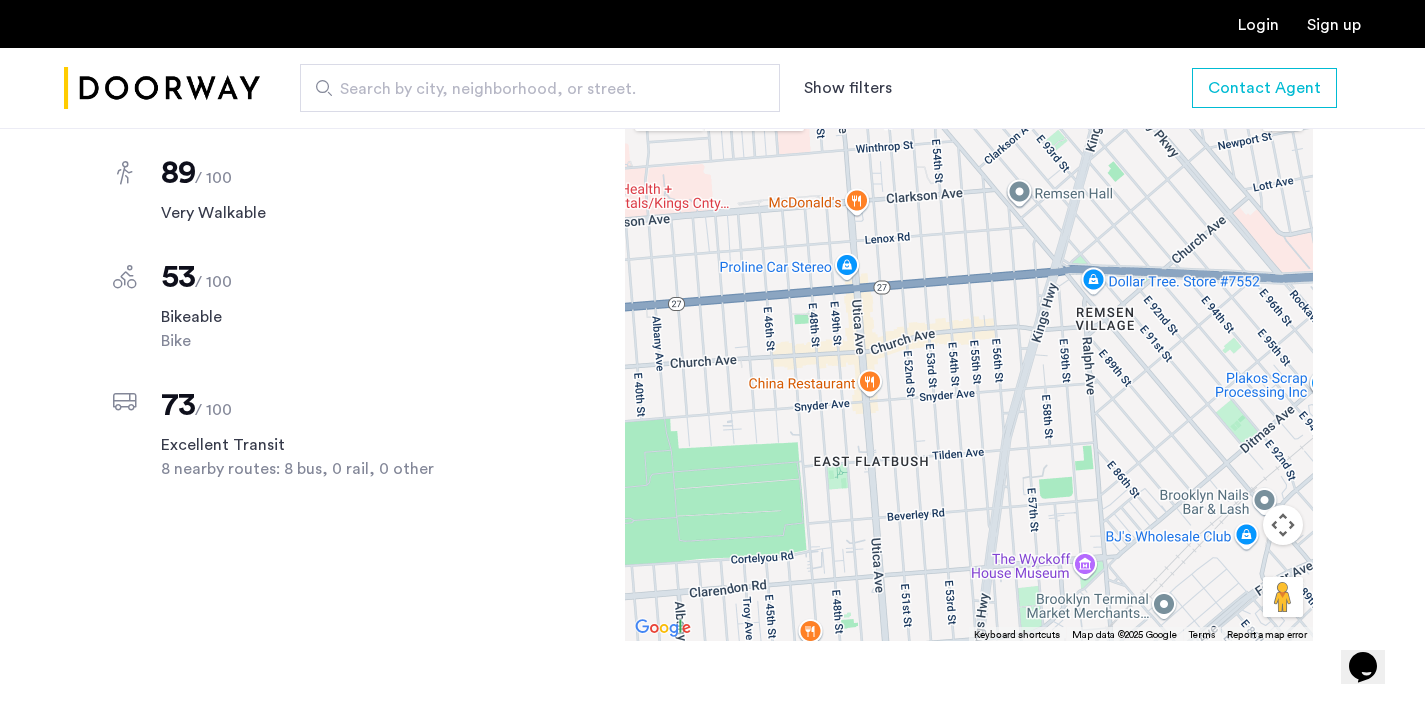 scroll, scrollTop: 2212, scrollLeft: 0, axis: vertical 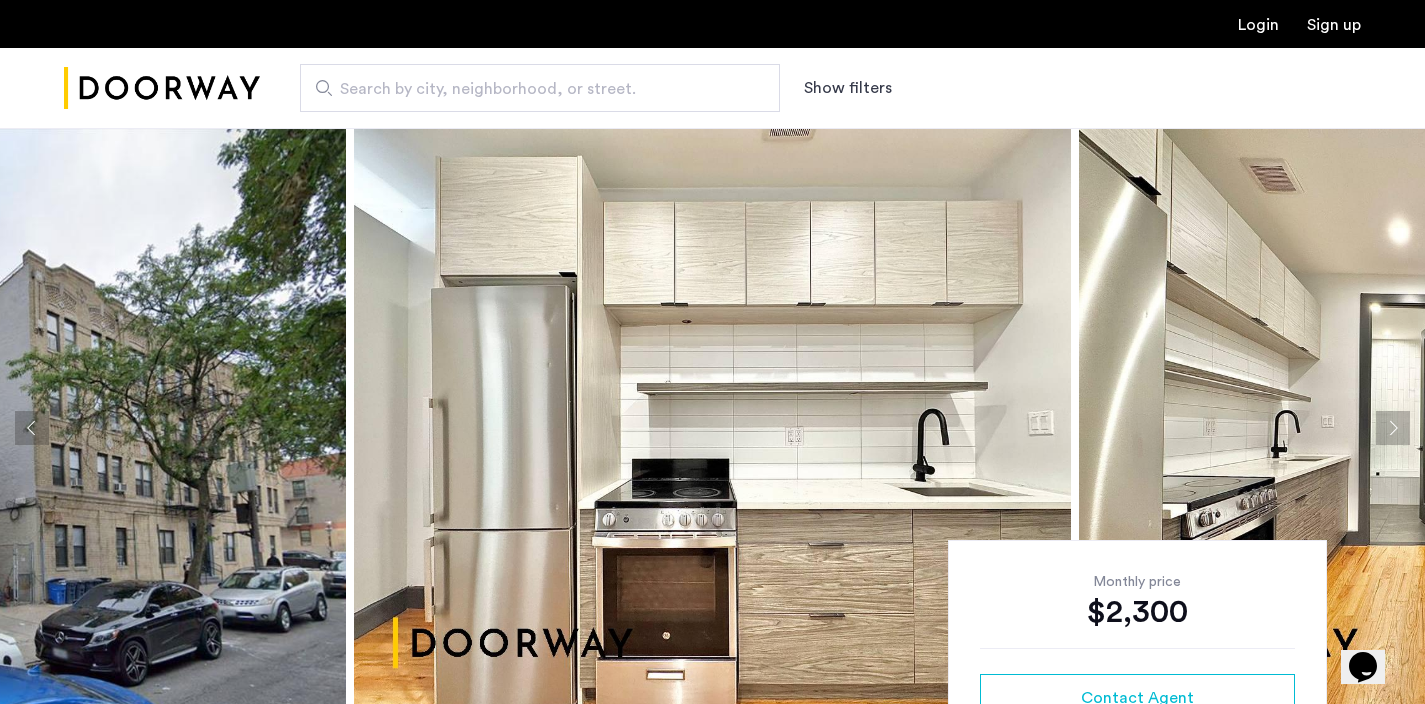 click 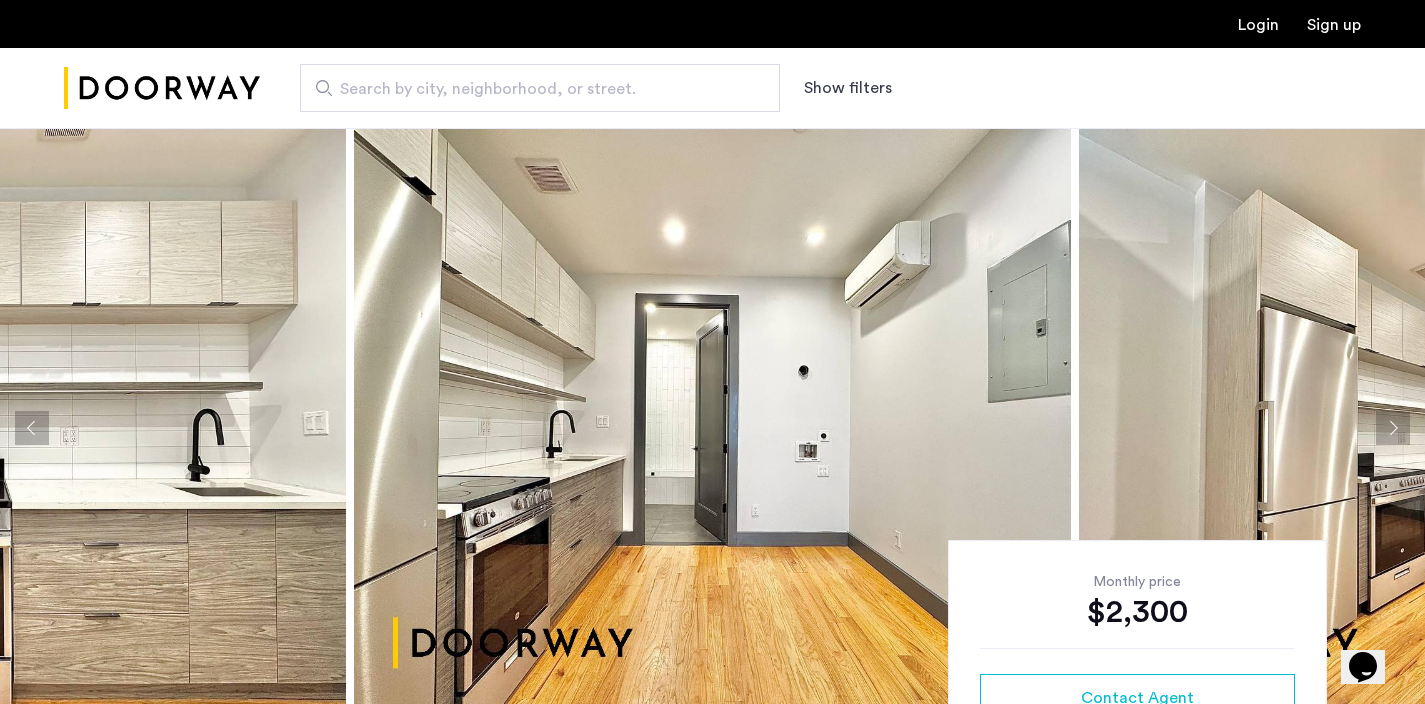 click 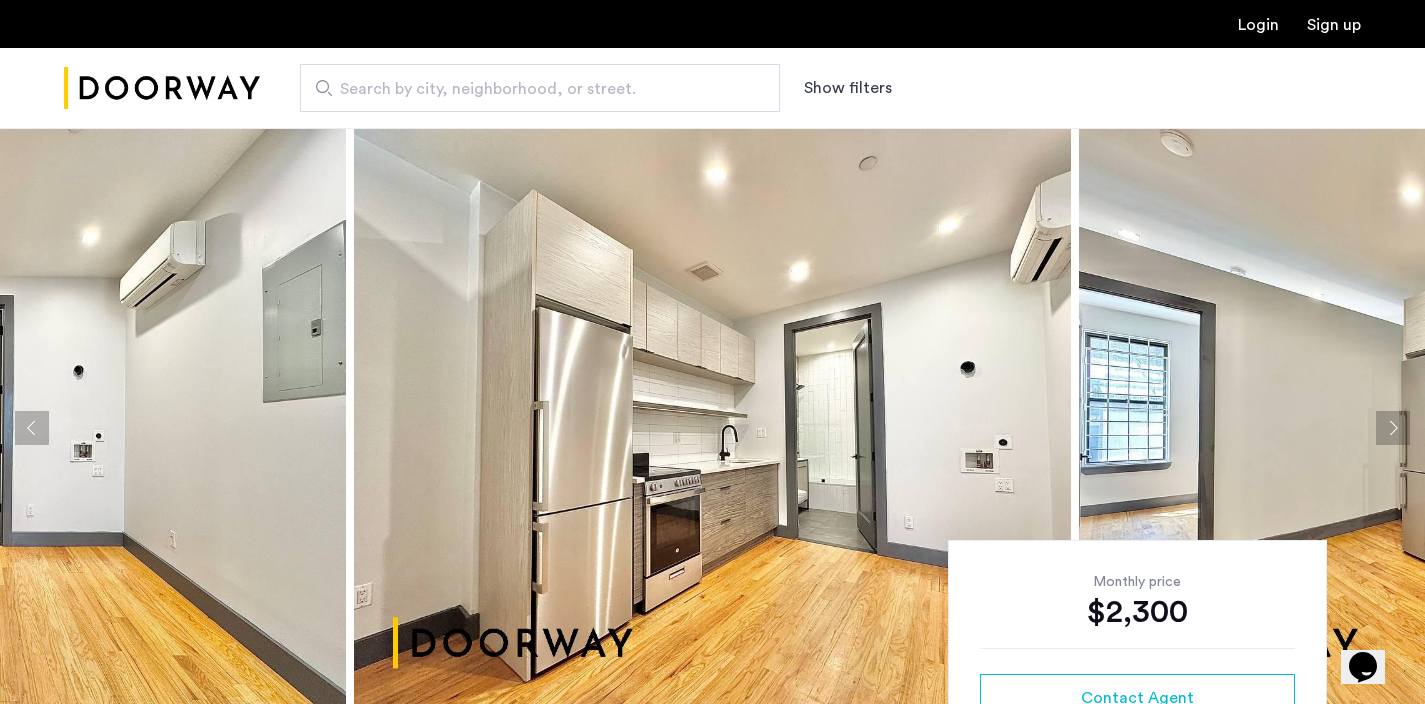 click 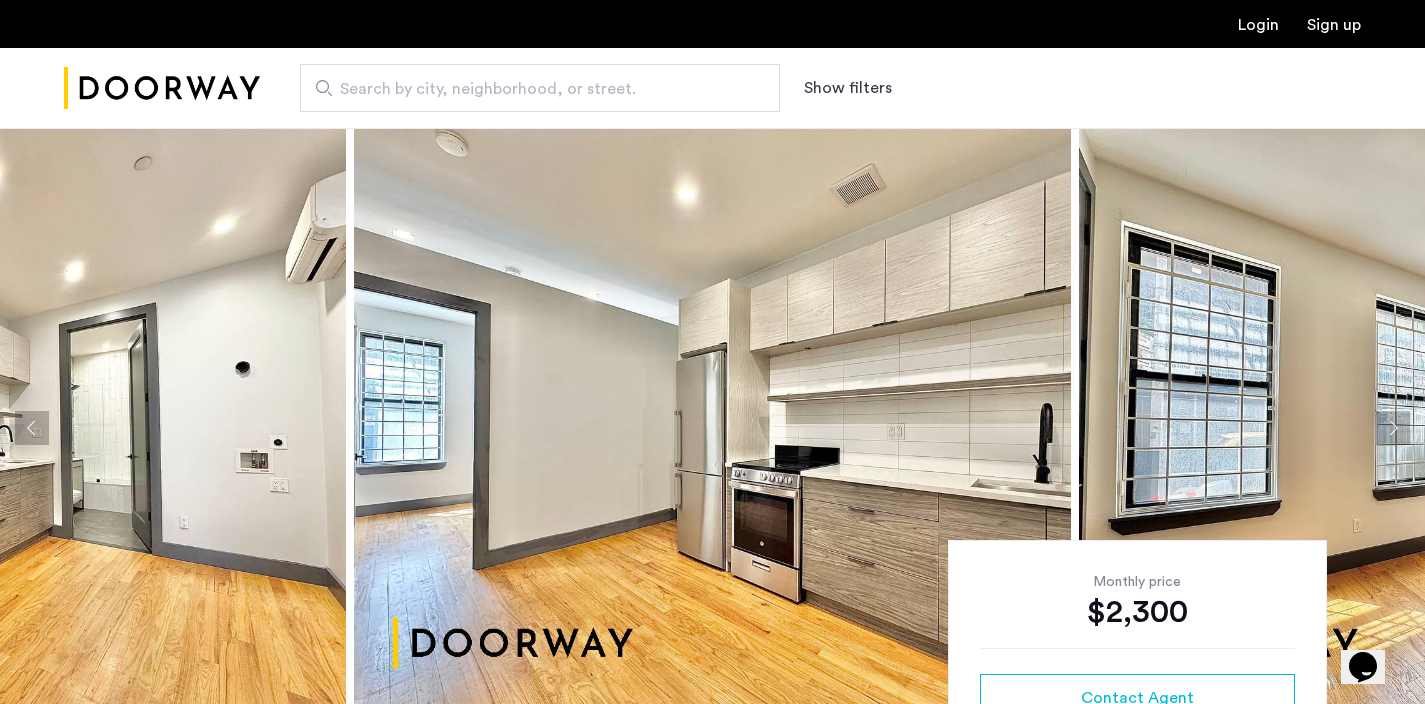 click 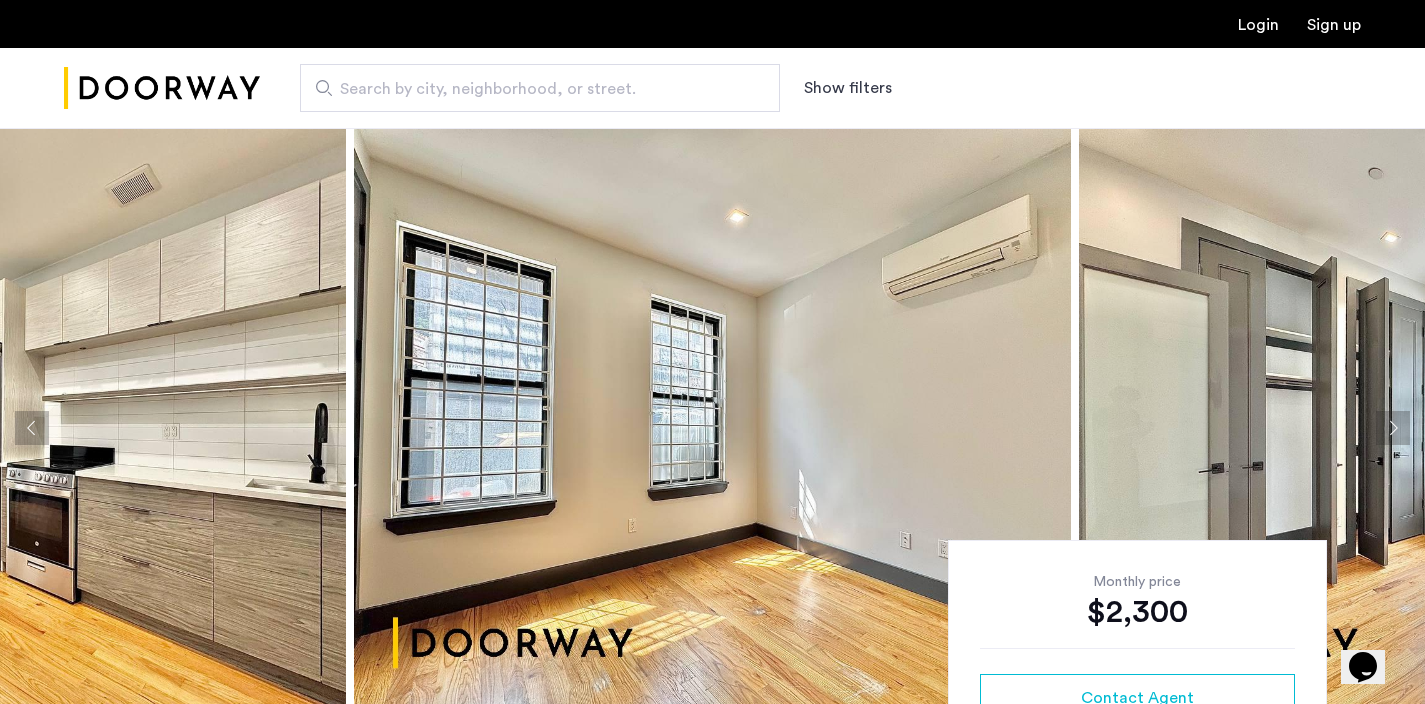 click 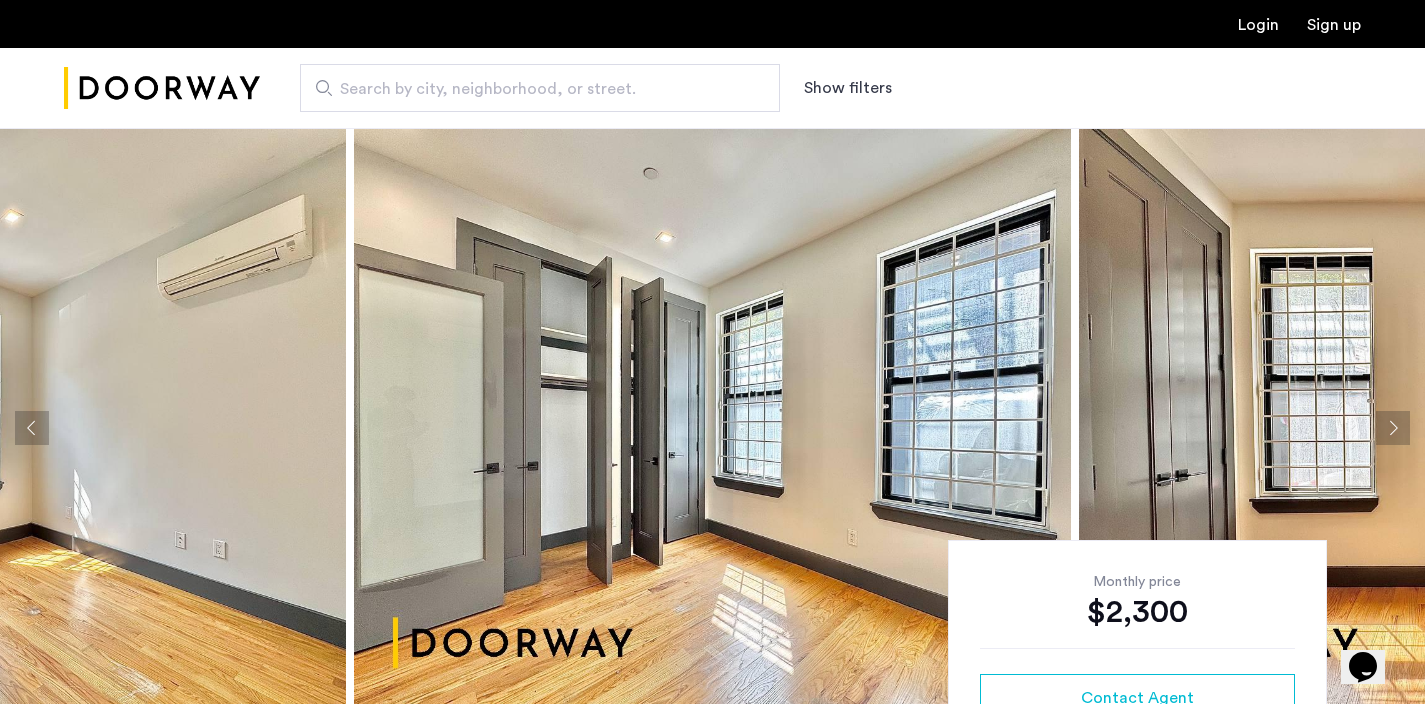 click 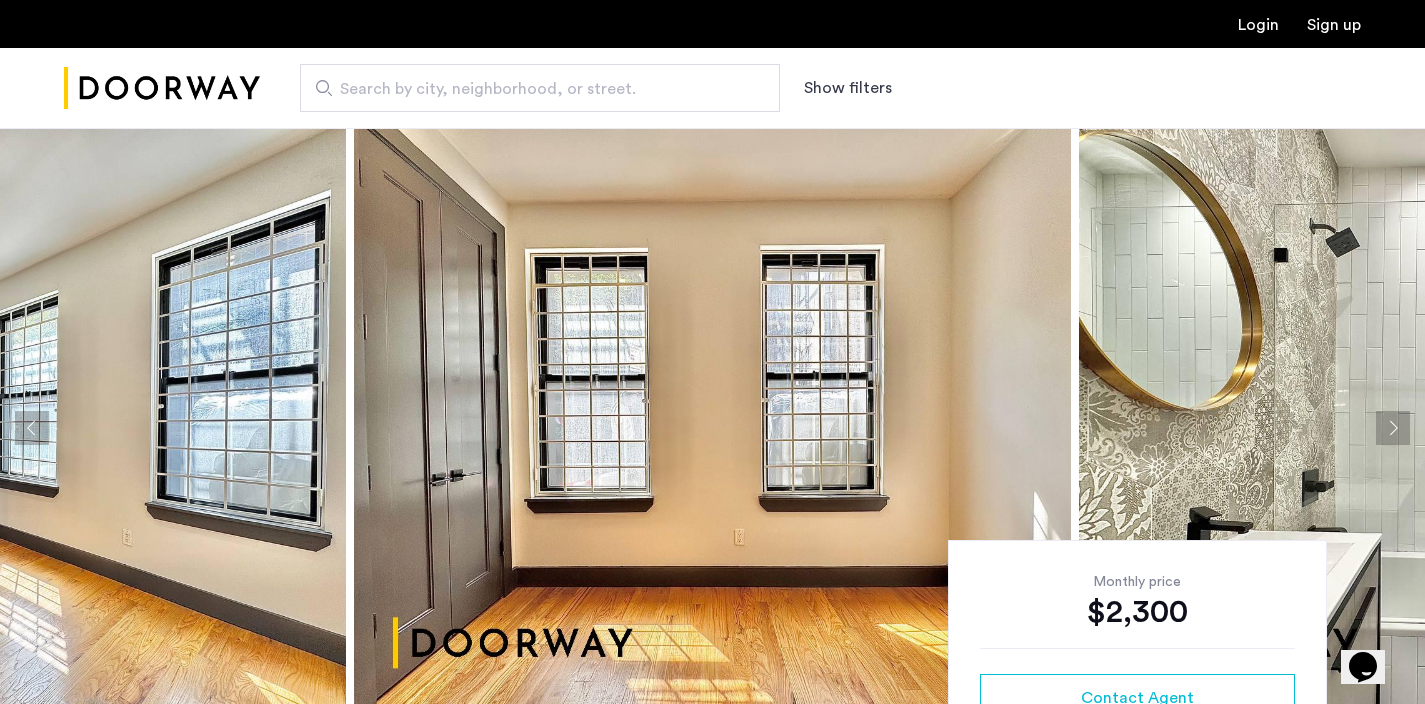 click 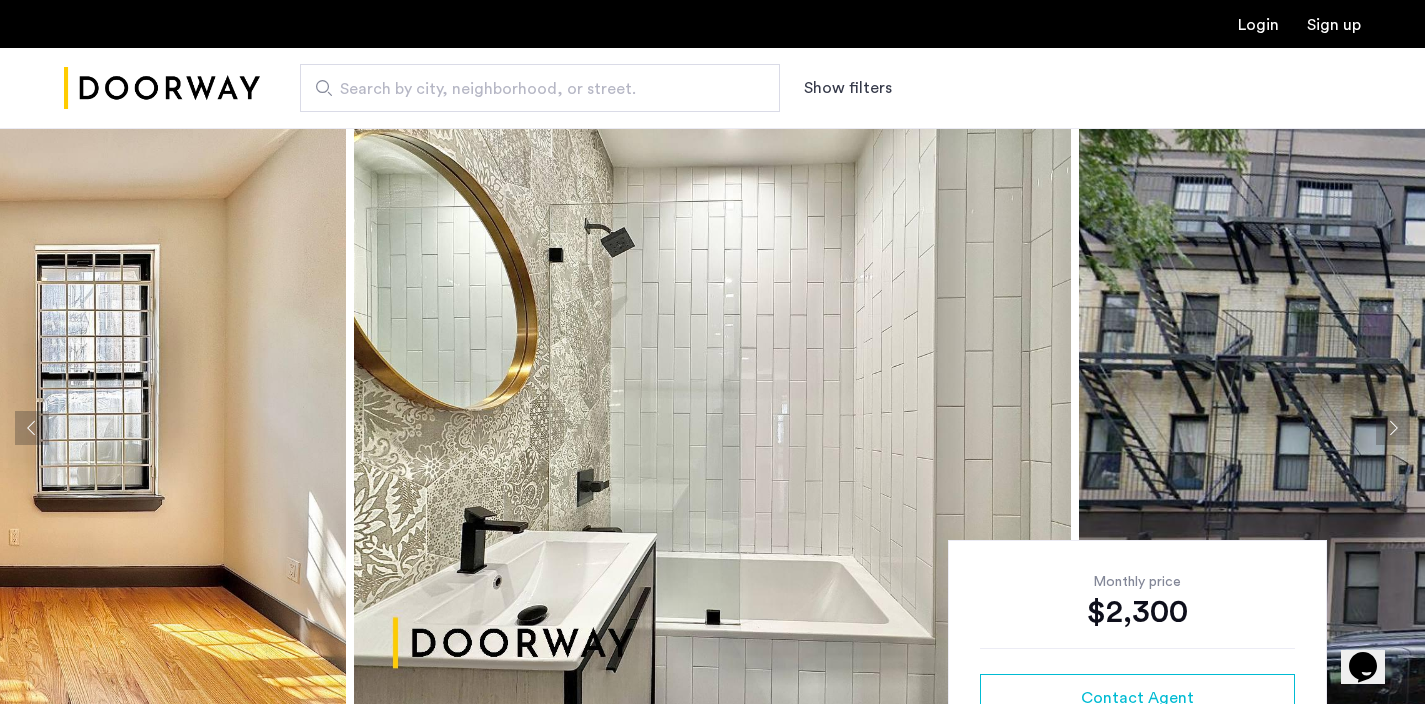 click 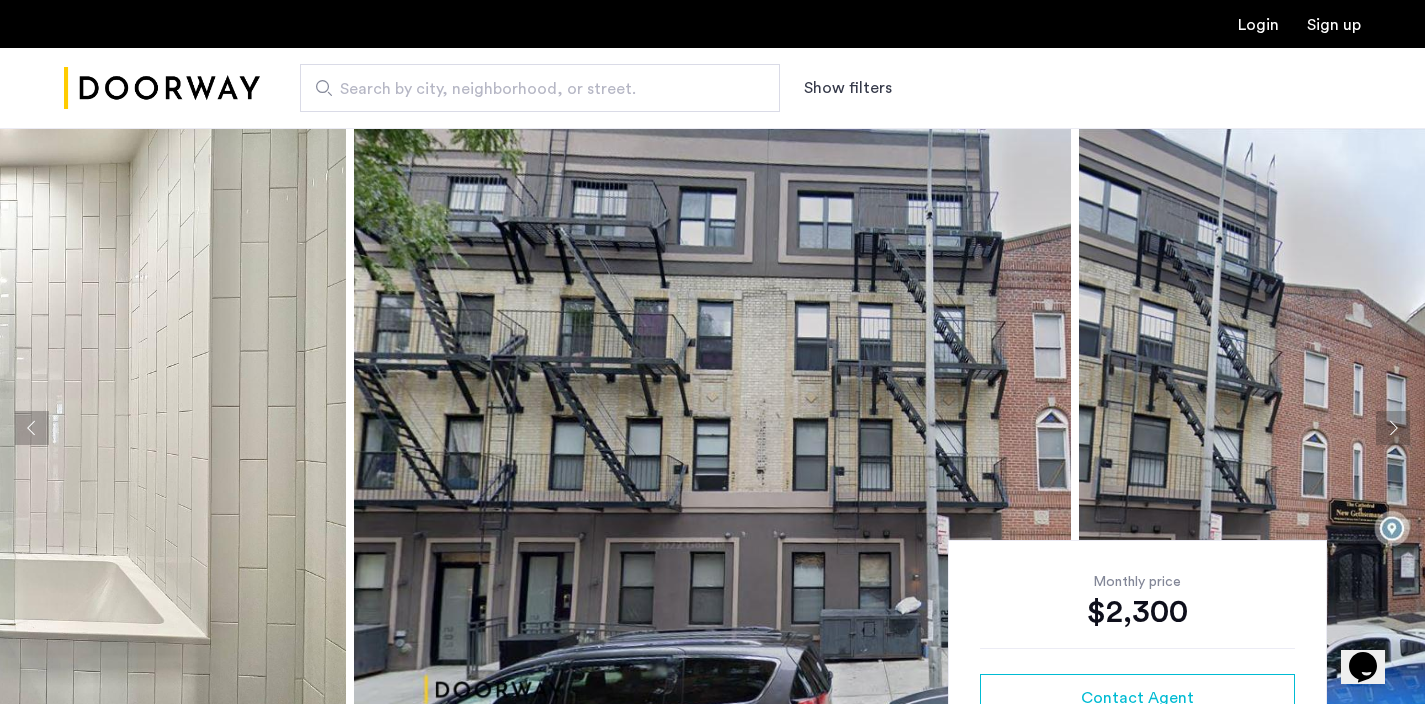 click 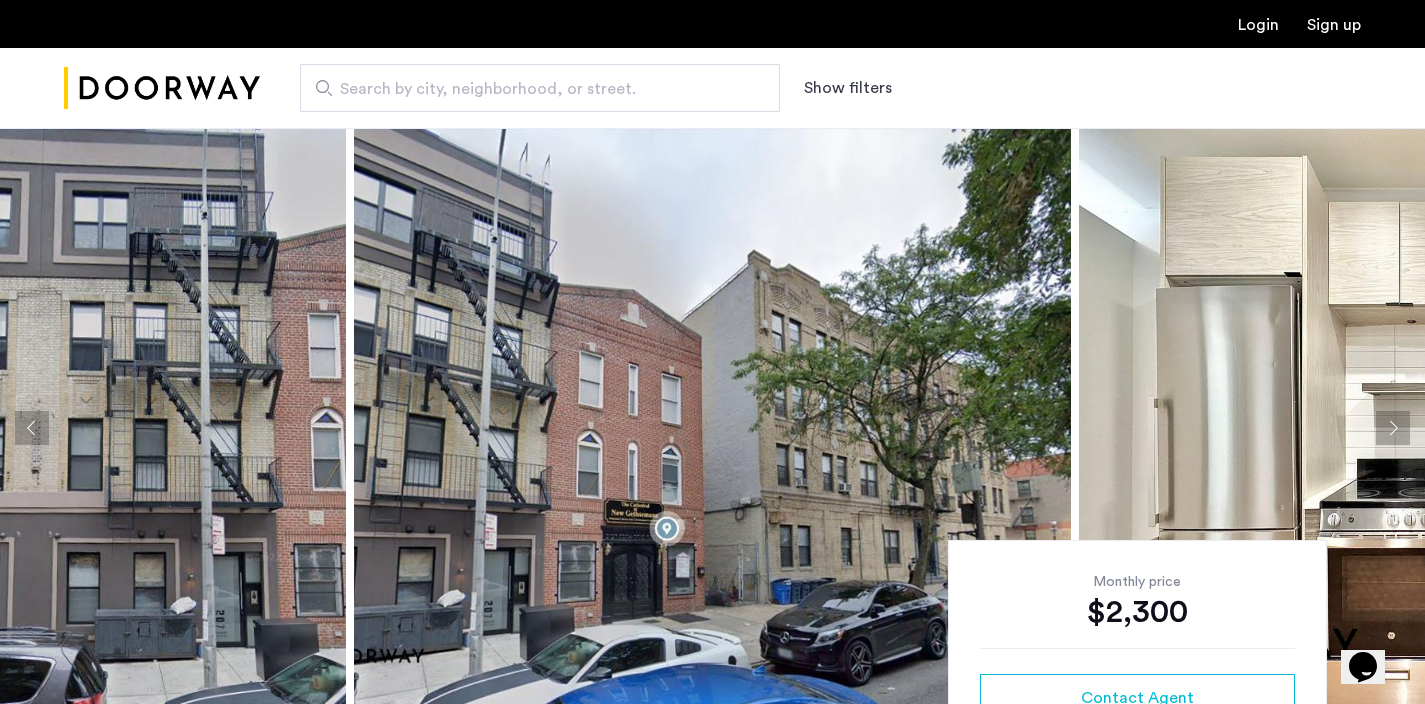 click 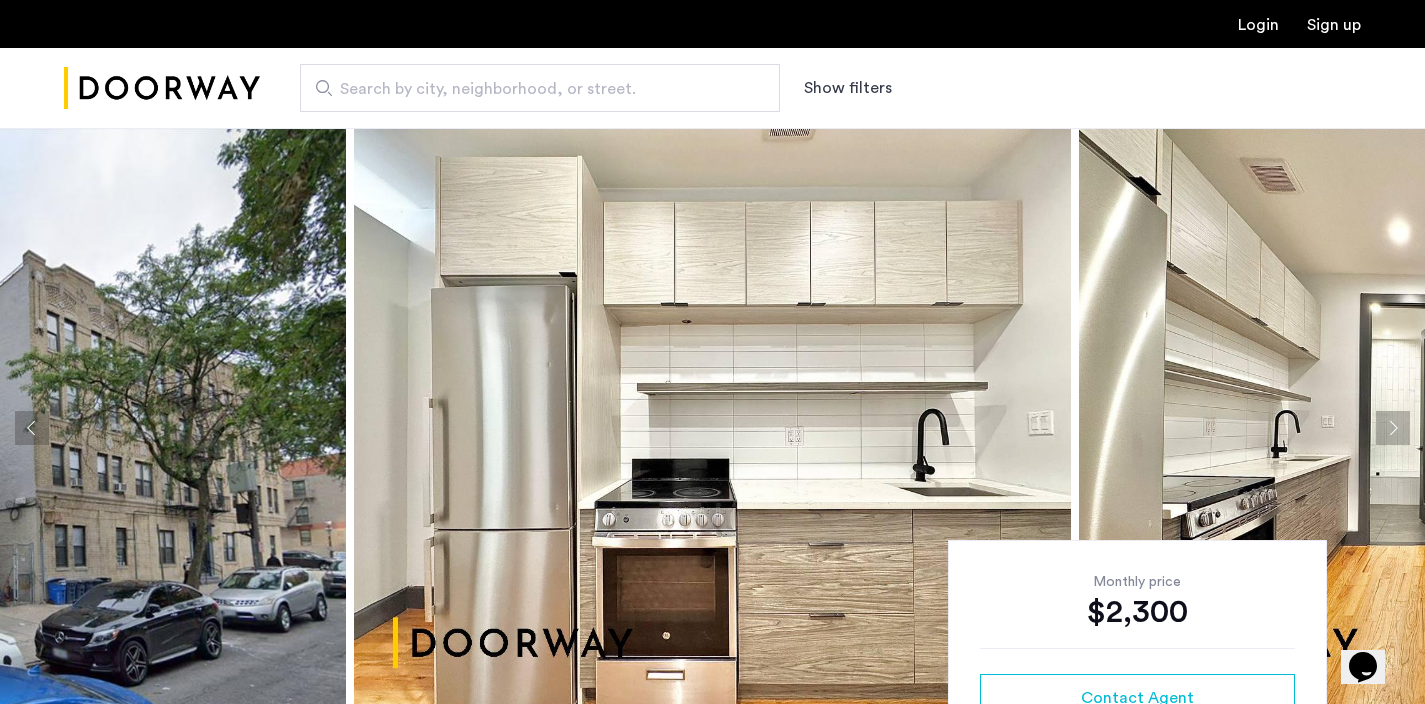 click 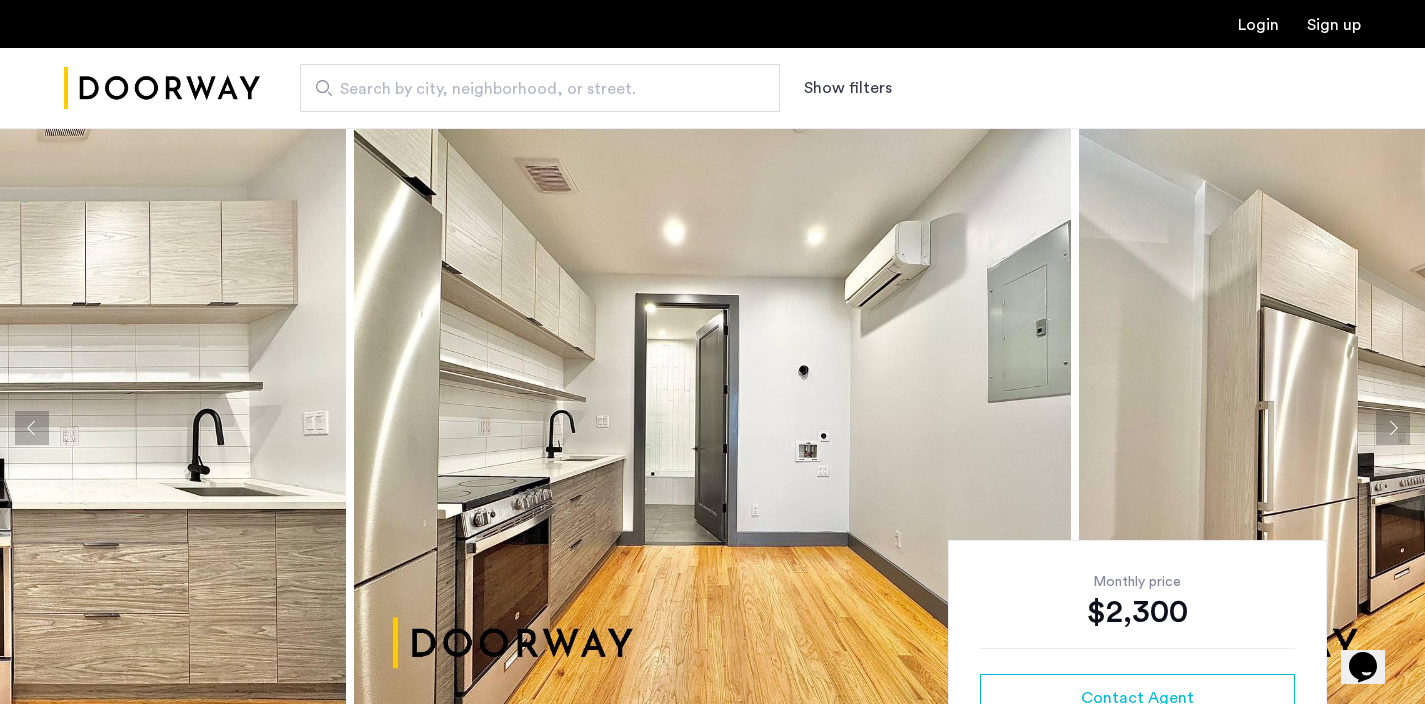 click 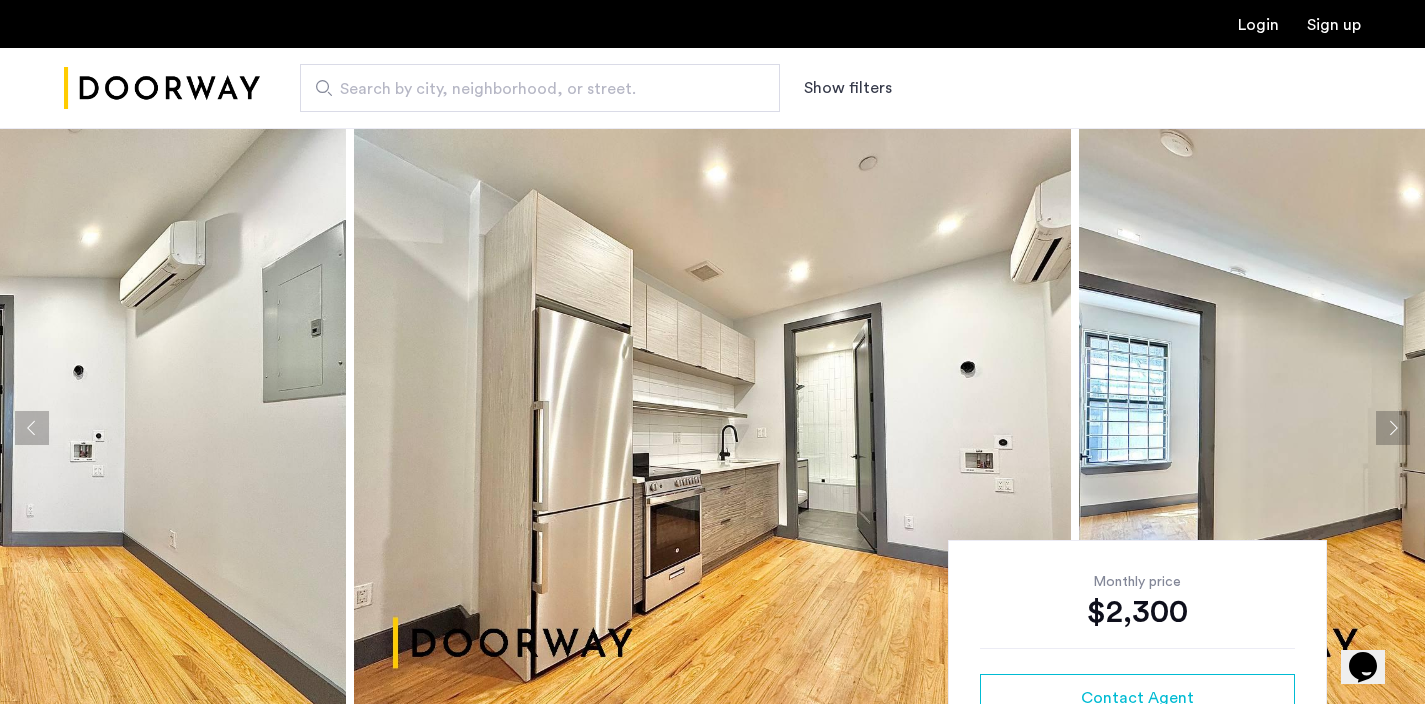 click 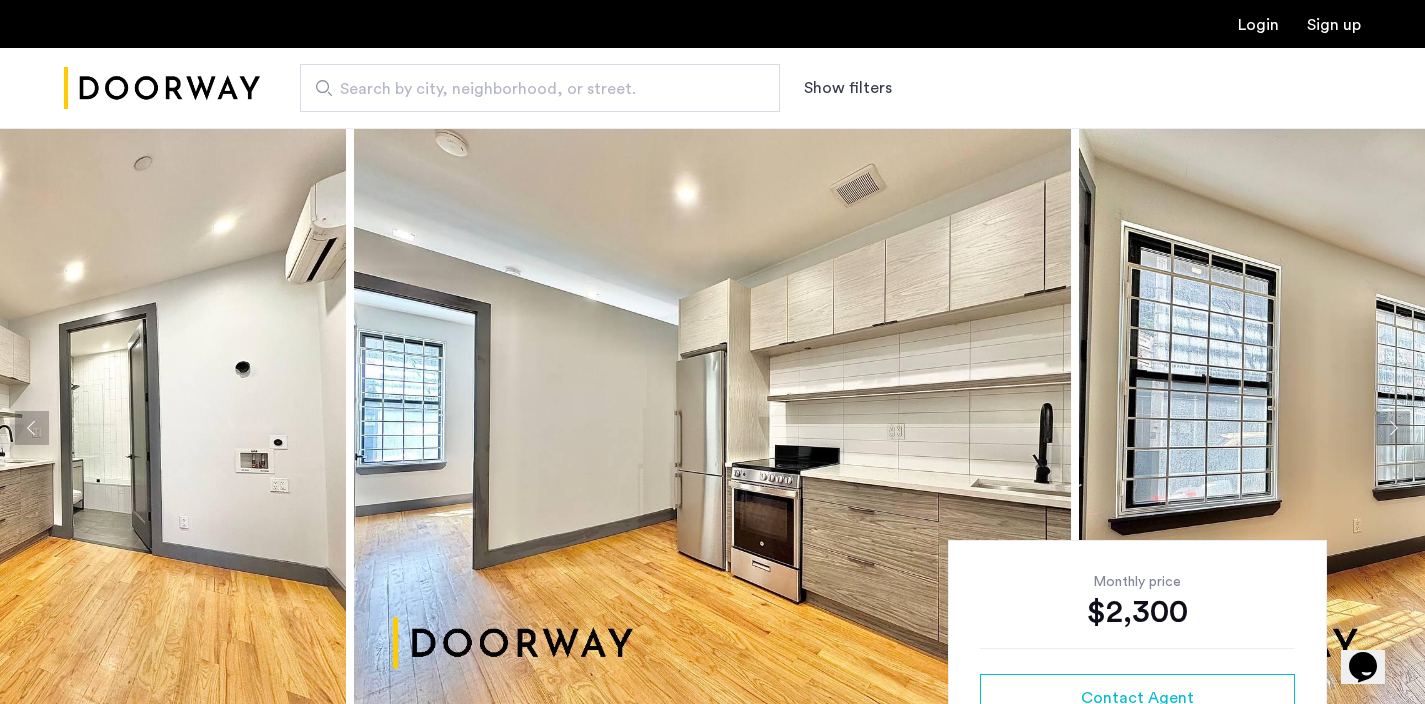 click 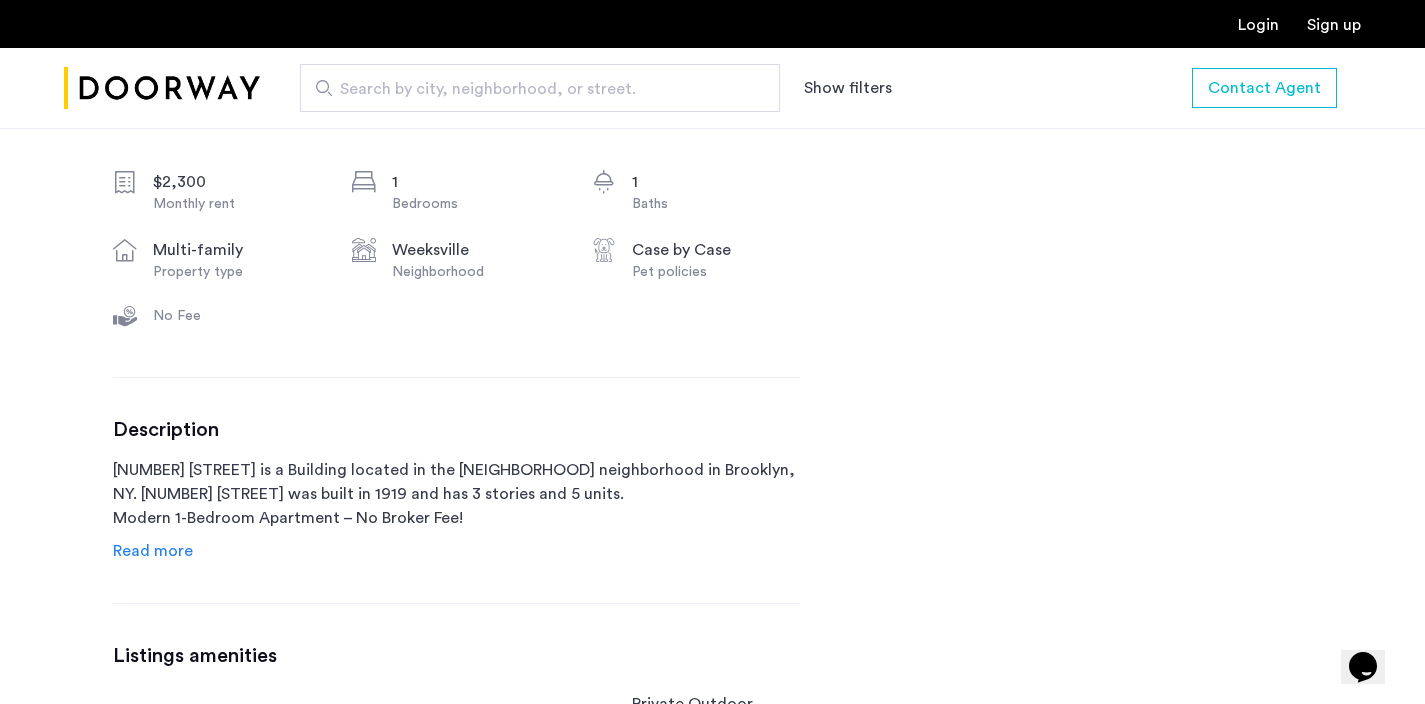 scroll, scrollTop: 782, scrollLeft: 0, axis: vertical 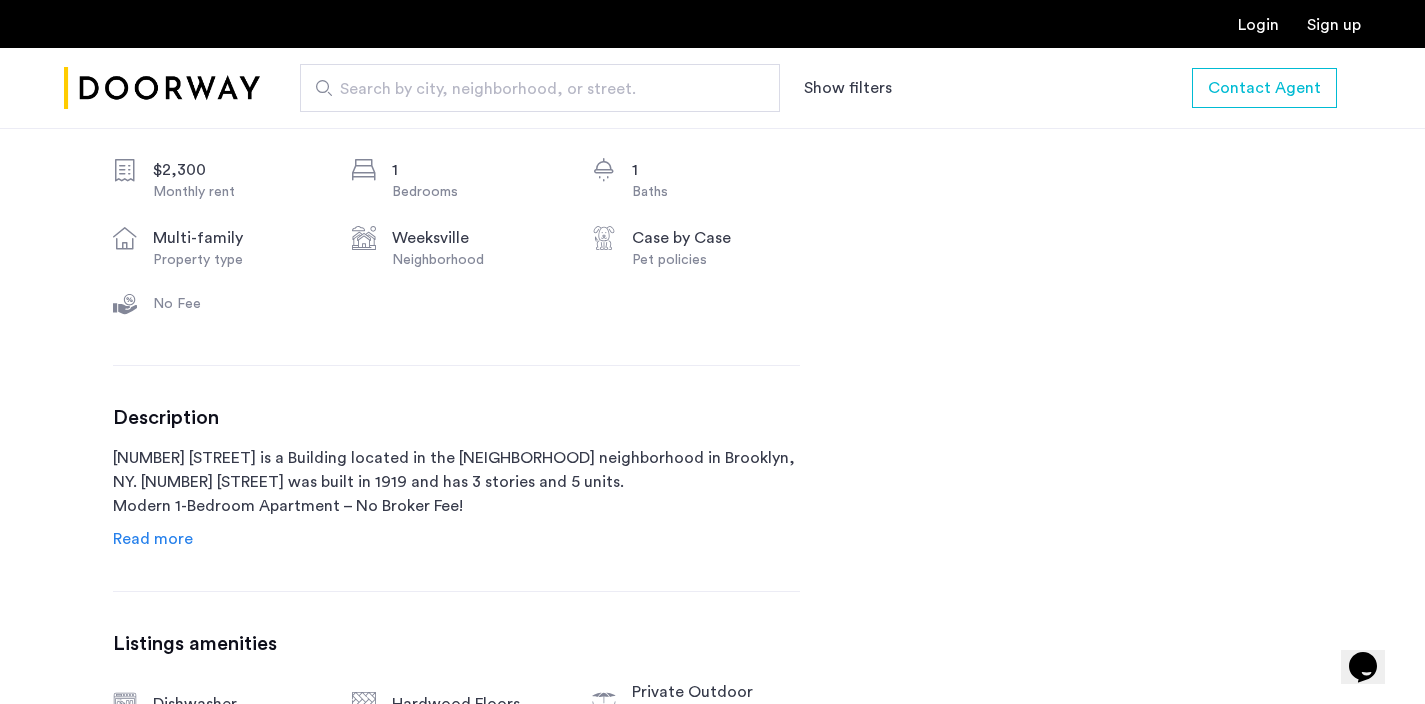 click on "Read more" 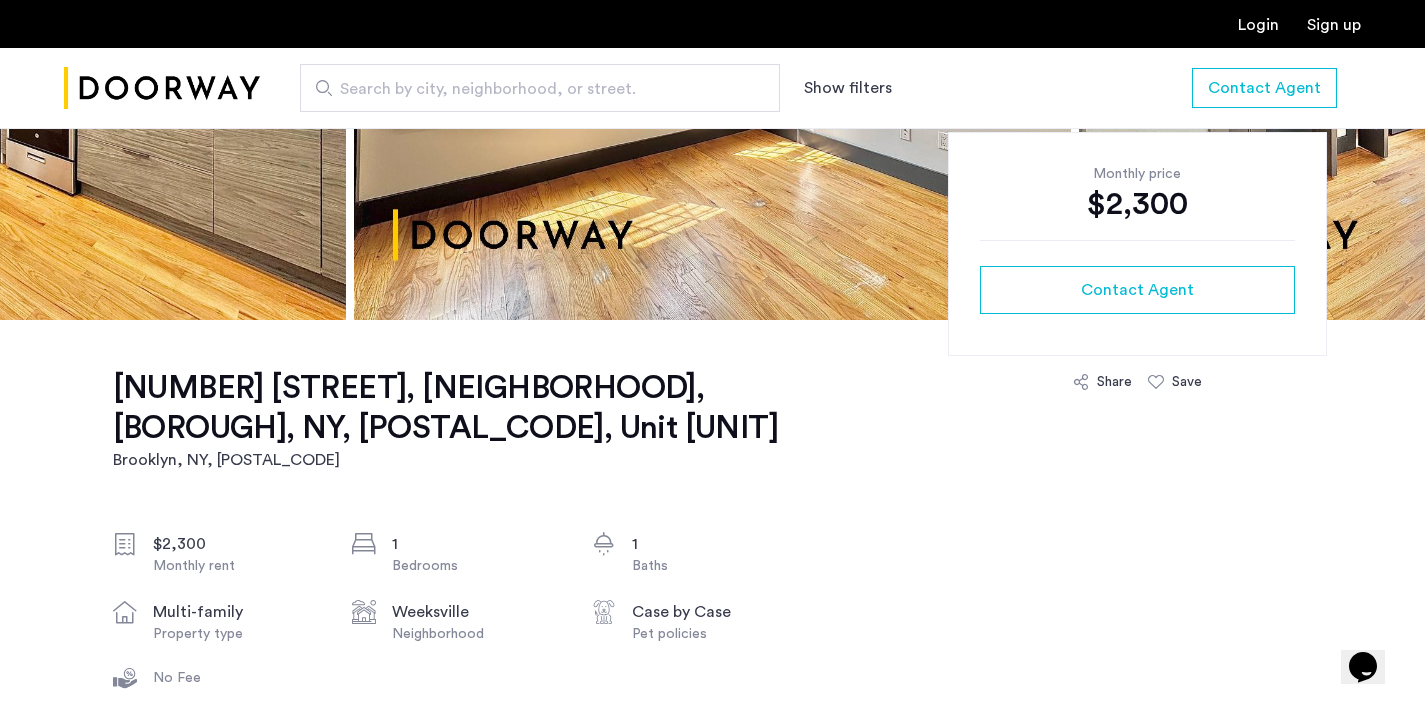 scroll, scrollTop: 0, scrollLeft: 0, axis: both 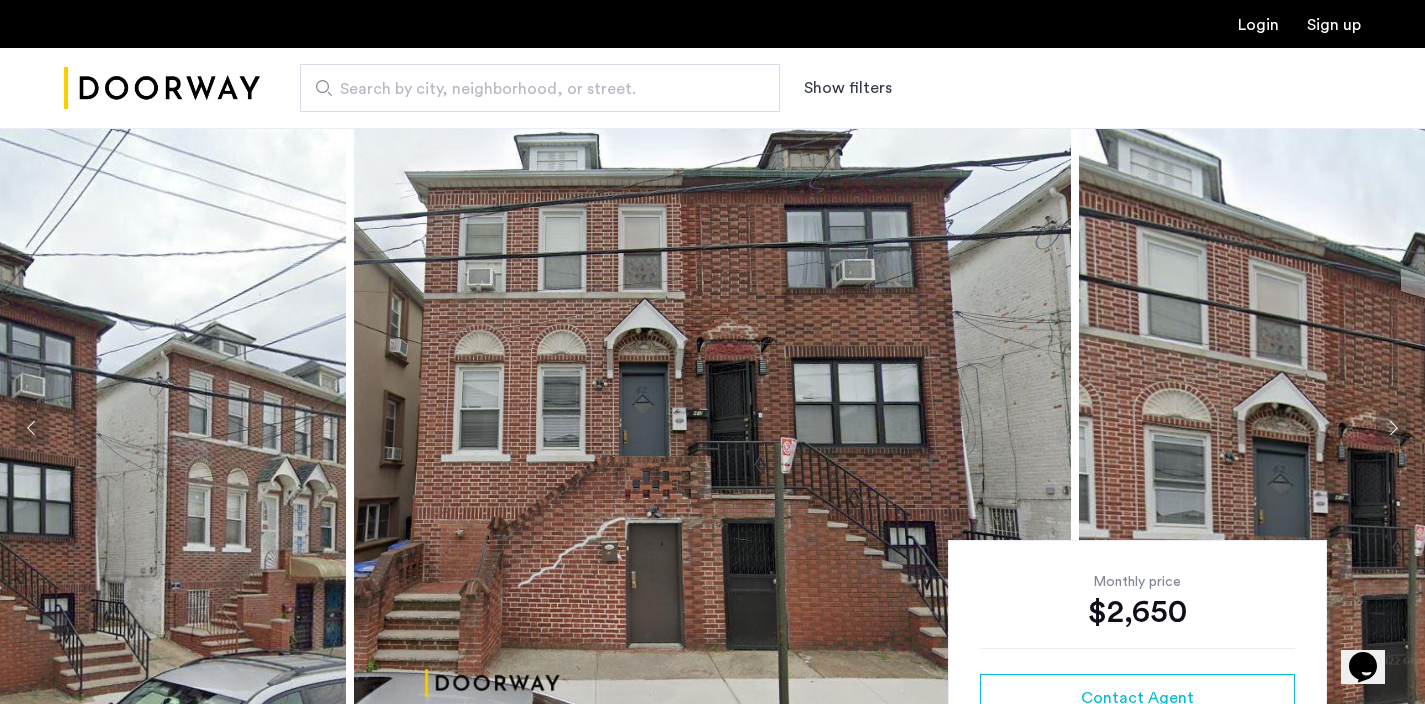 click 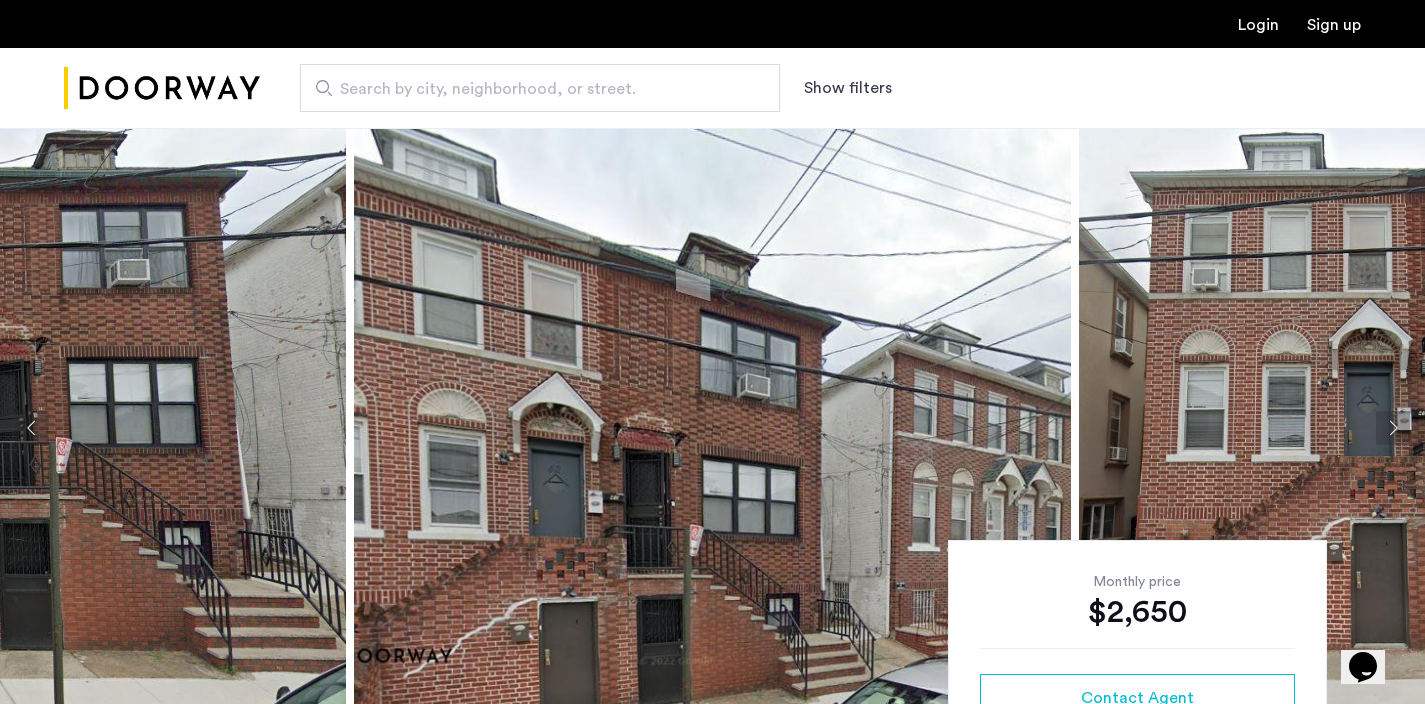 click 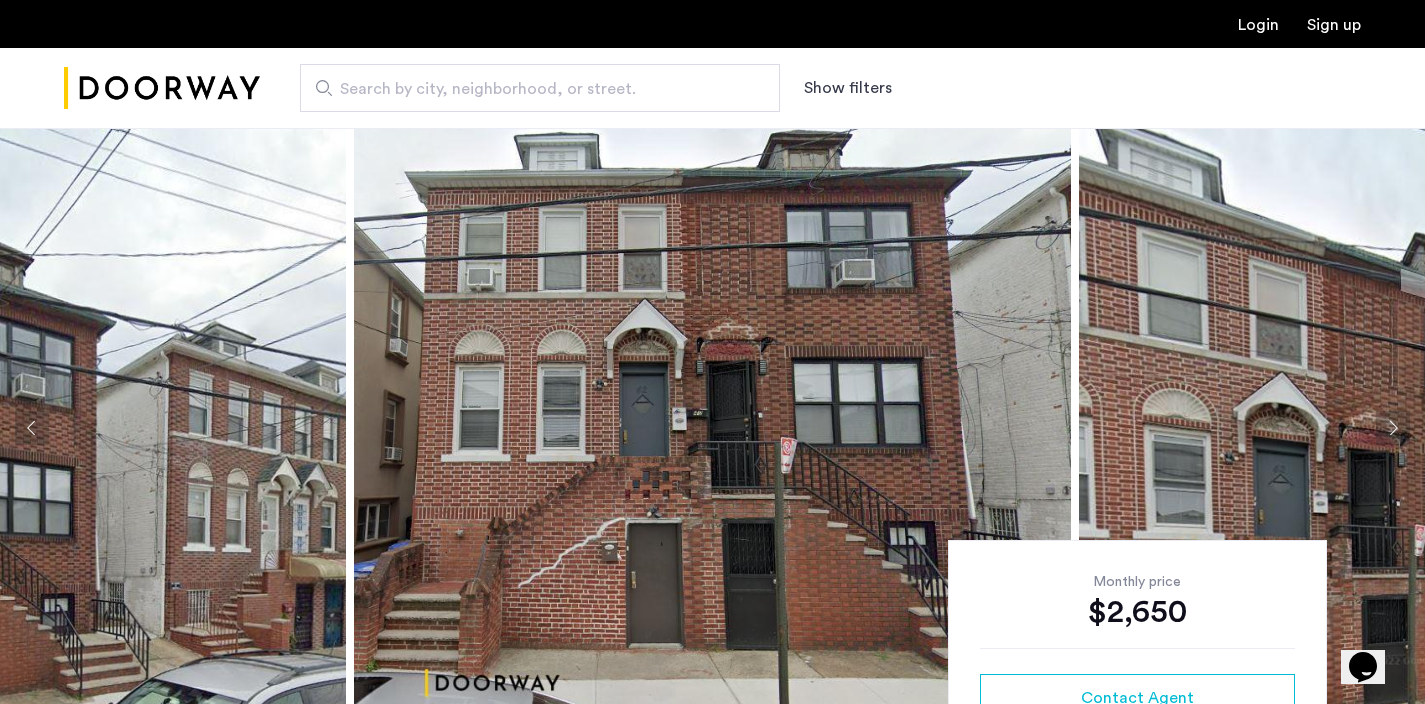 click 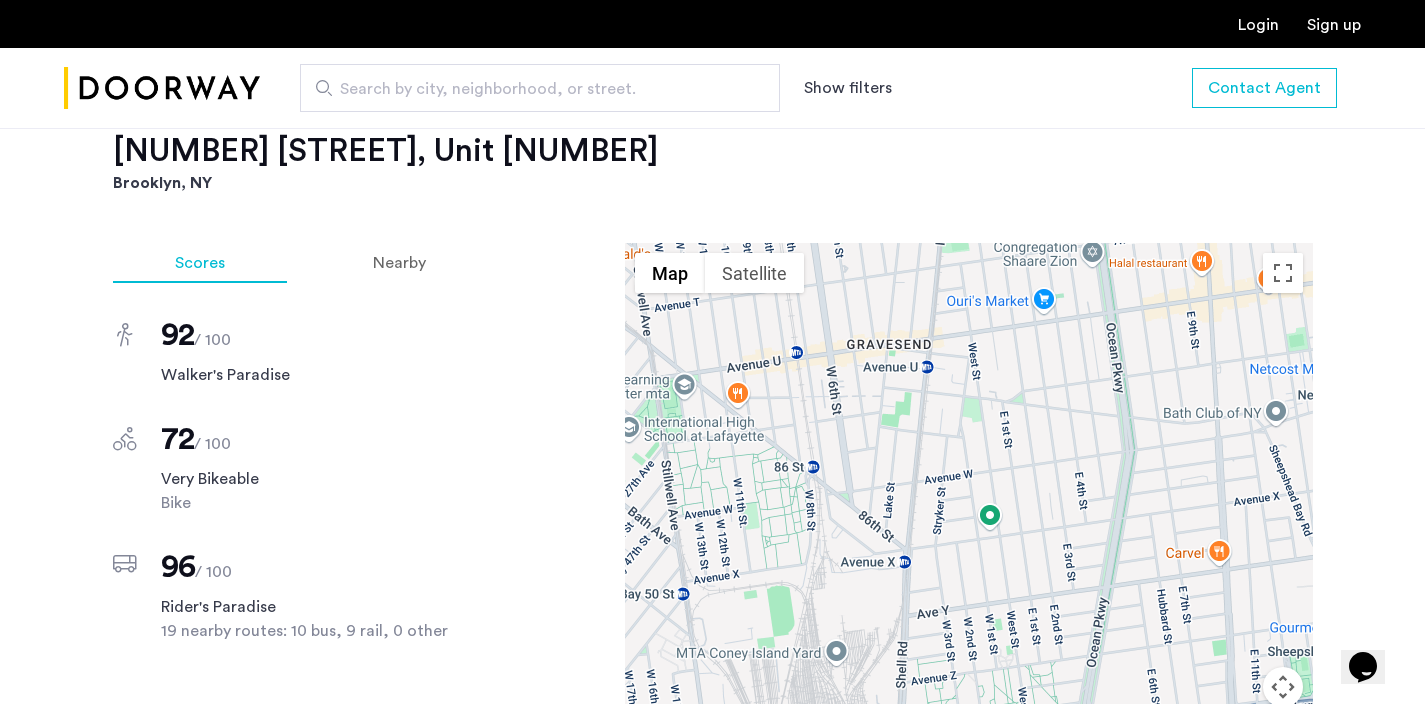 scroll, scrollTop: 1665, scrollLeft: 0, axis: vertical 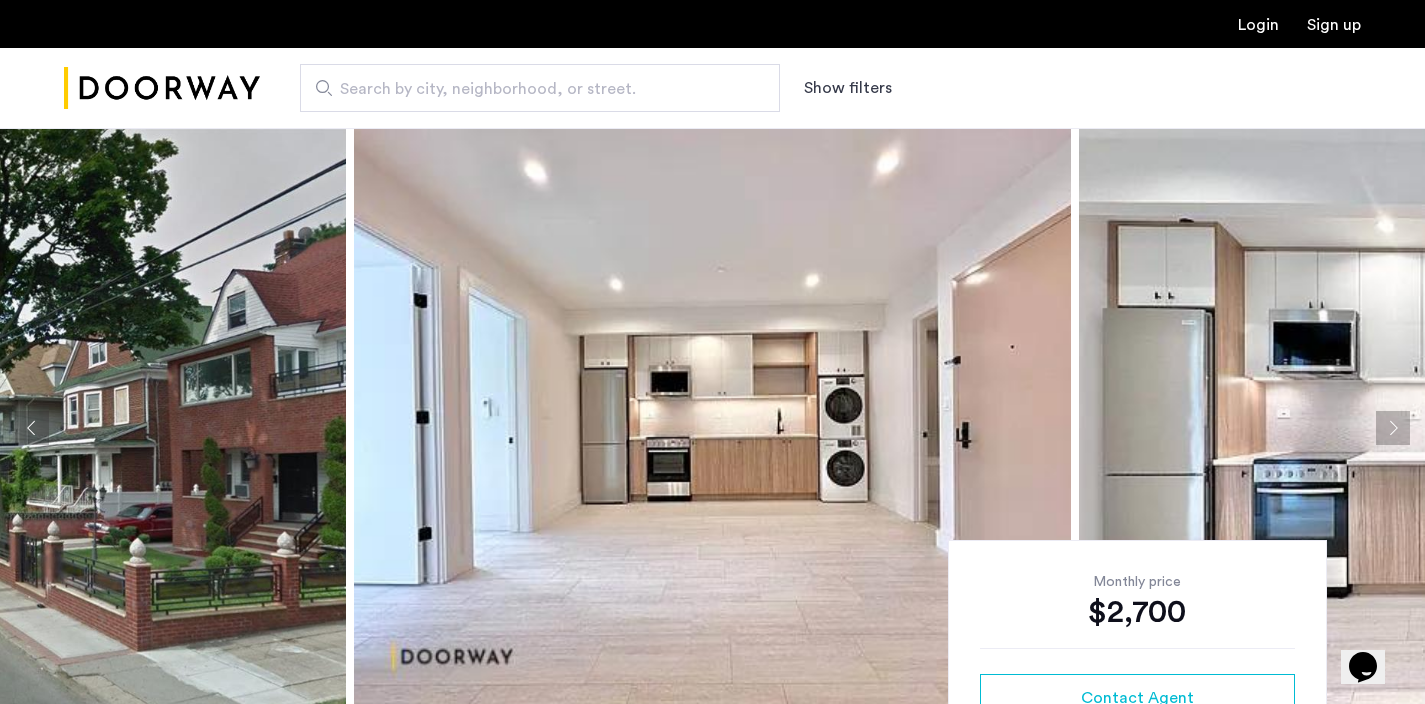 click 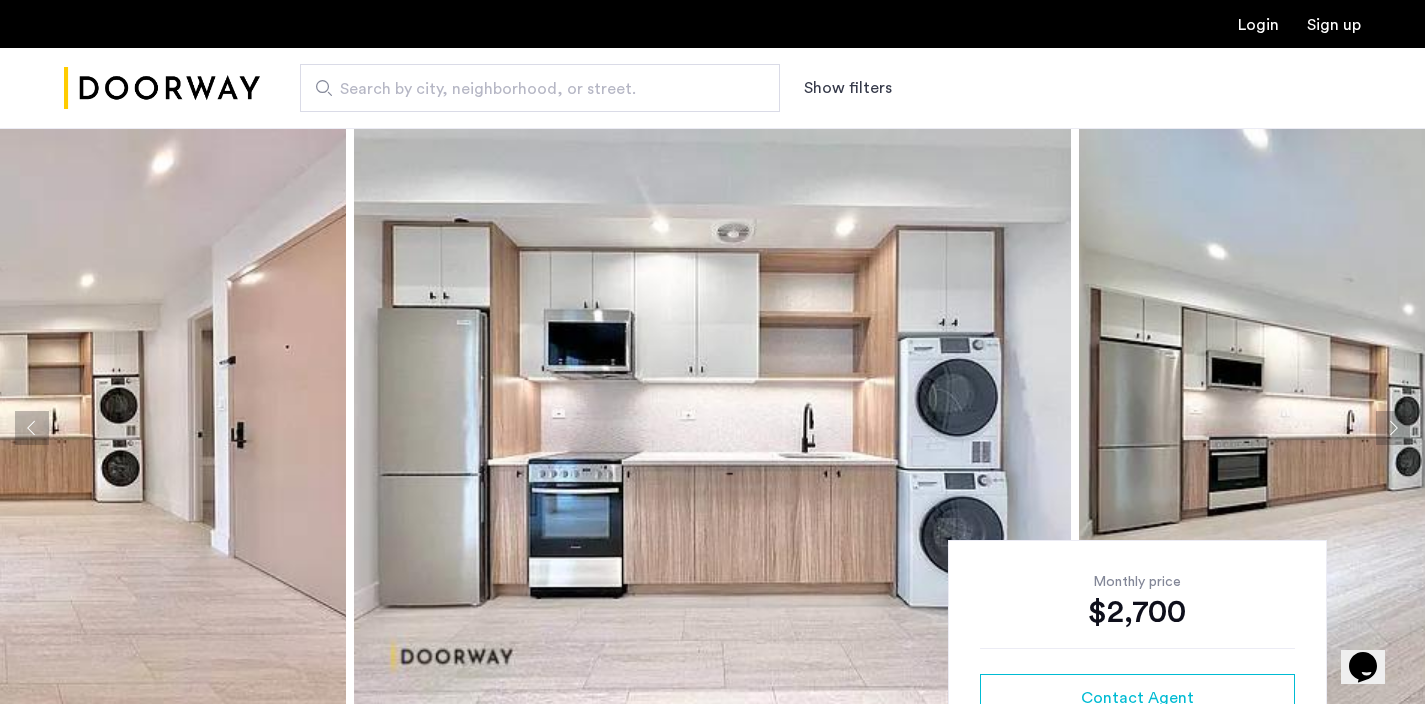 click 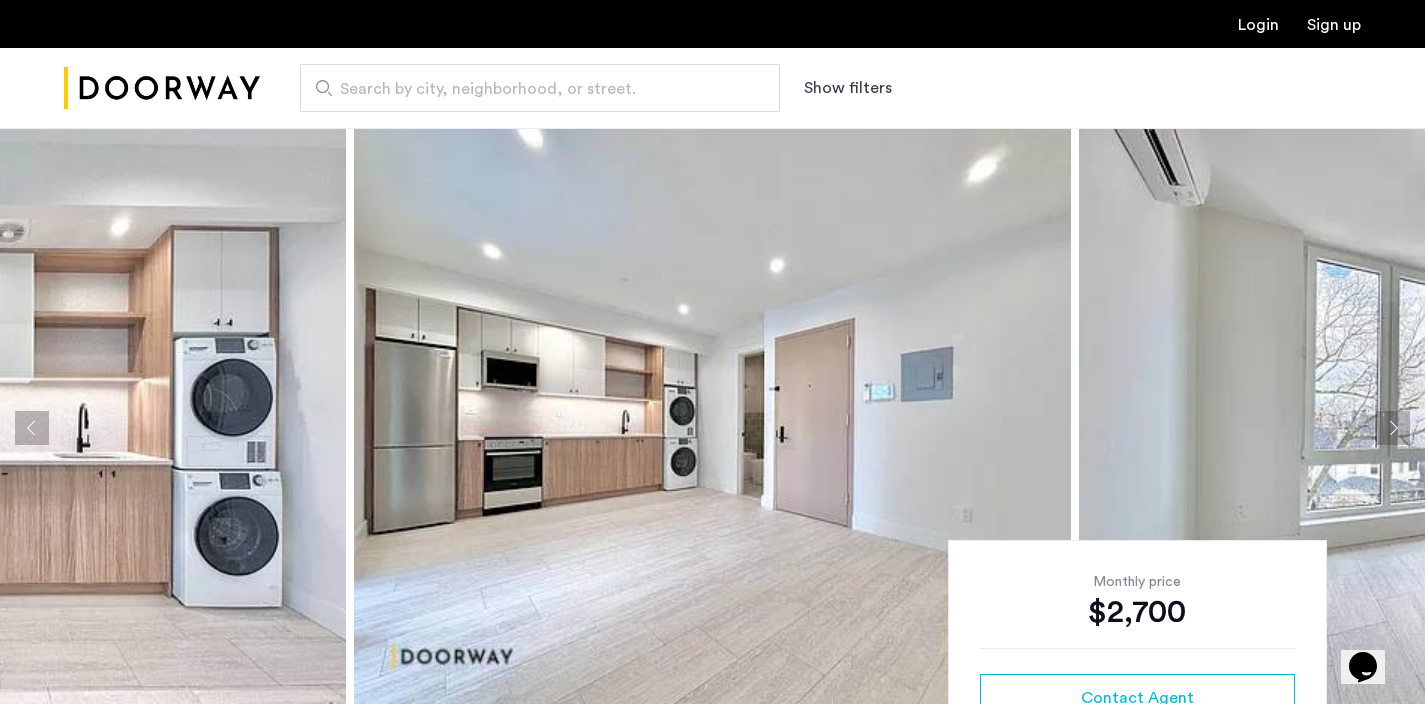 click 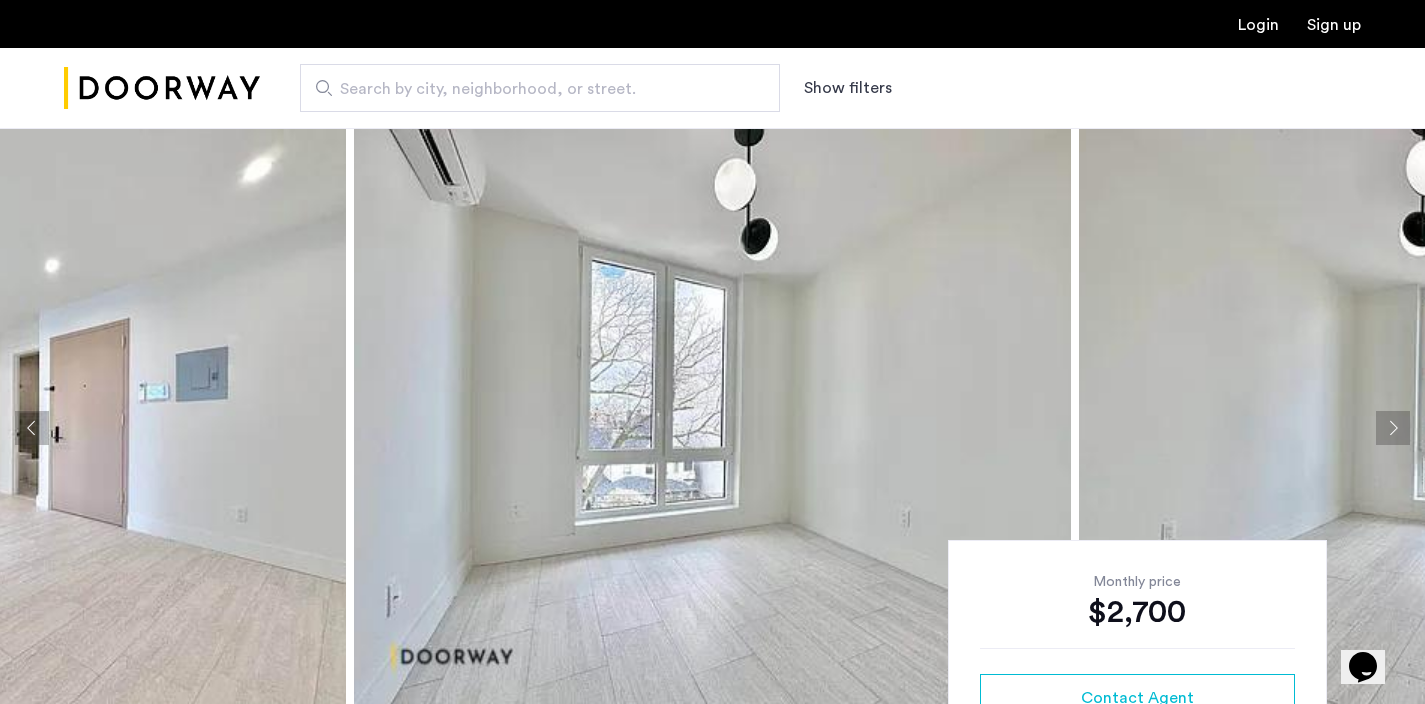 click 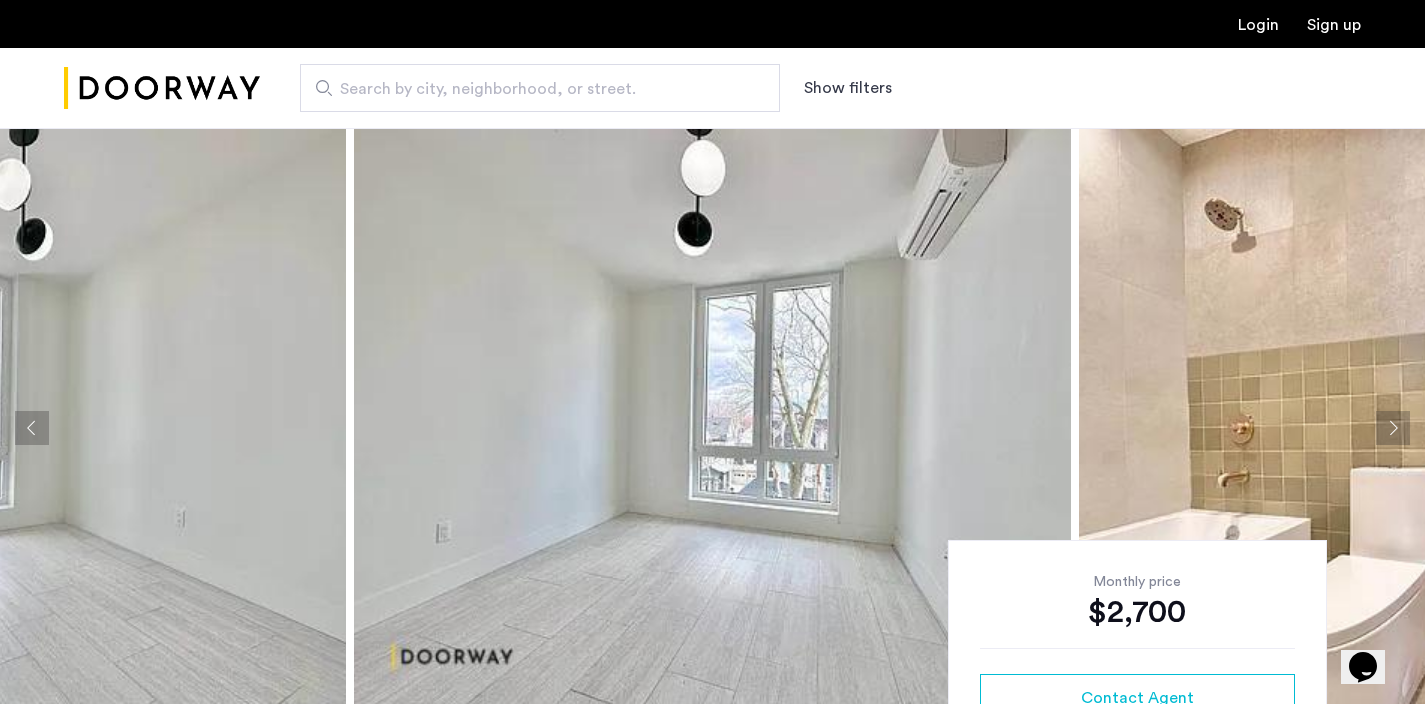 click 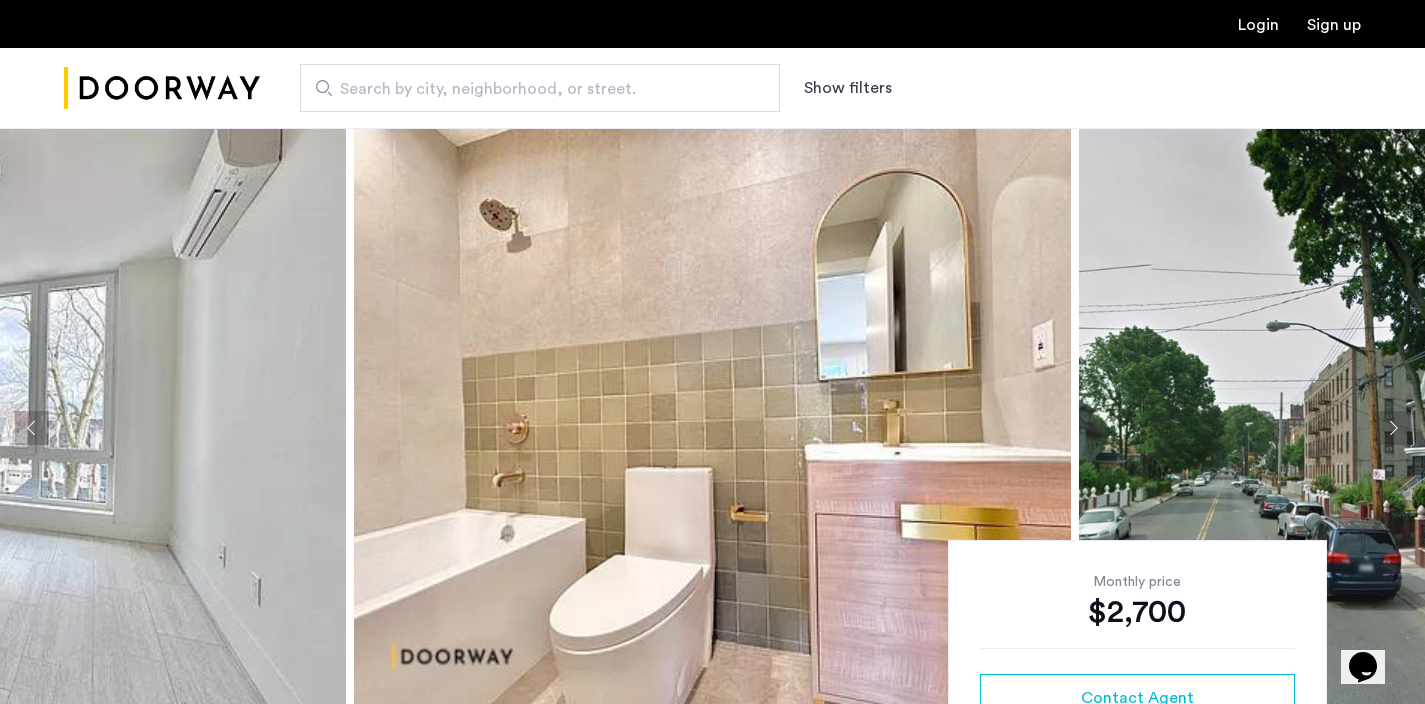 click 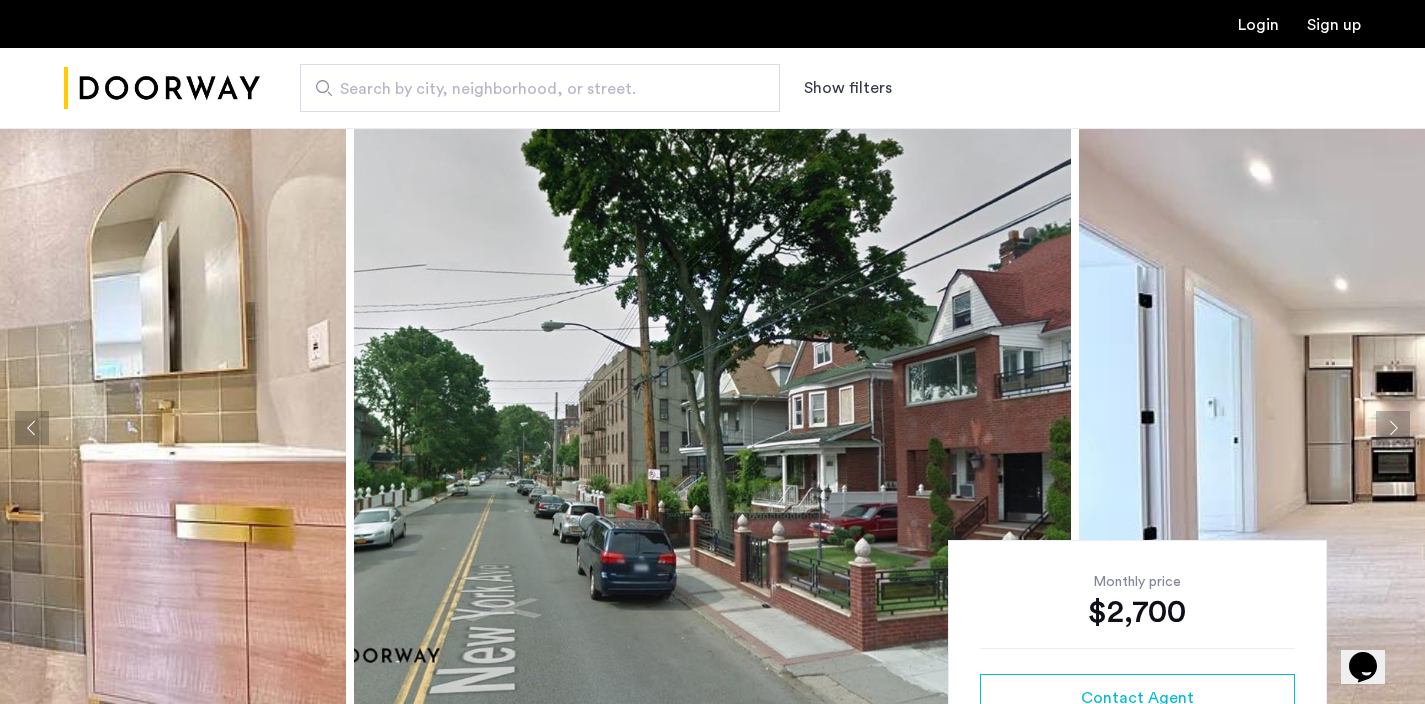 click 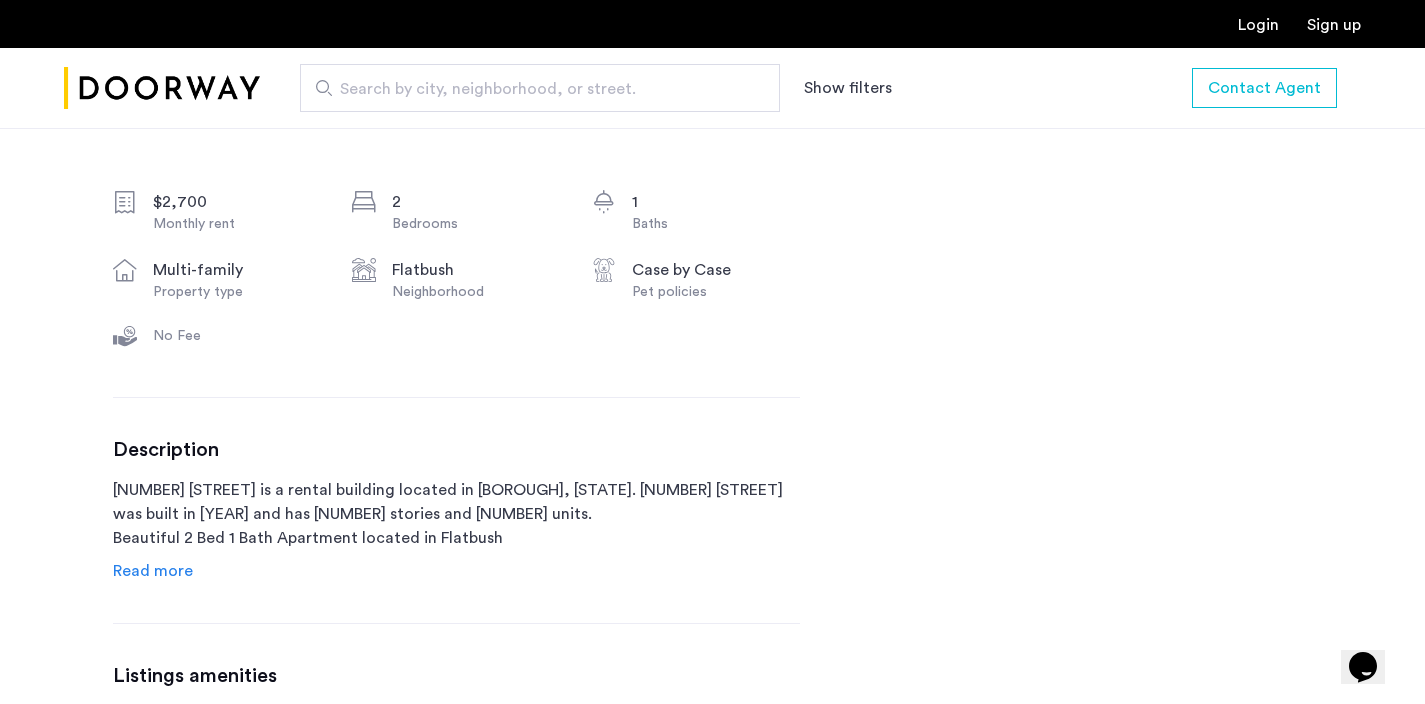 scroll, scrollTop: 756, scrollLeft: 0, axis: vertical 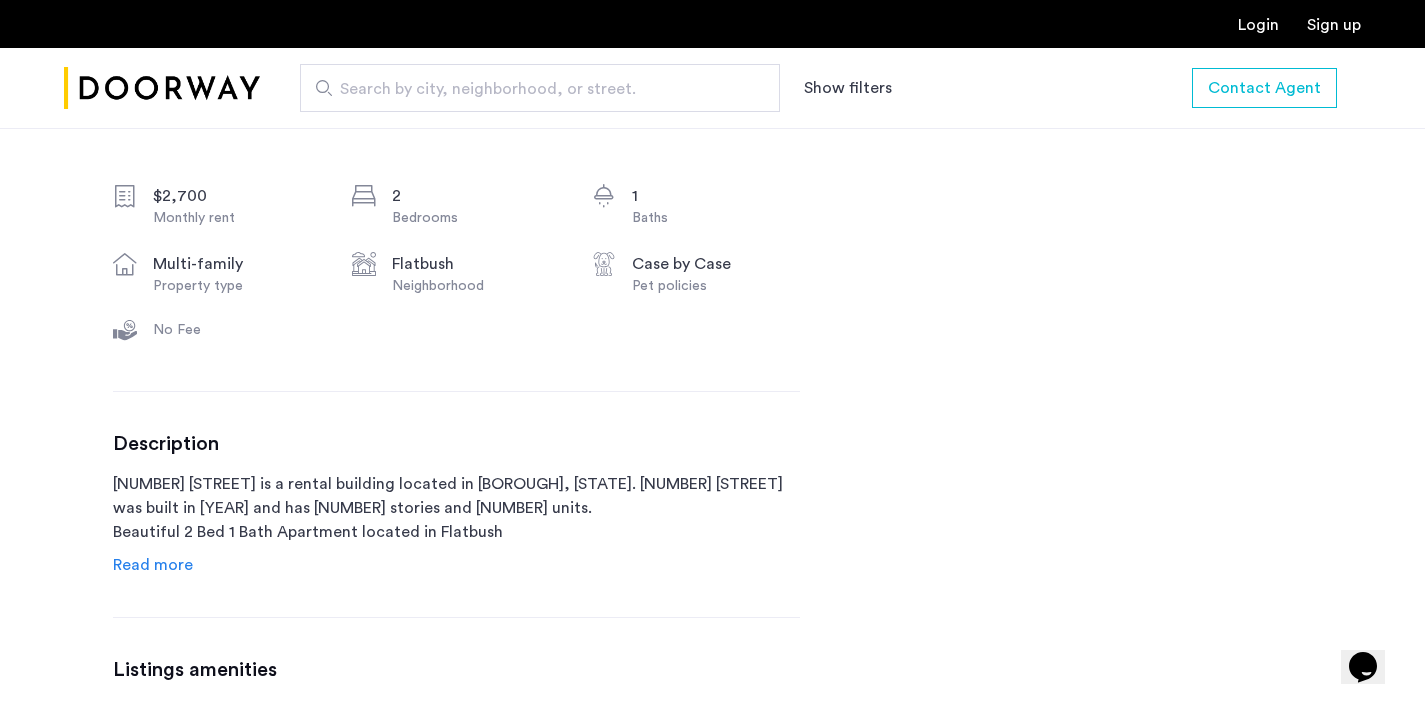 click on "Read more" 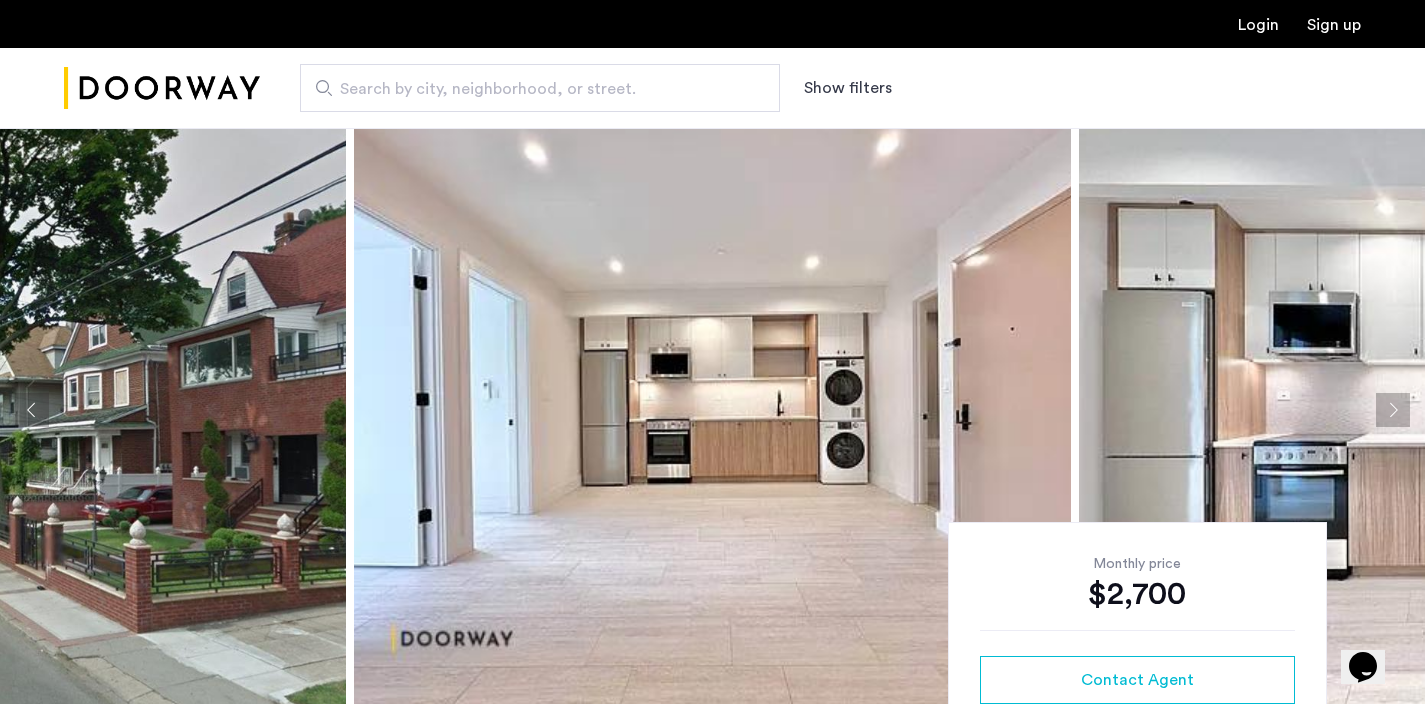 scroll, scrollTop: 0, scrollLeft: 0, axis: both 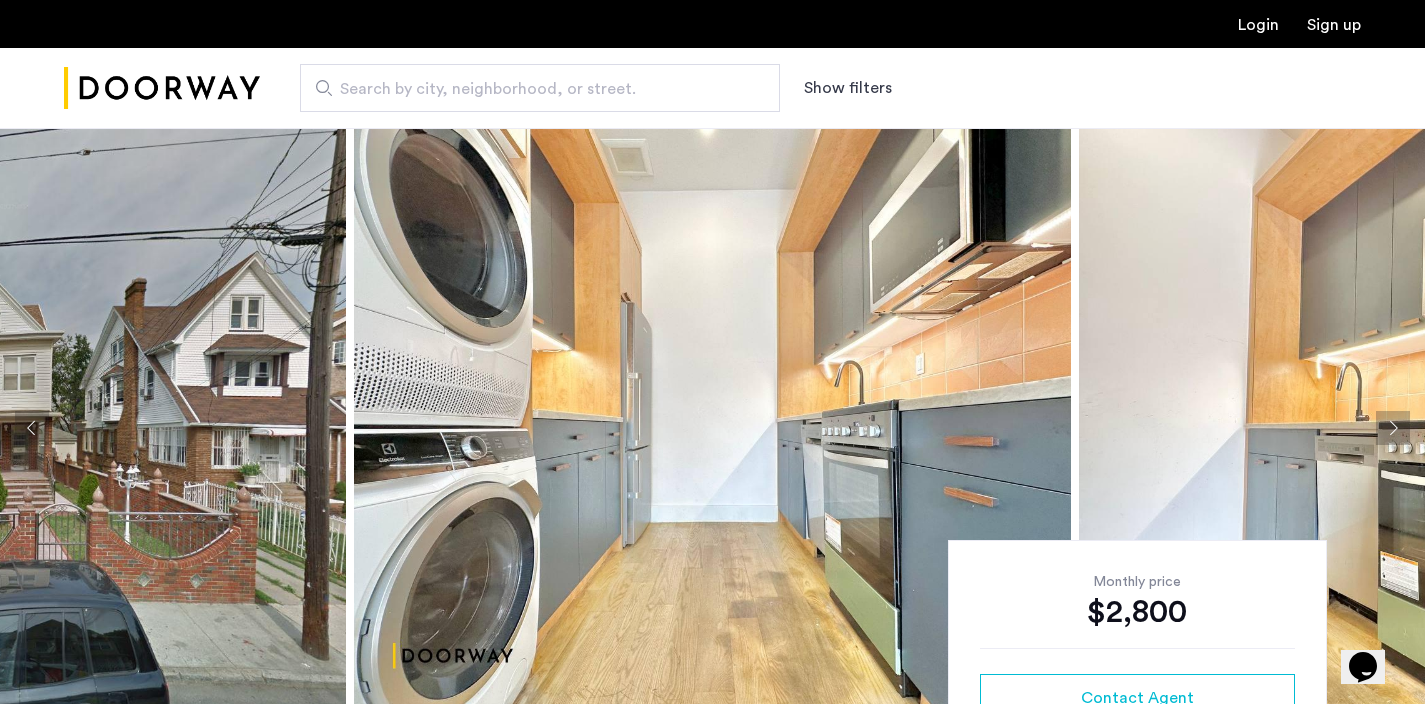 click 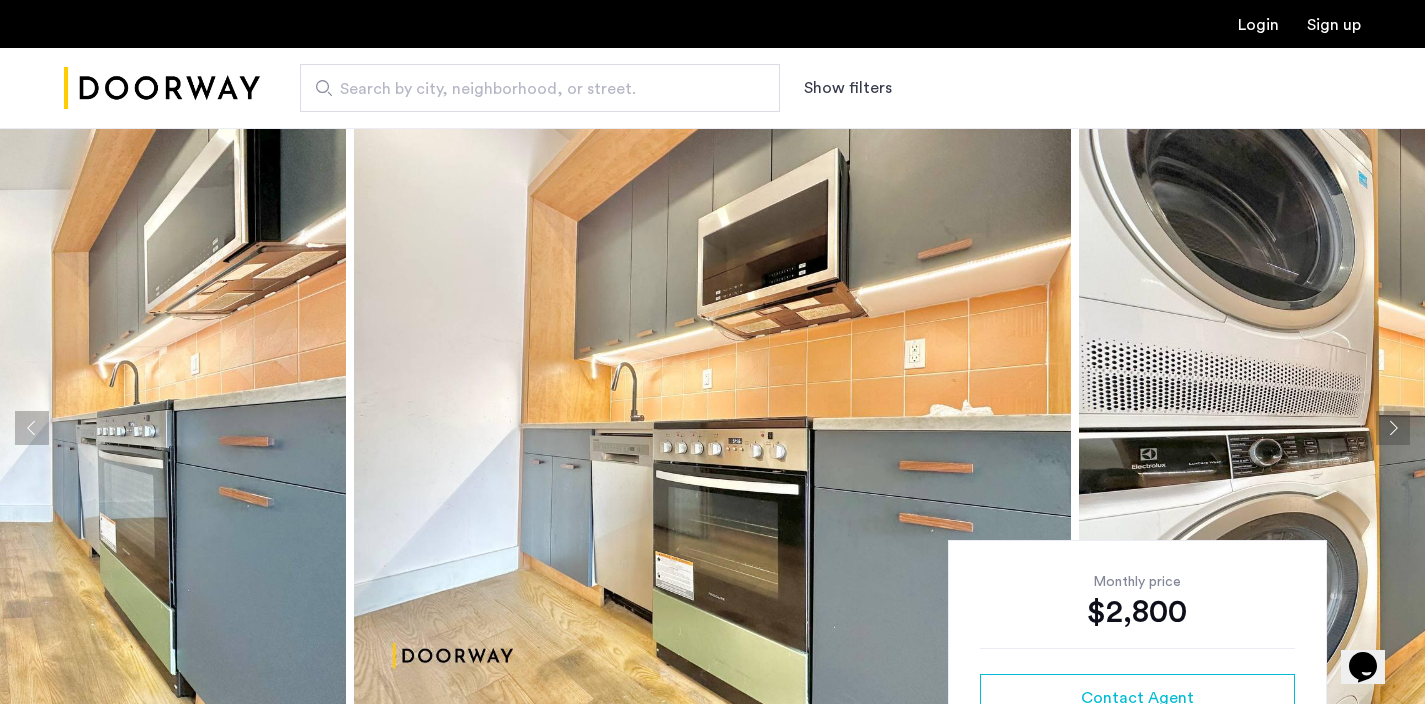 click 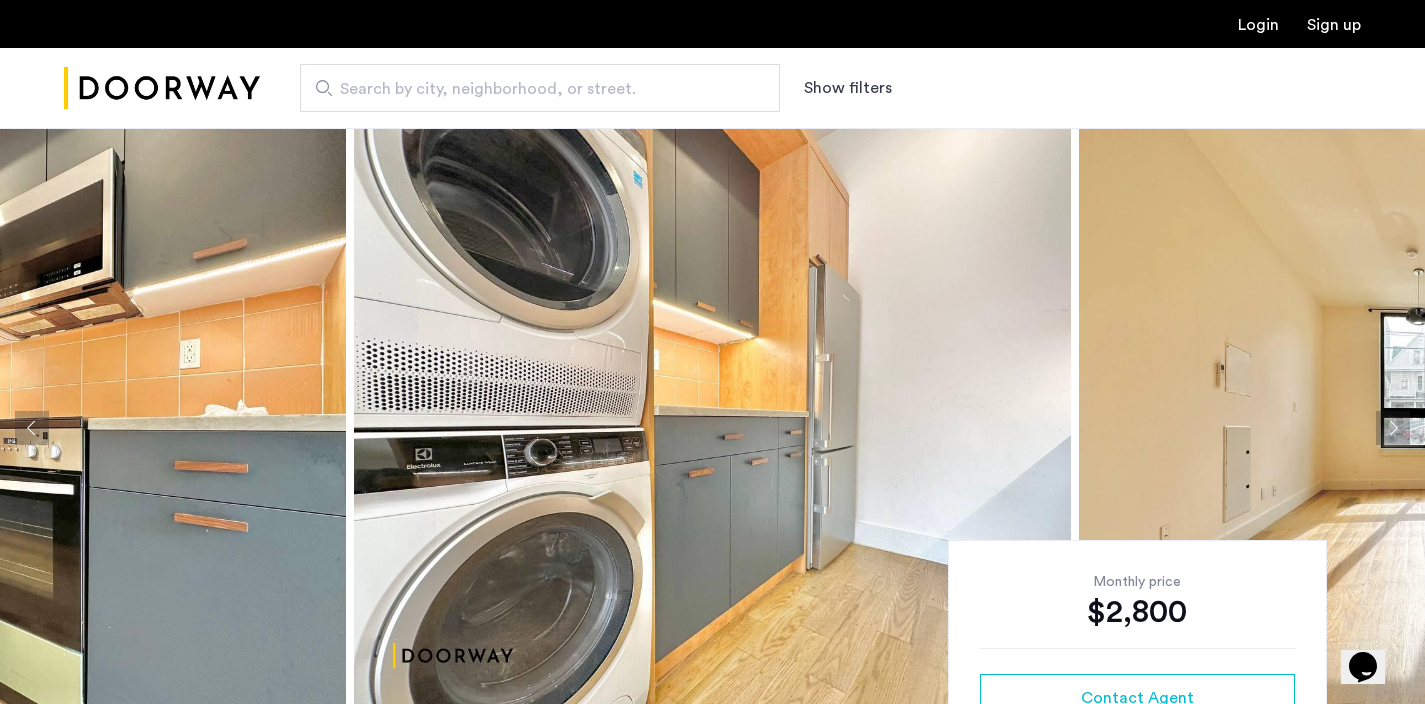 click 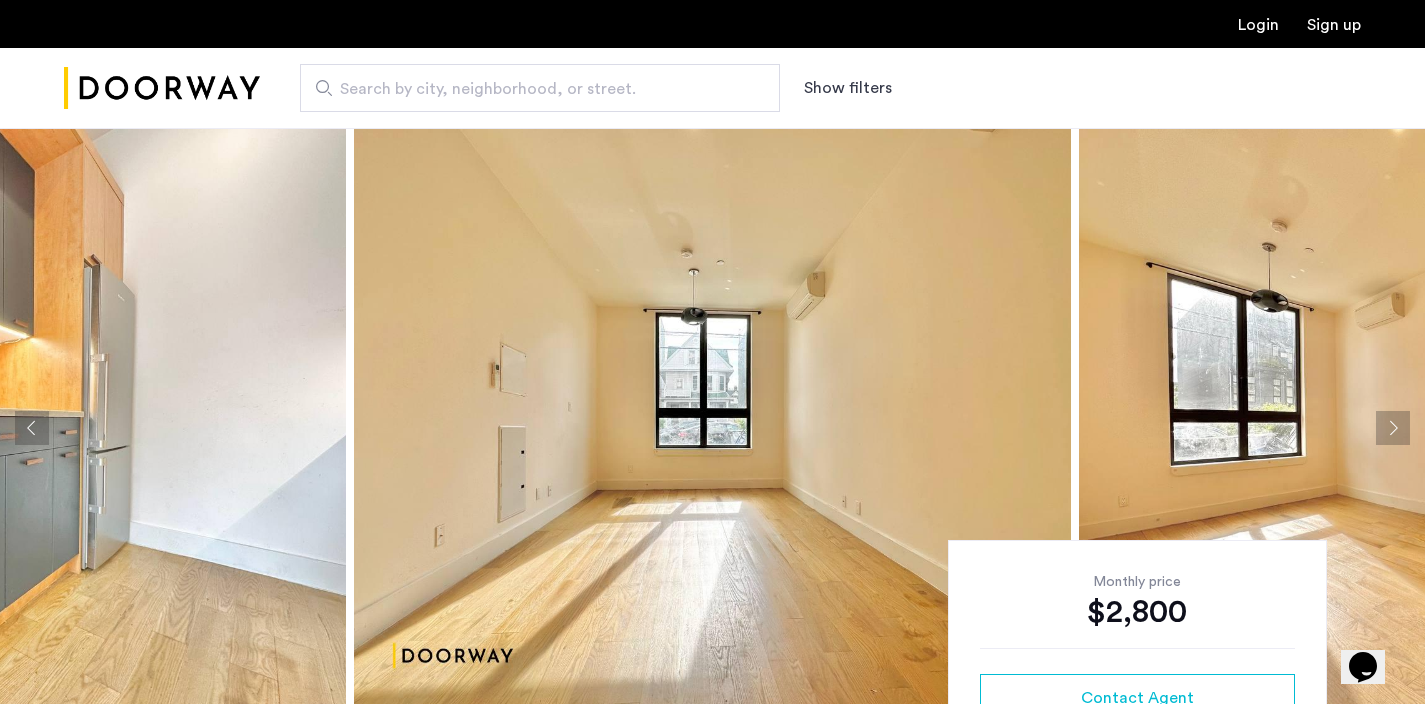 click 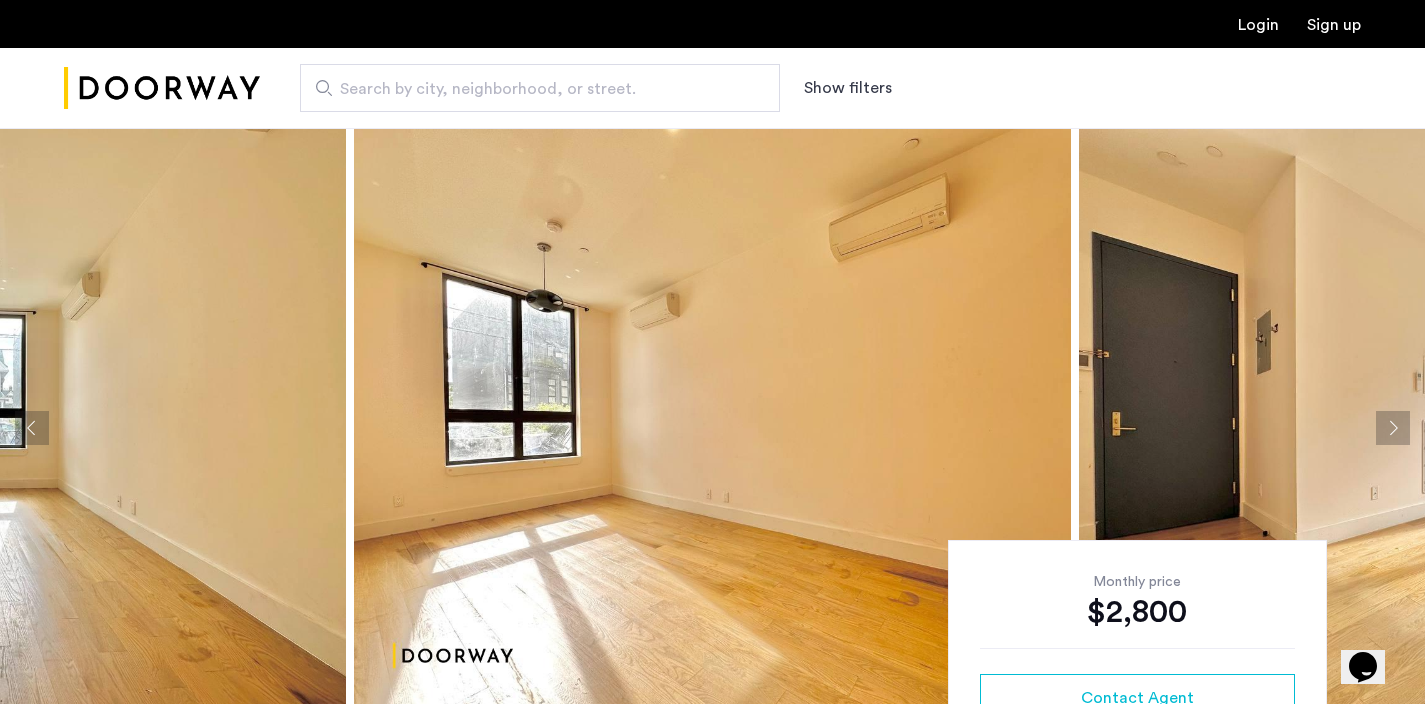 click 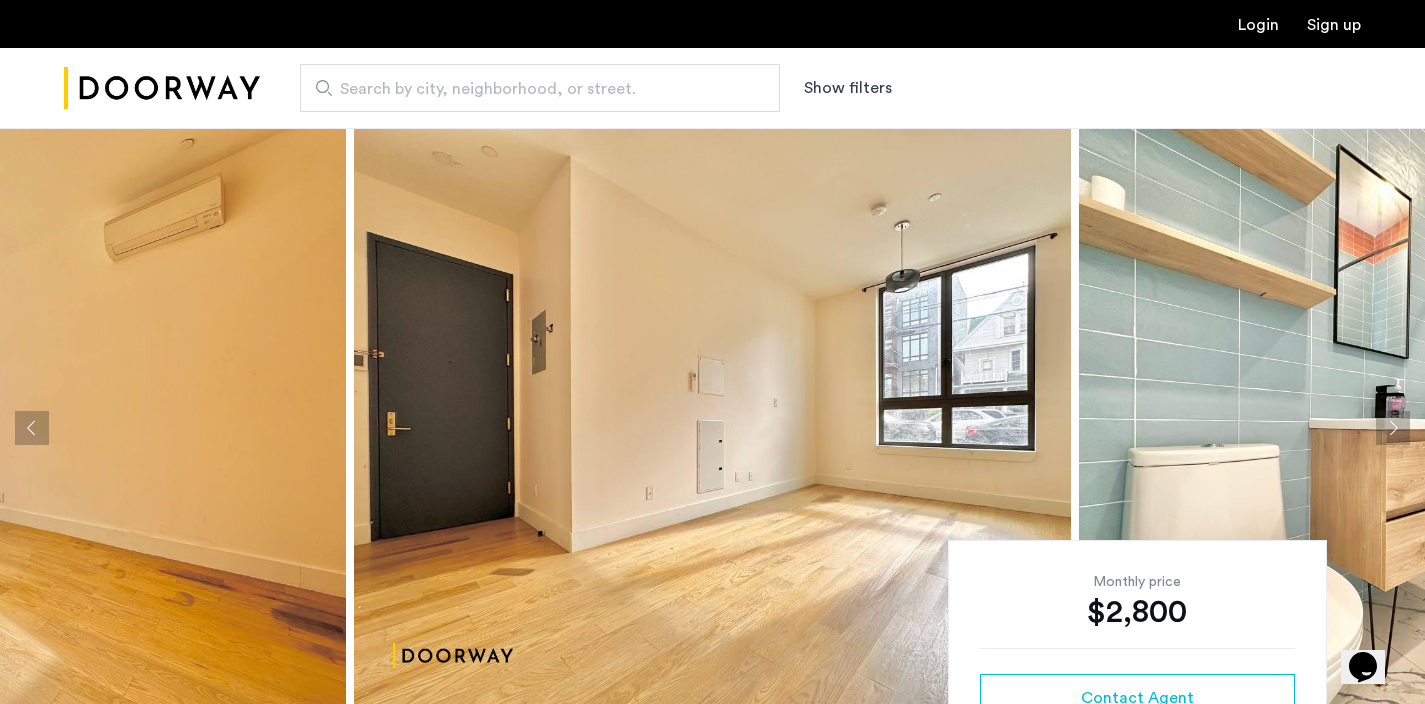 click 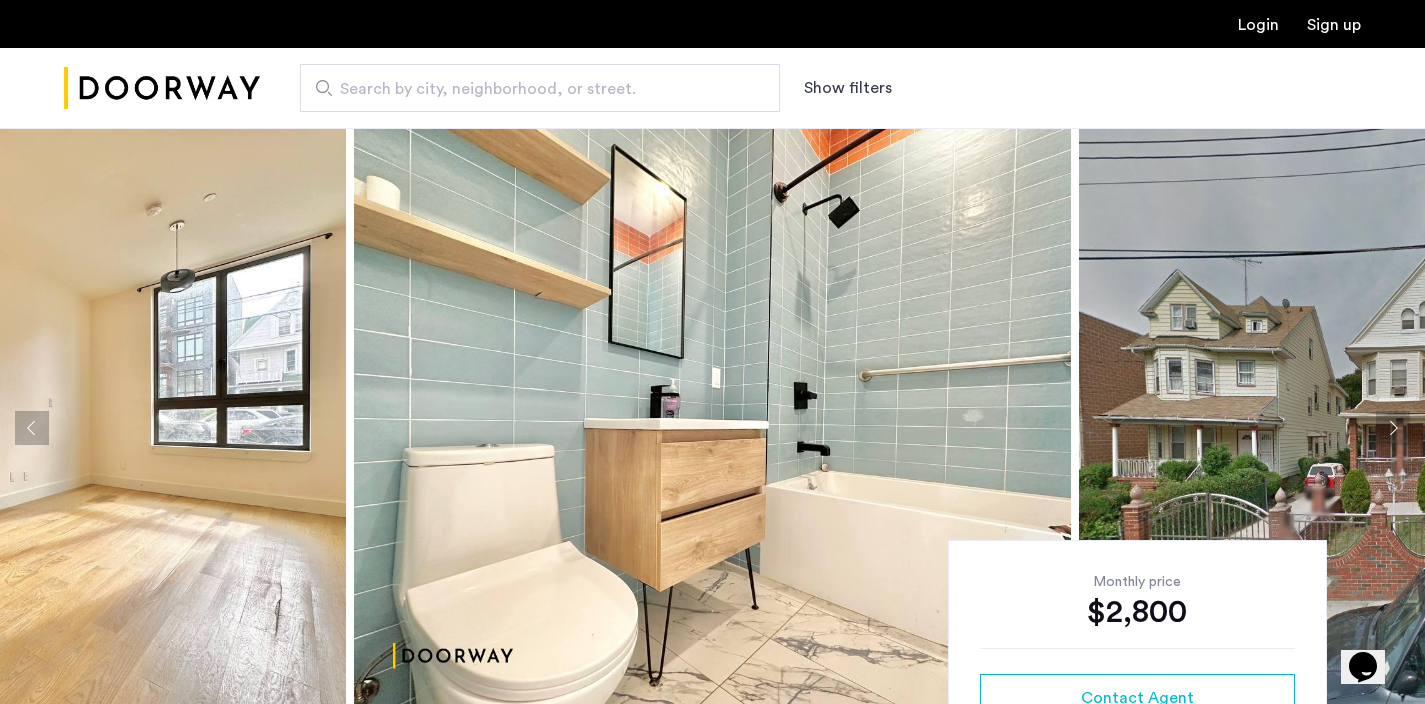 click 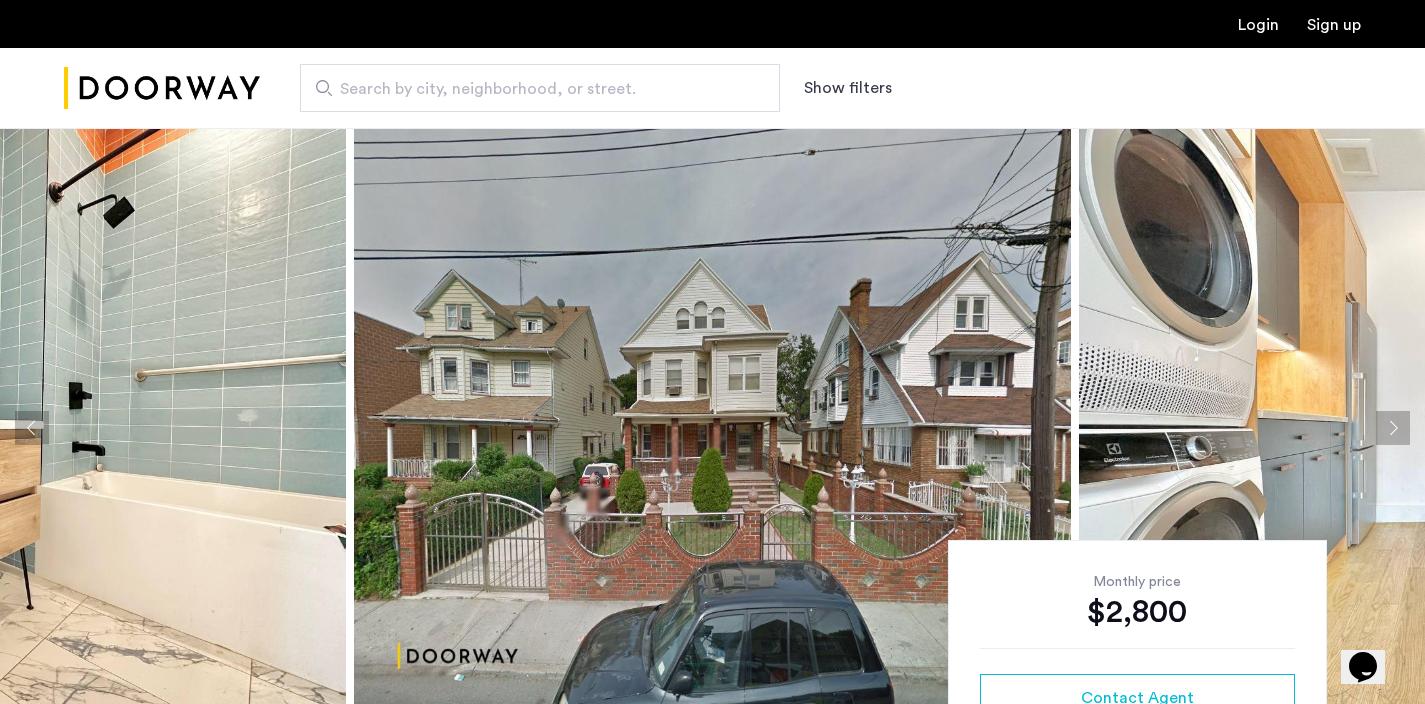 click 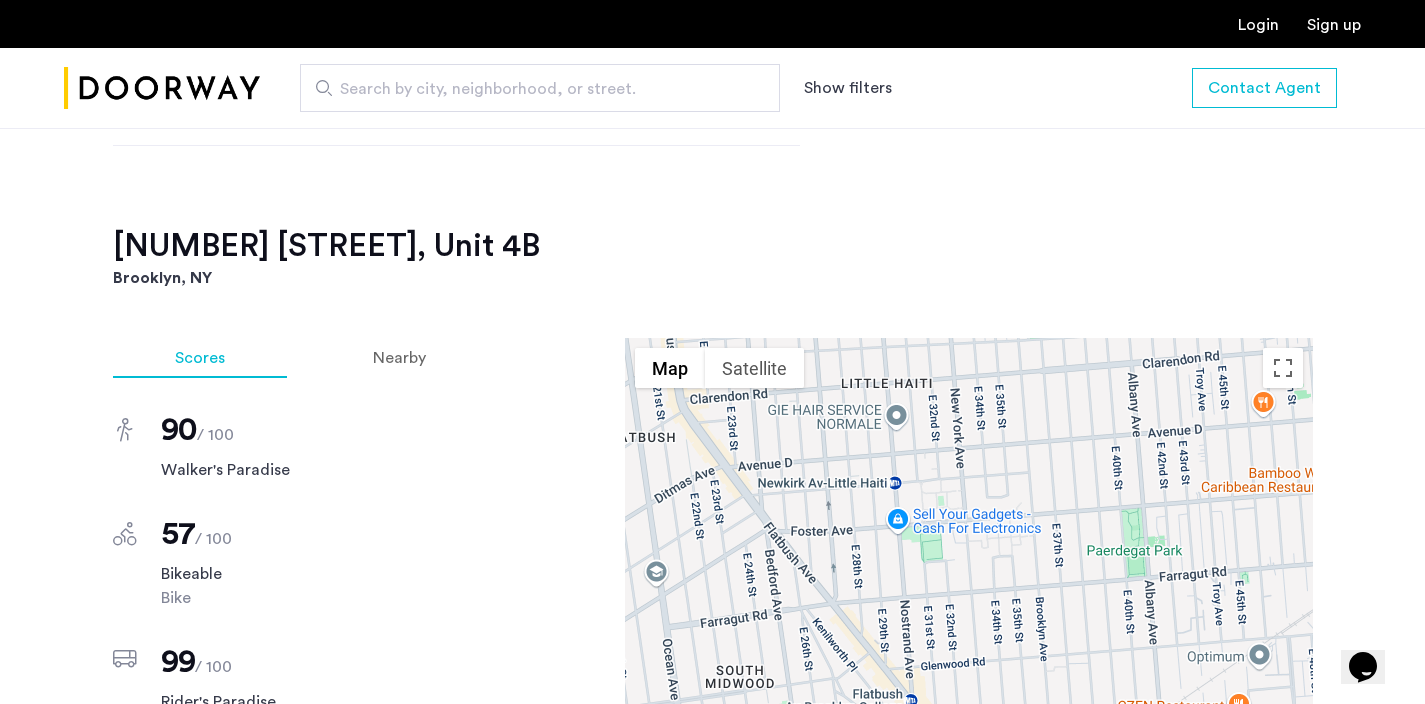 scroll, scrollTop: 1453, scrollLeft: 0, axis: vertical 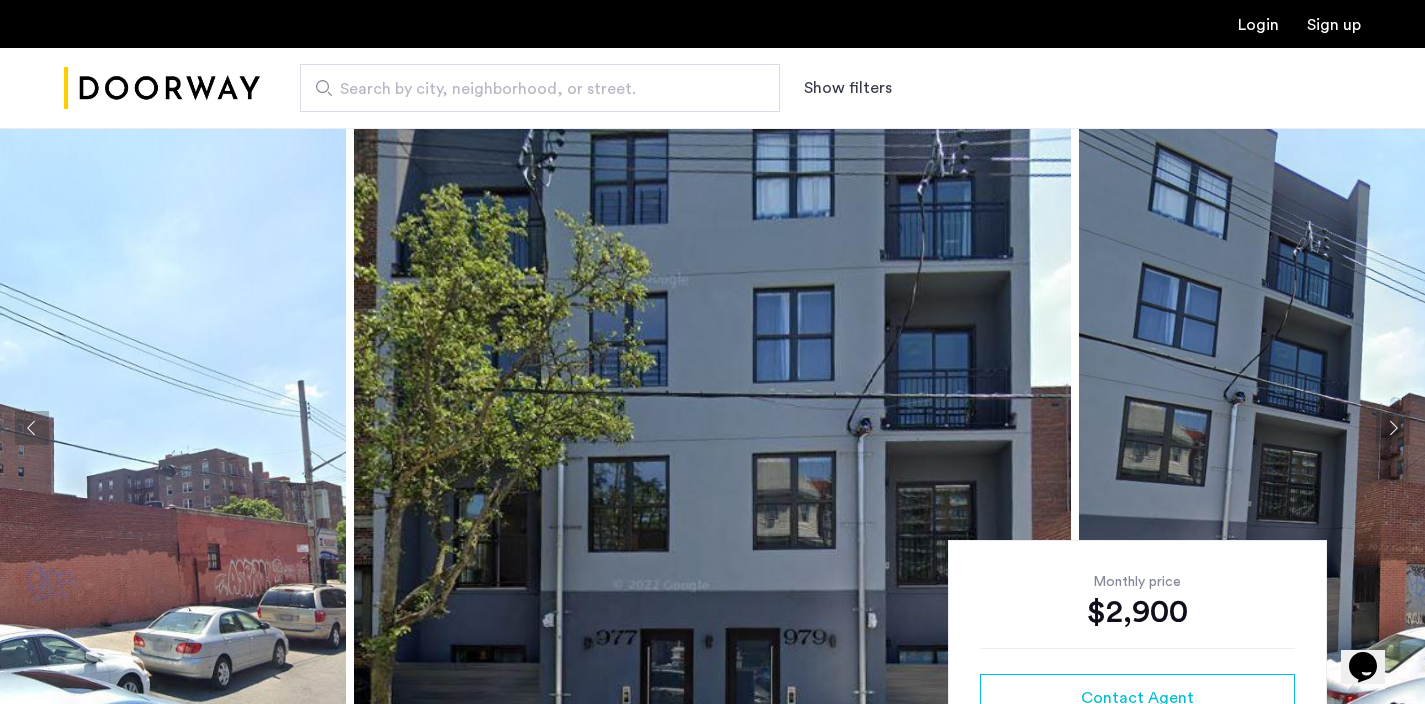 click 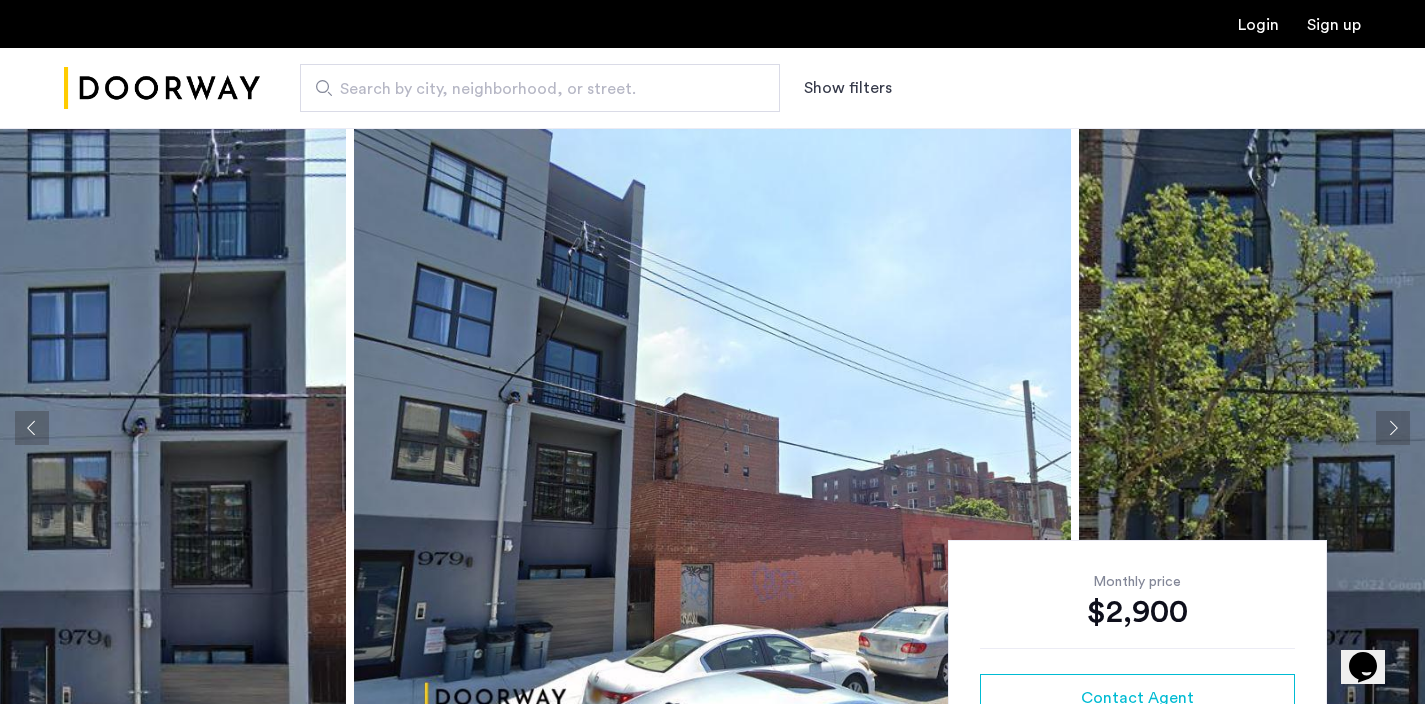 click 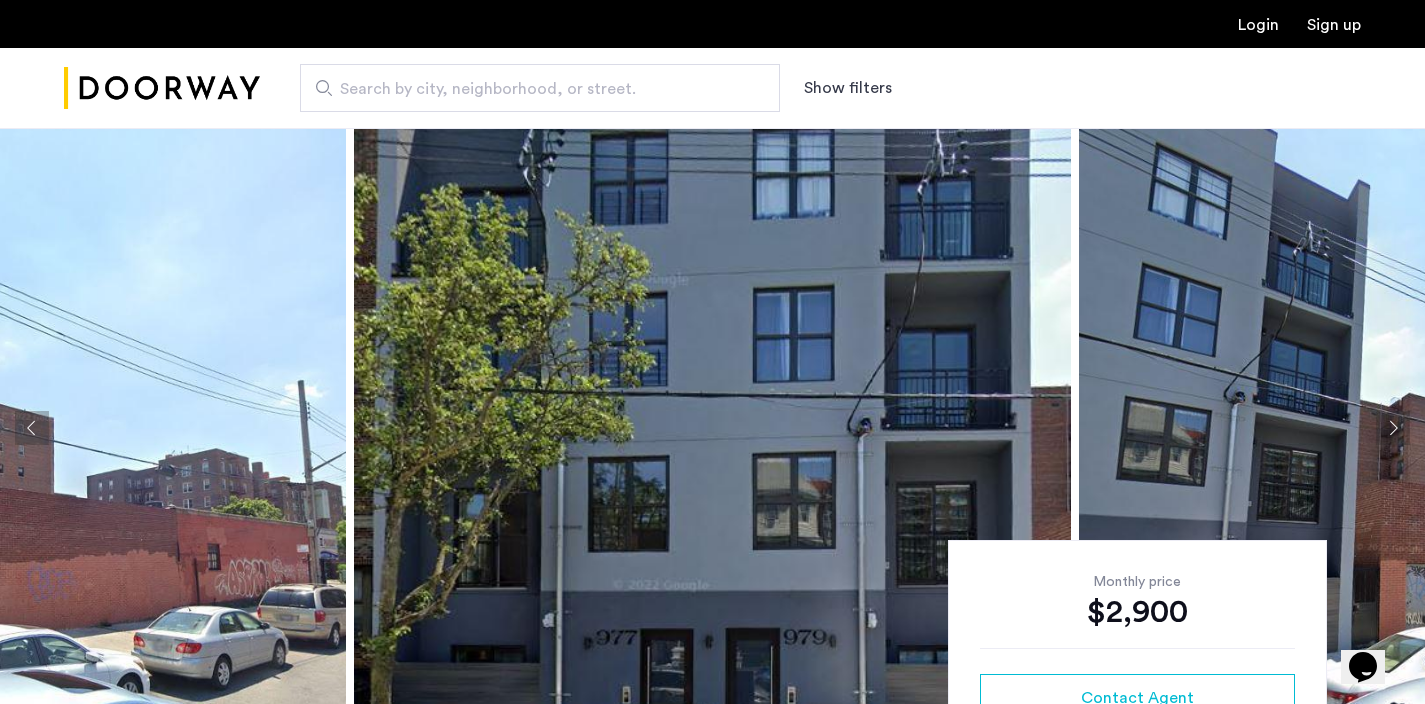 click 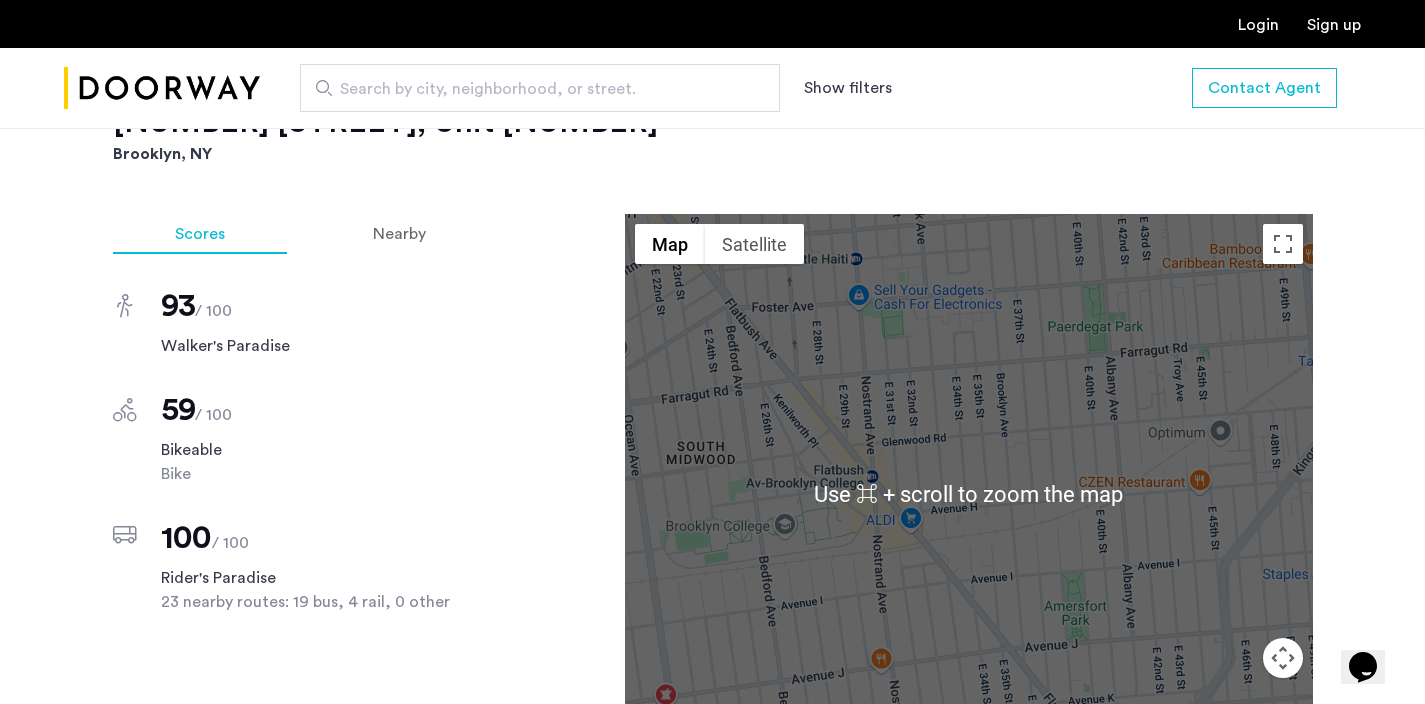 scroll, scrollTop: 1825, scrollLeft: 0, axis: vertical 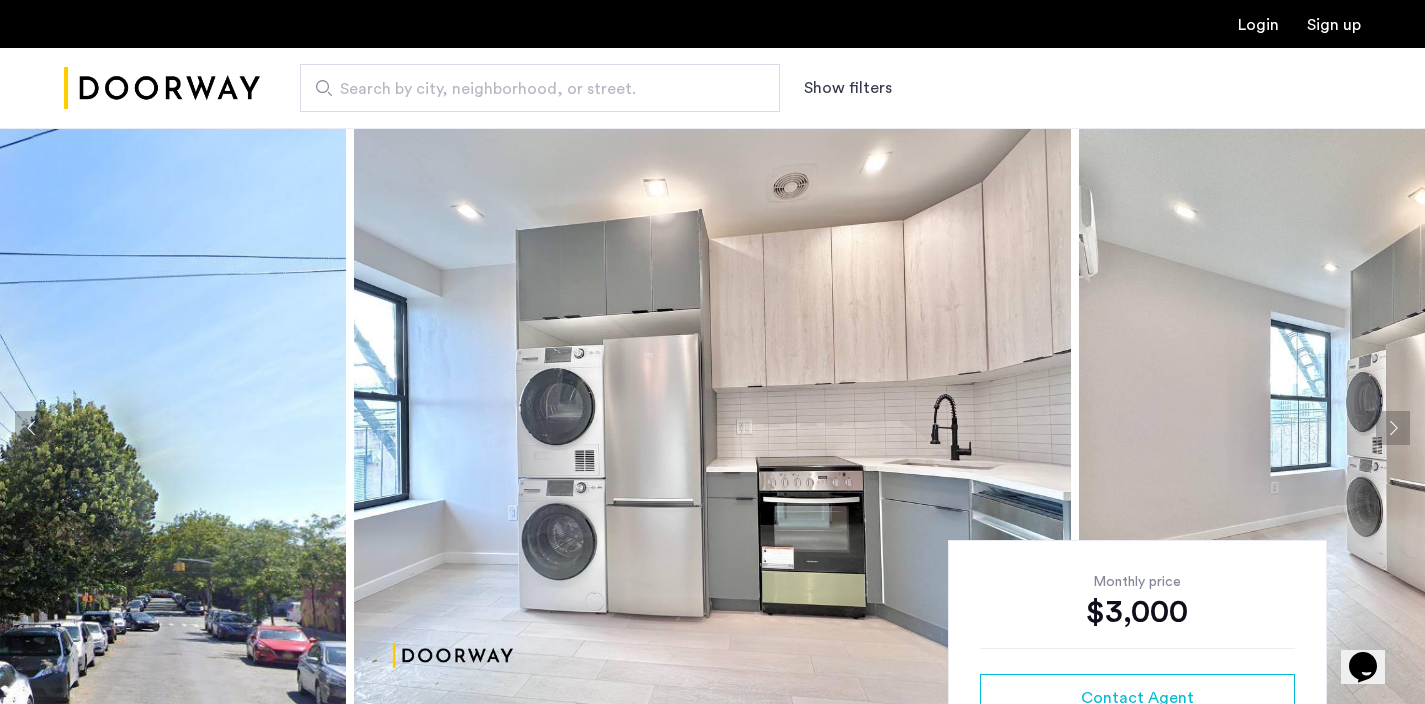 click 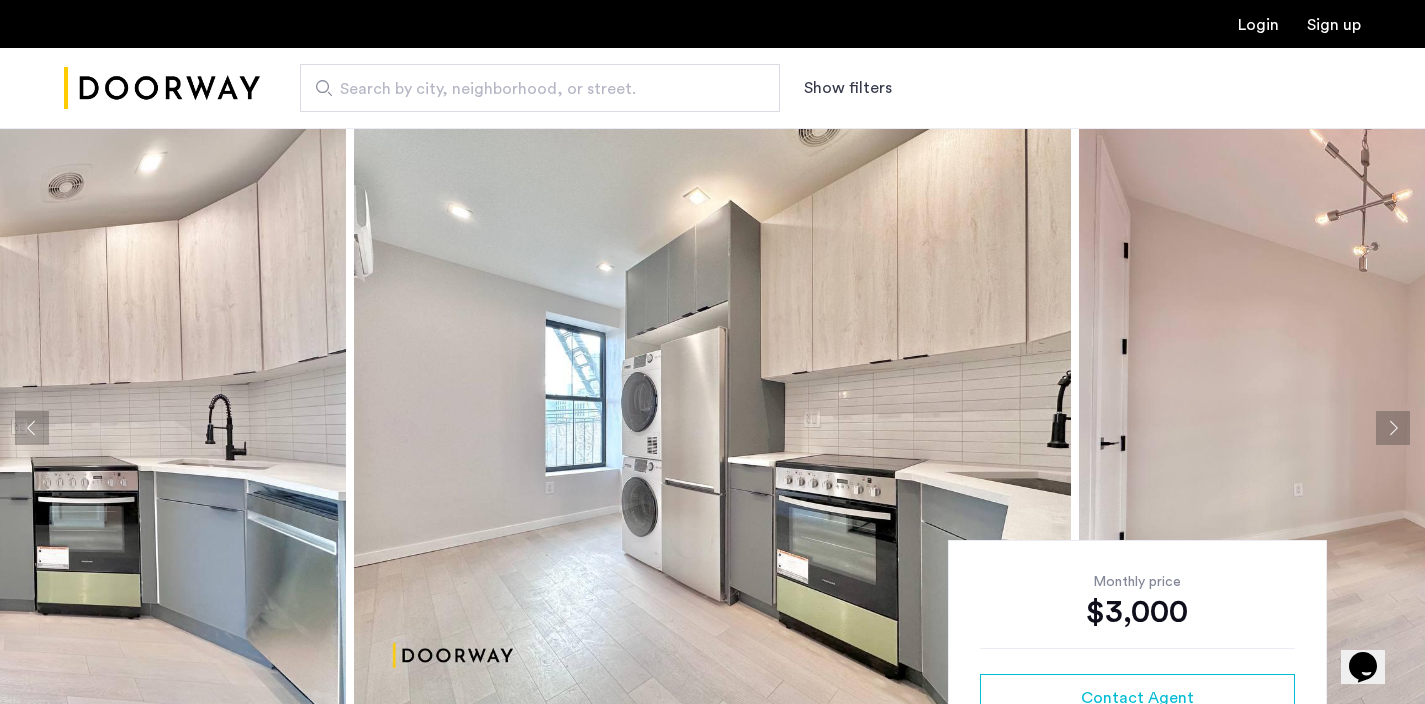 click 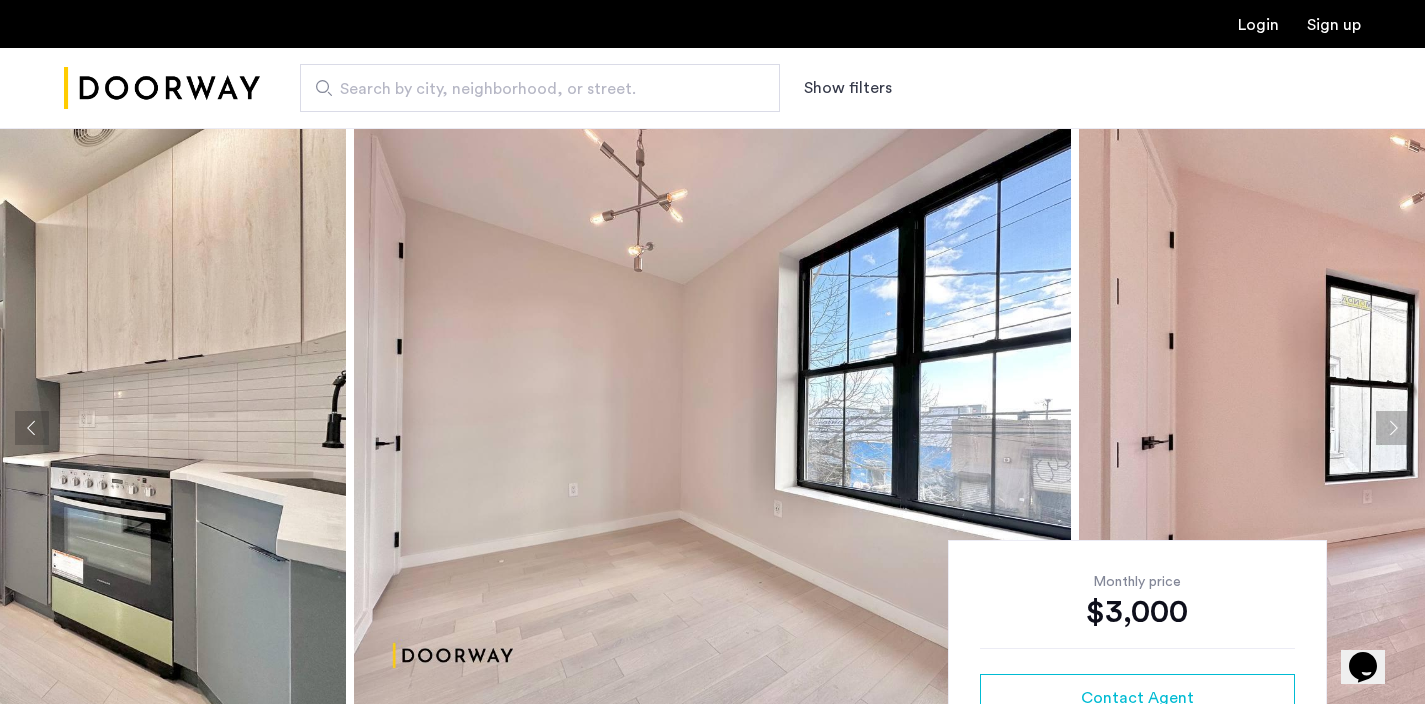 click 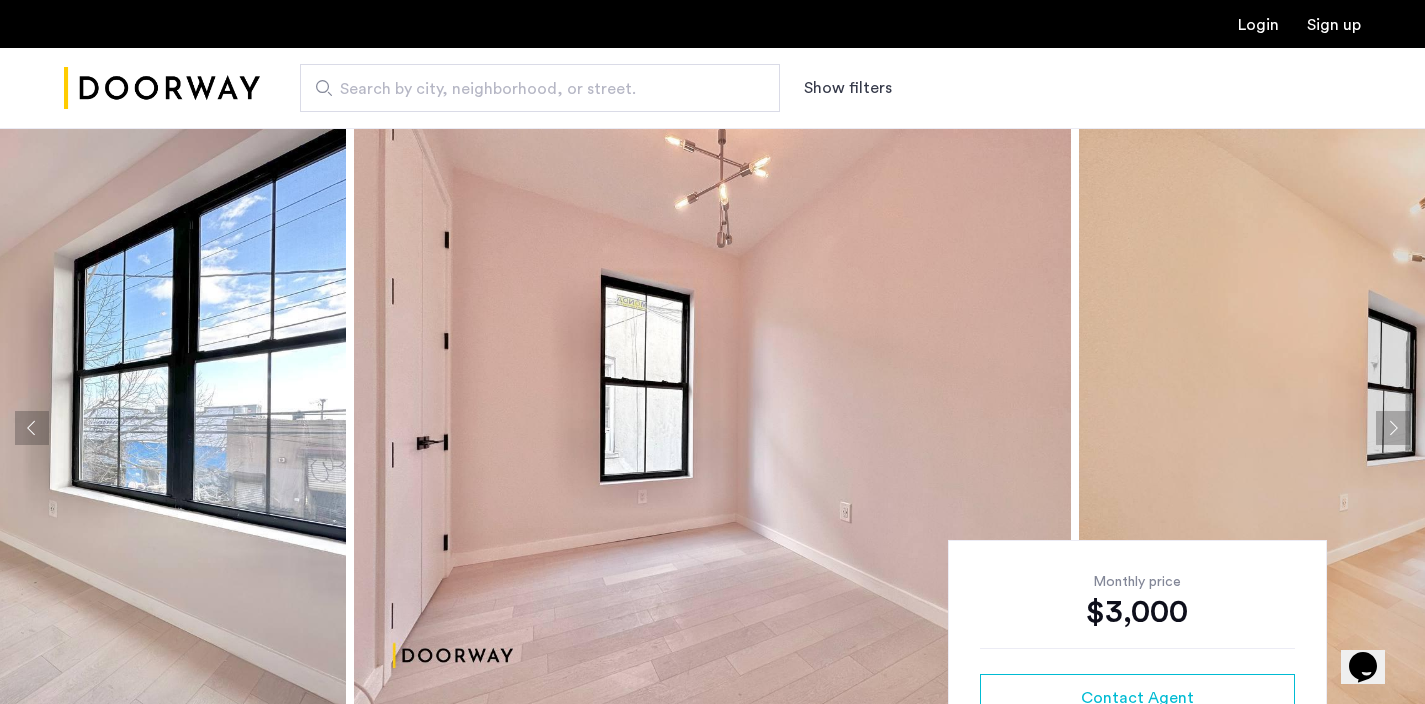 click 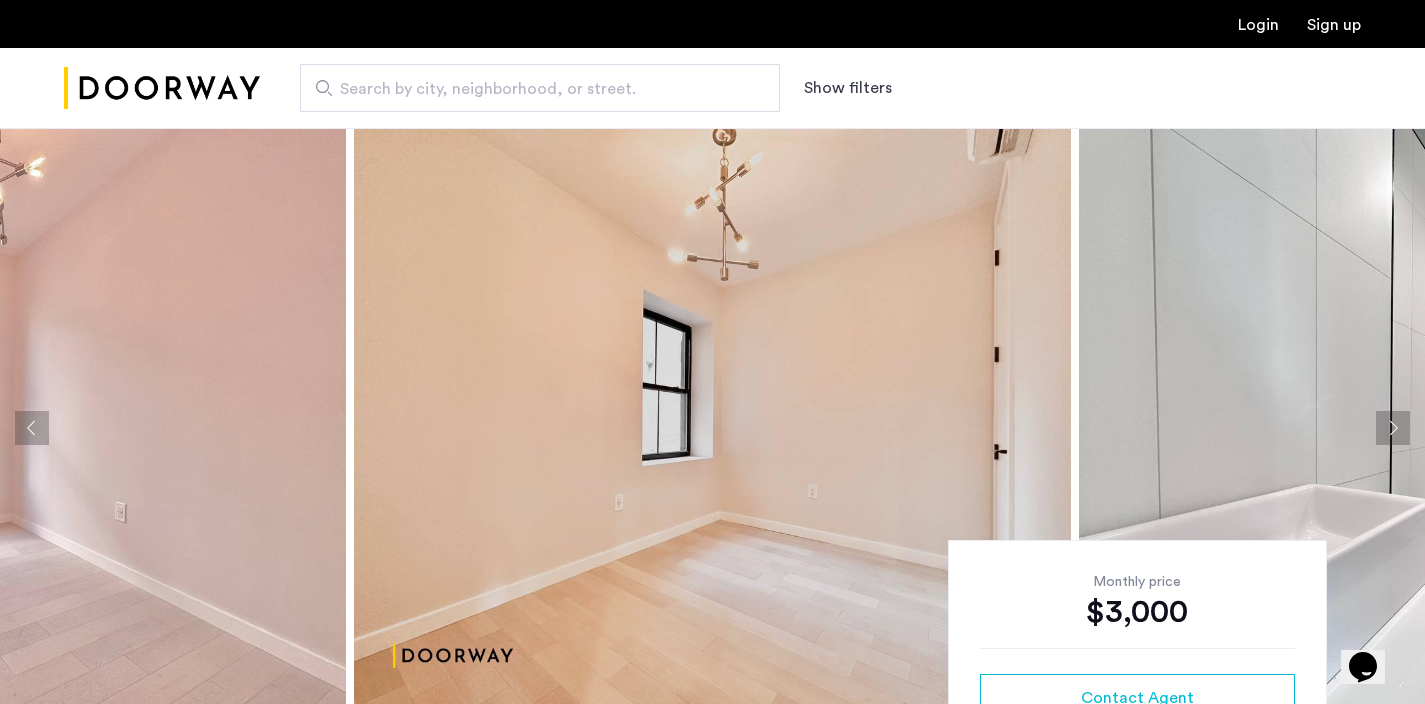 click 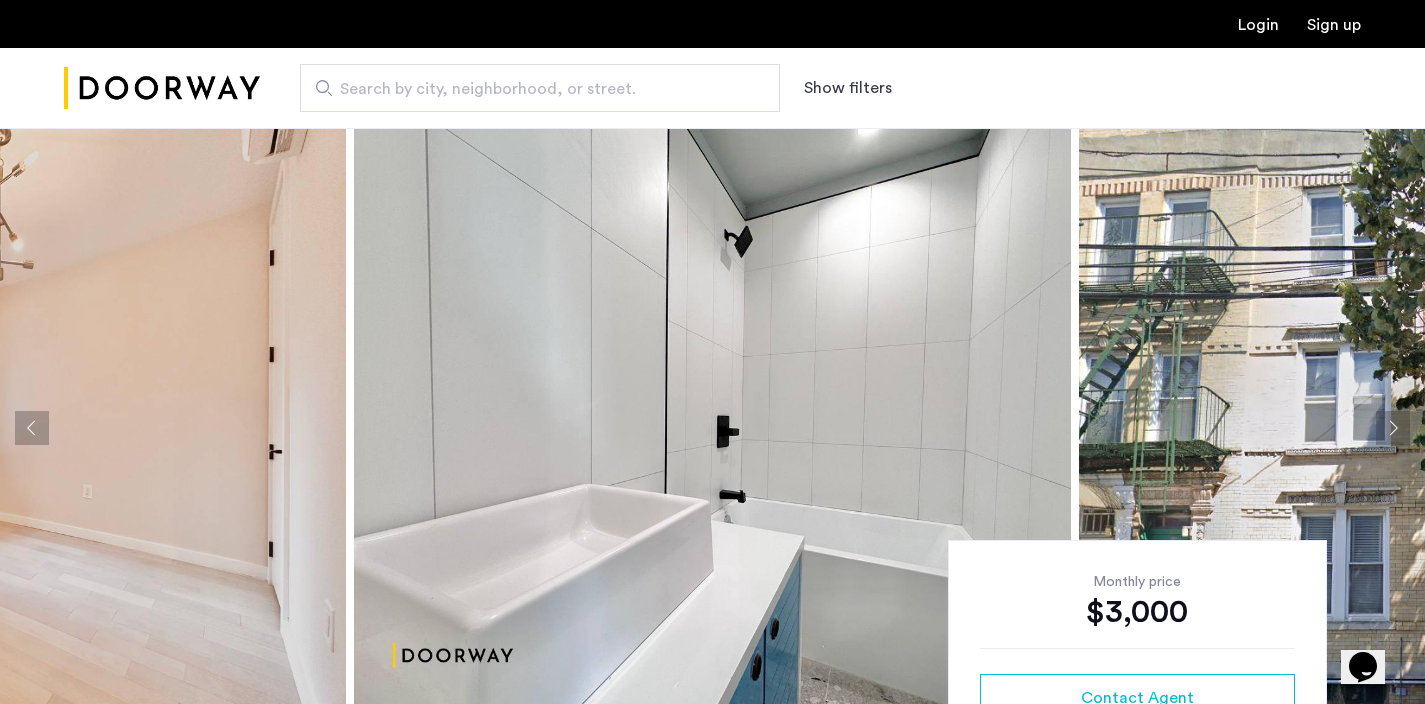 click 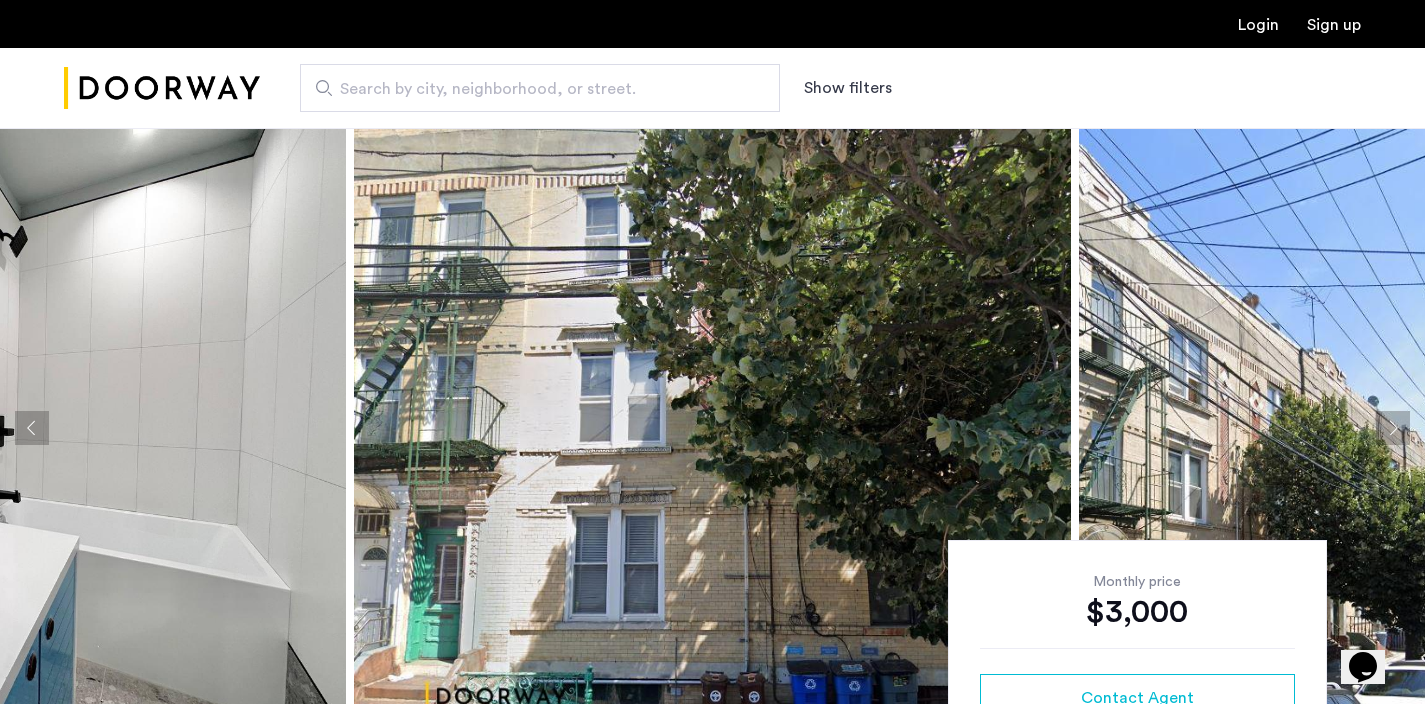 click 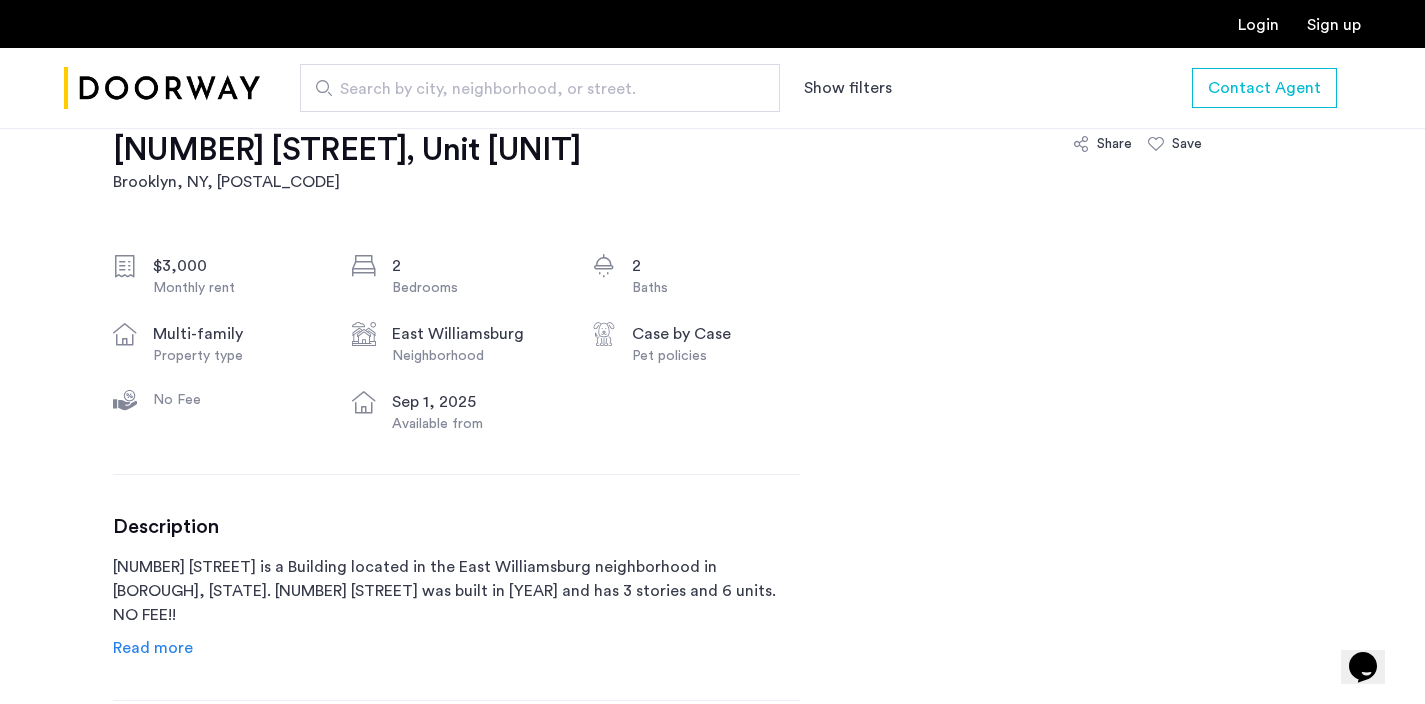 scroll, scrollTop: 829, scrollLeft: 0, axis: vertical 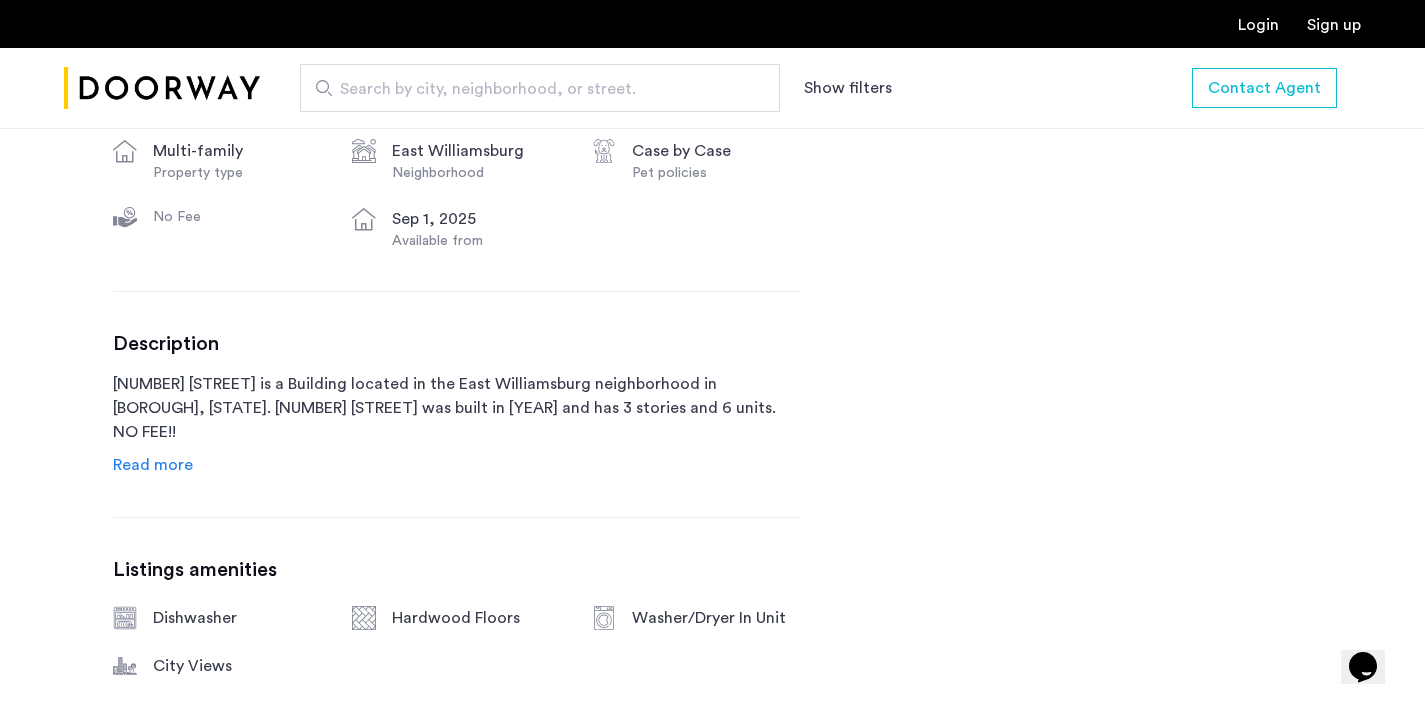 click on "Read more" 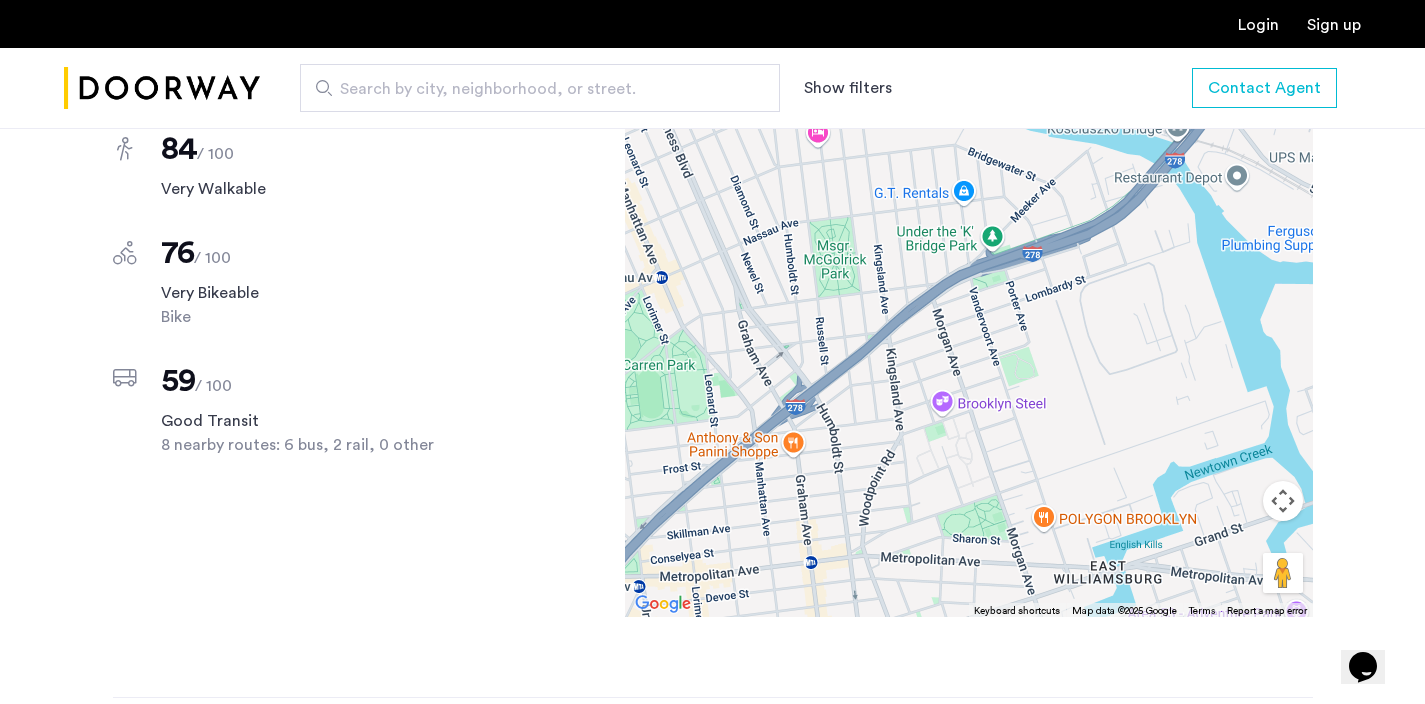 scroll, scrollTop: 2102, scrollLeft: 0, axis: vertical 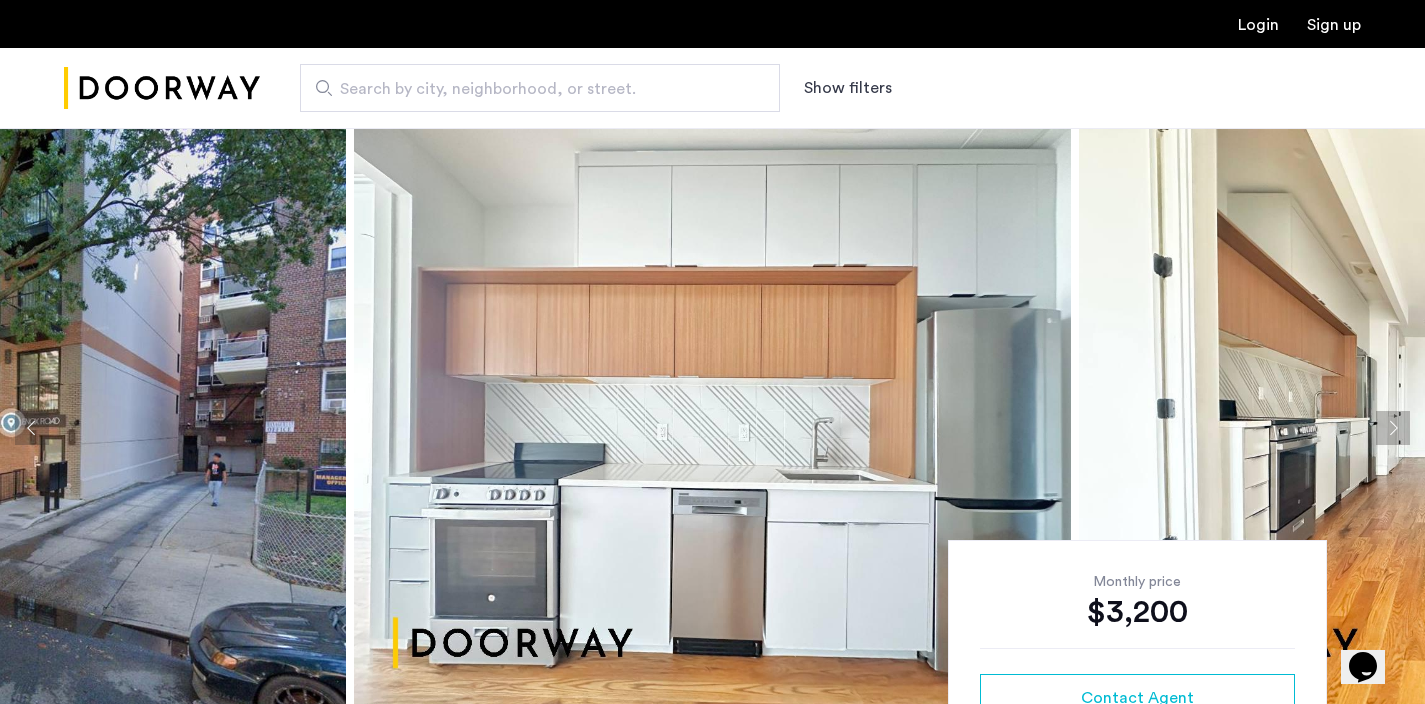 click 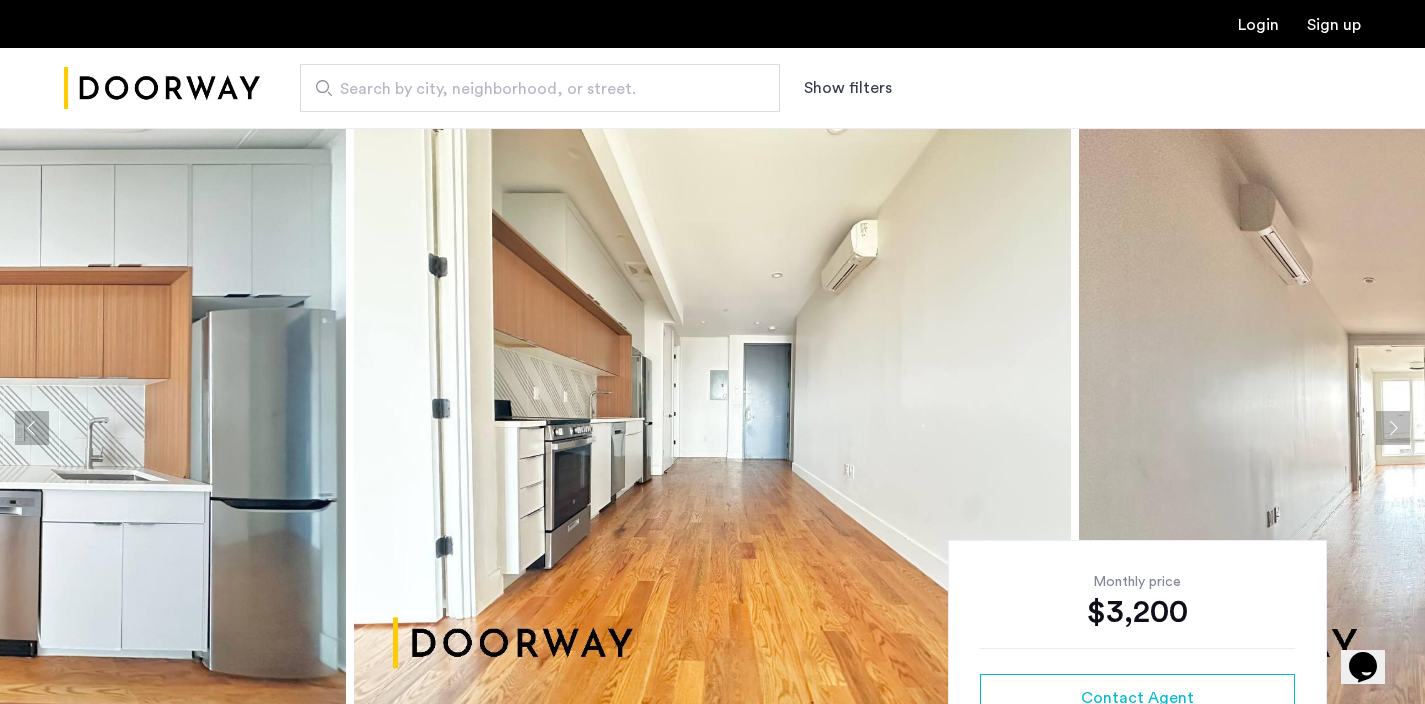 click 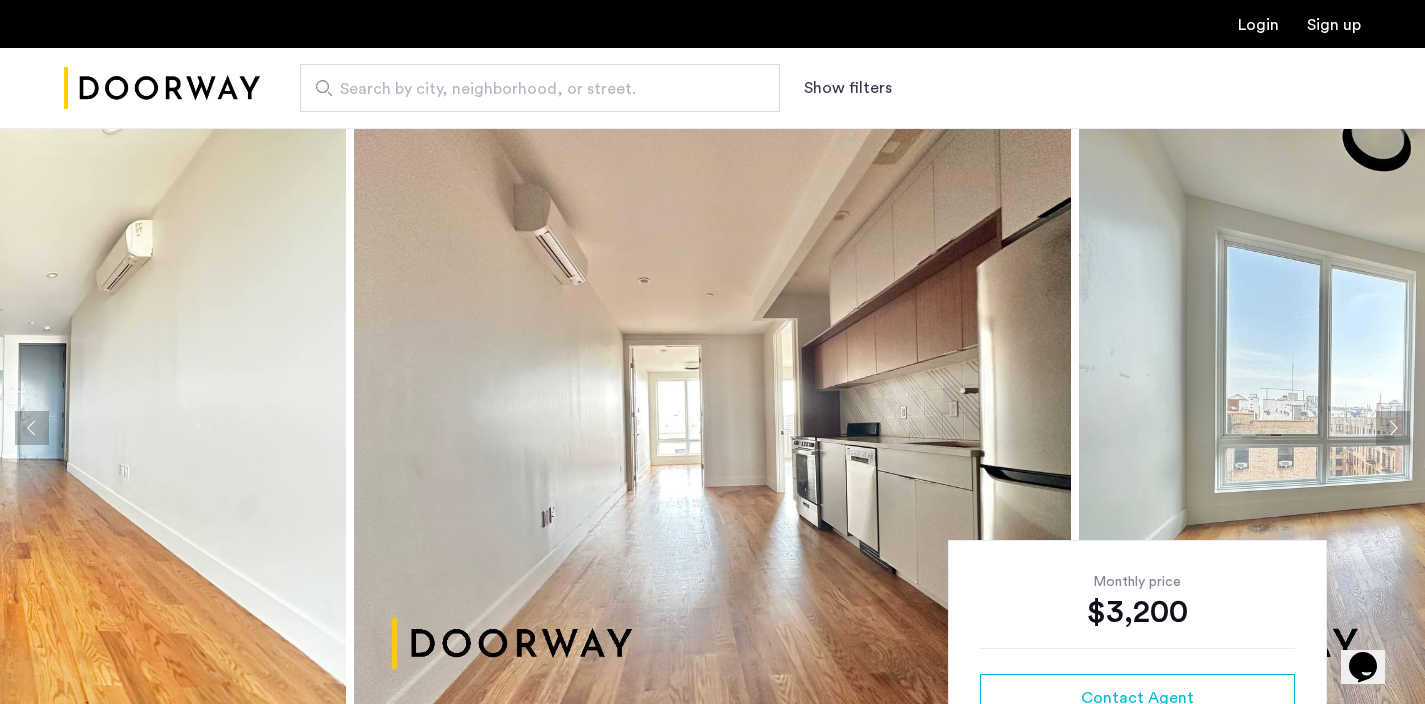 click 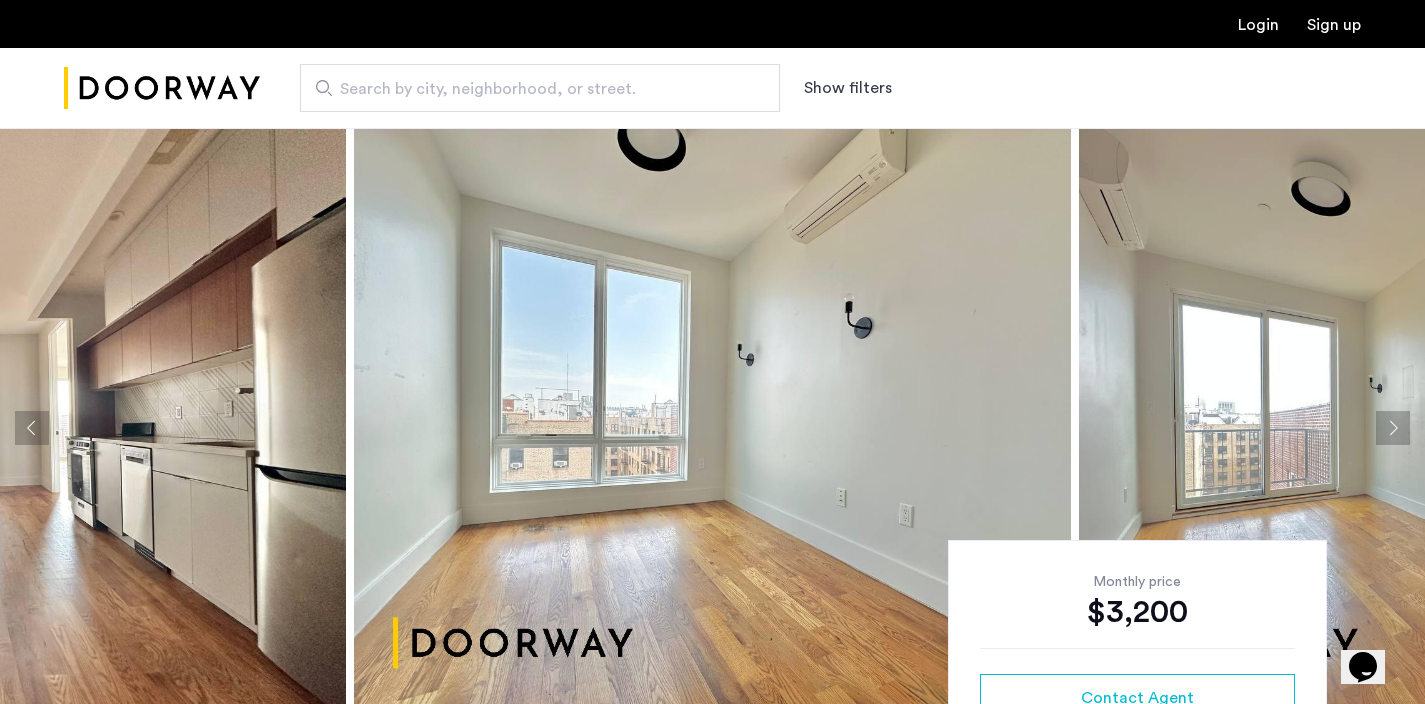 click 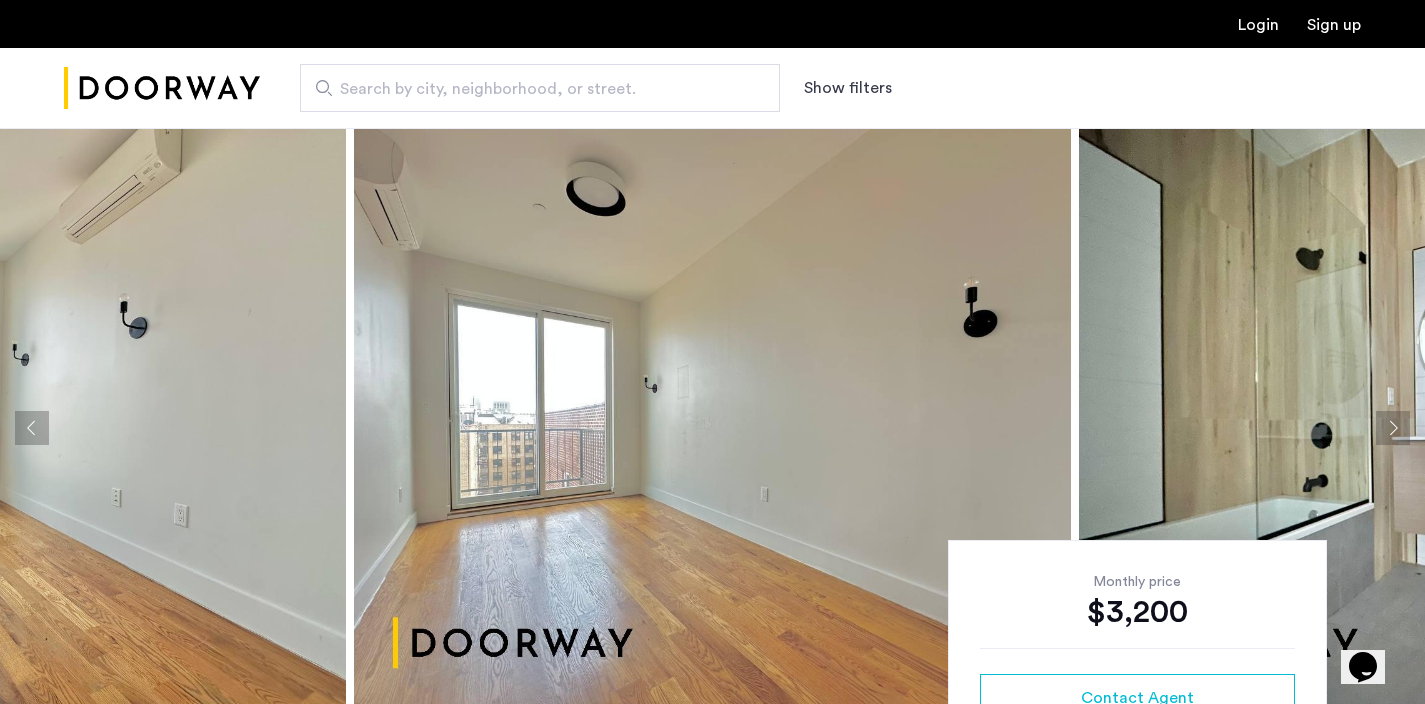 click 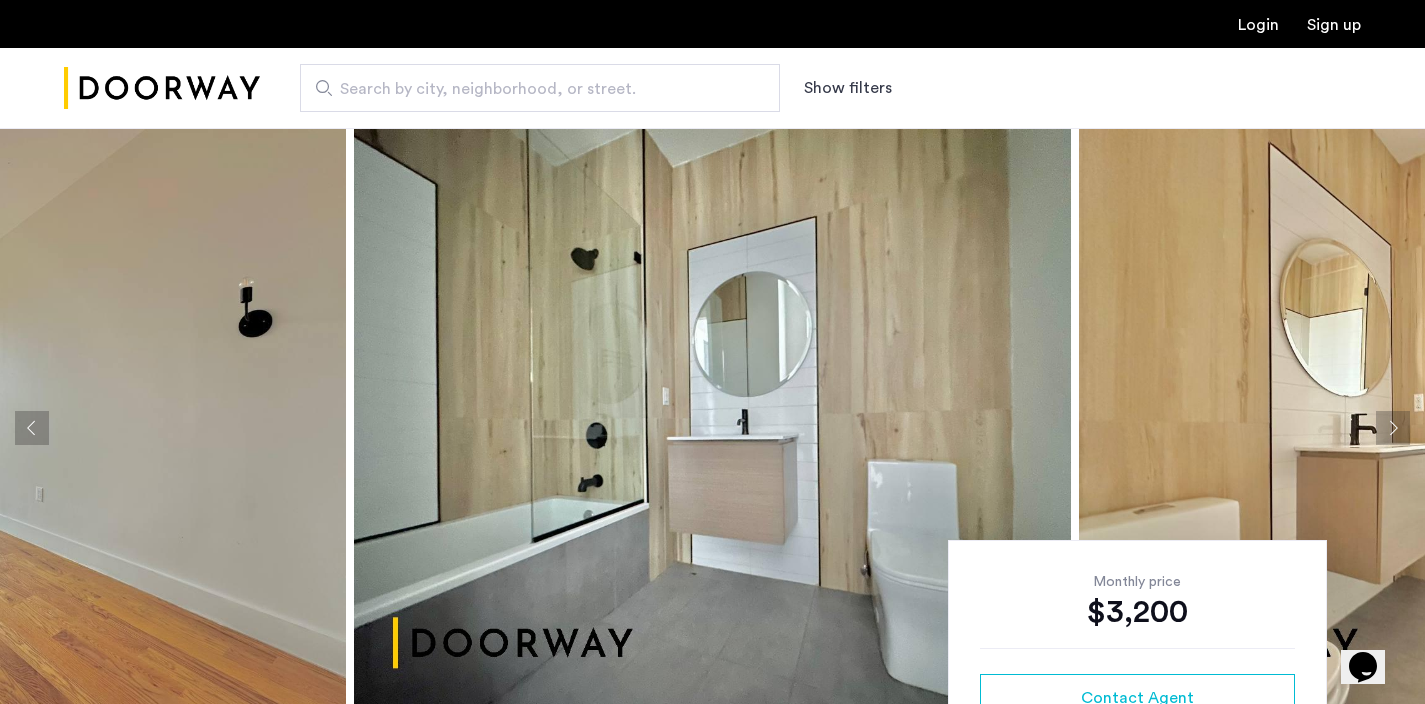 click 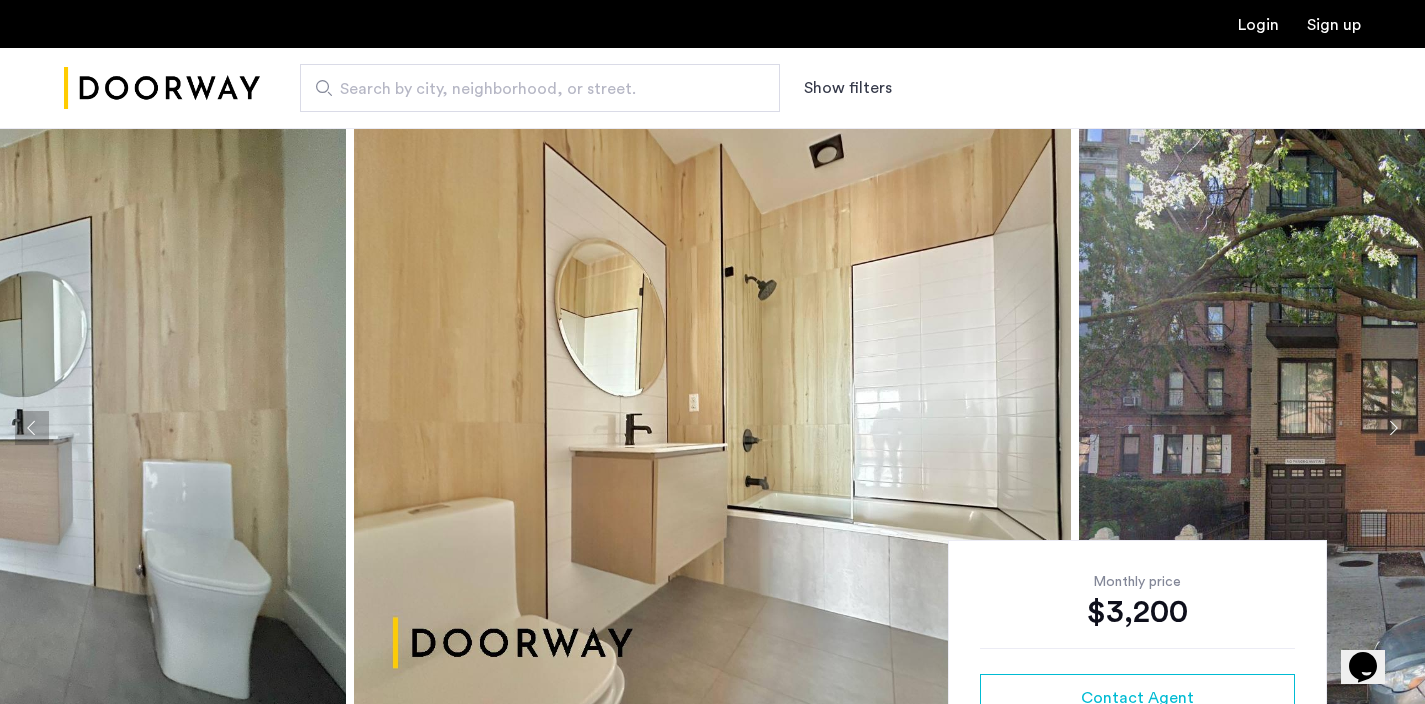 click 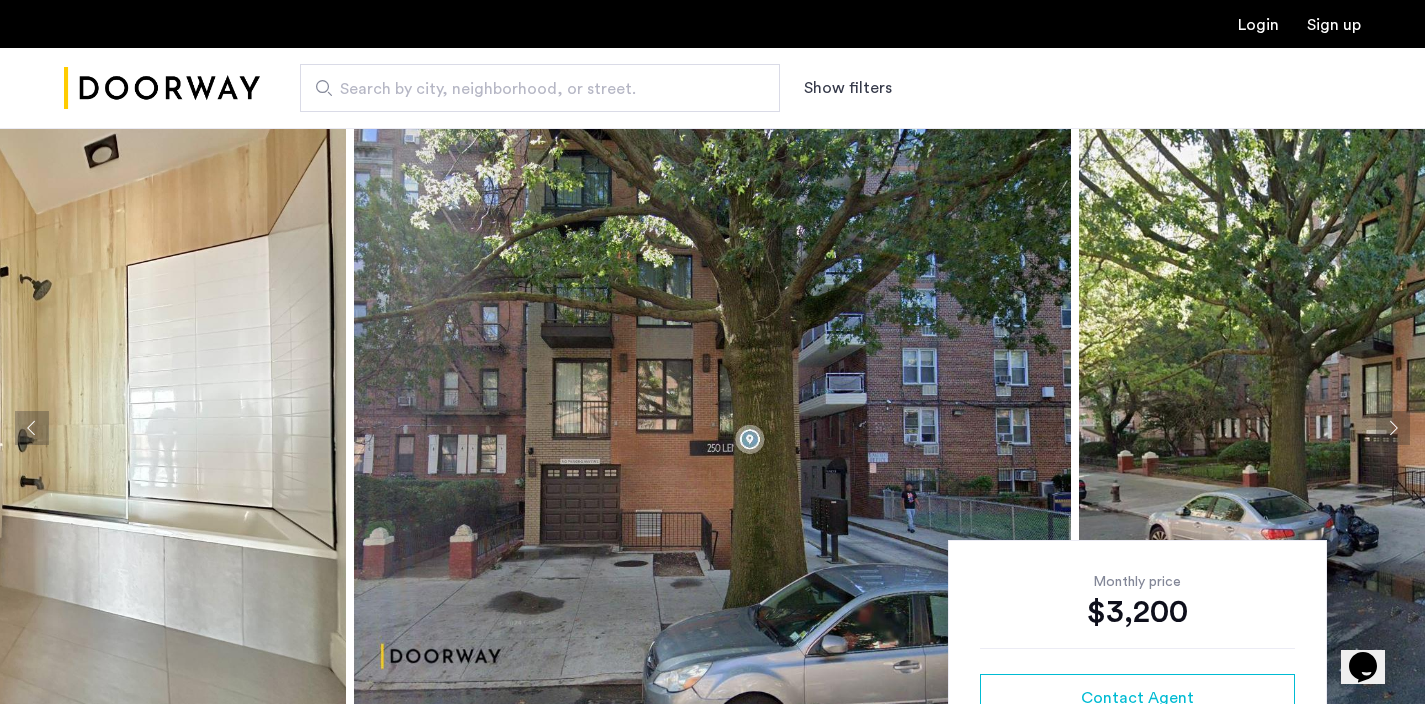 click 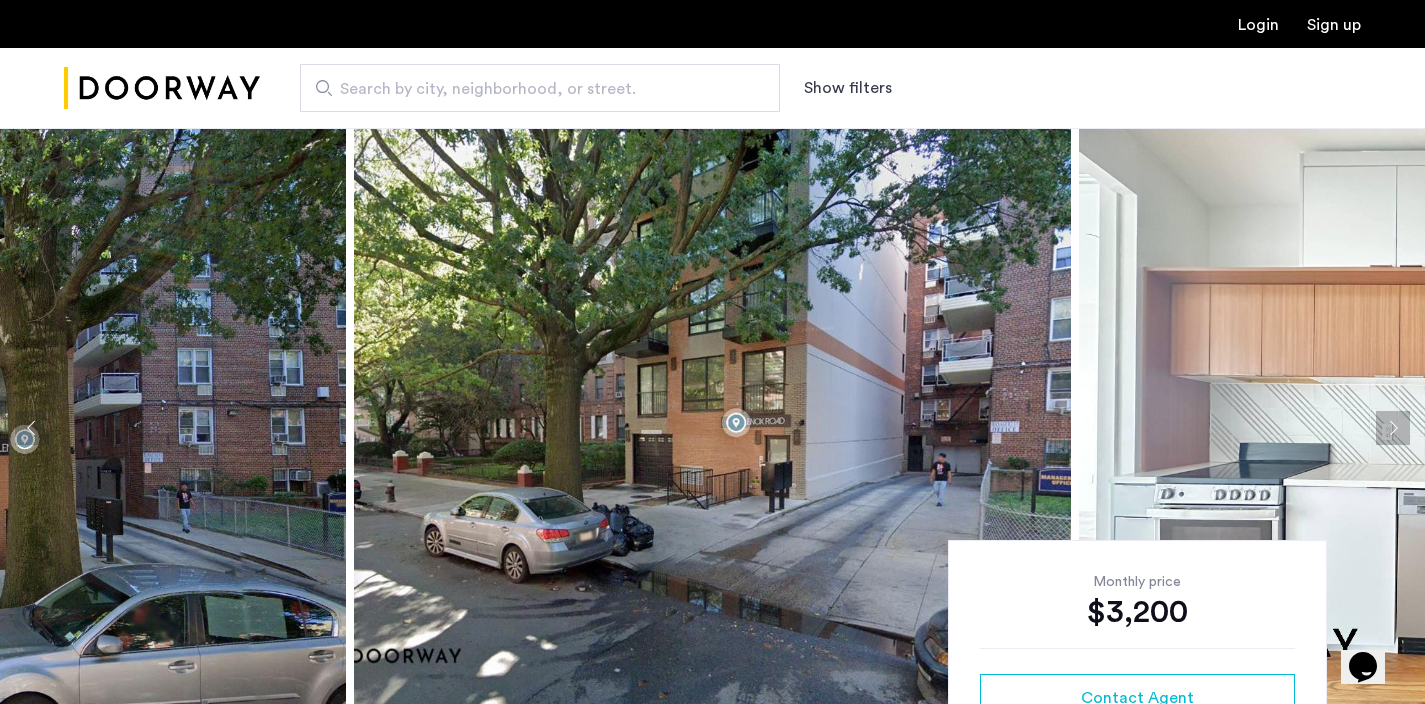 click 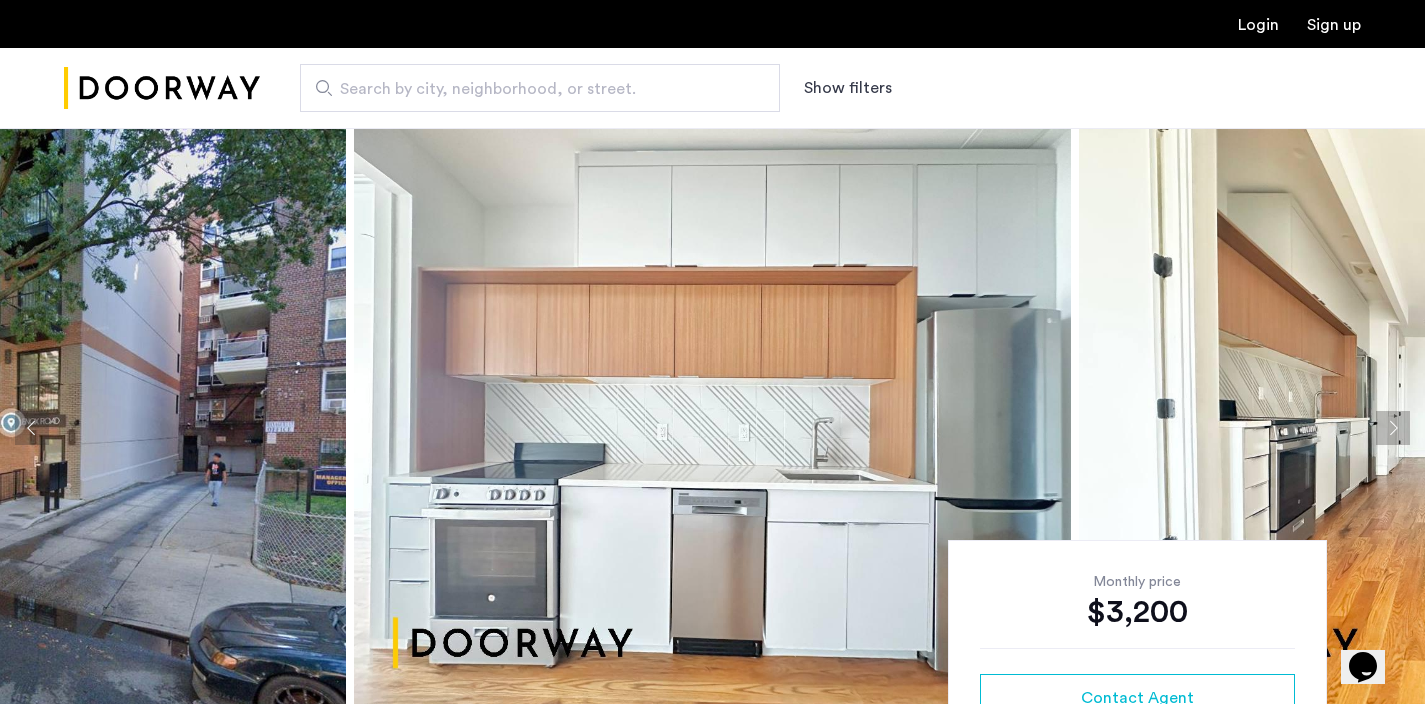 click 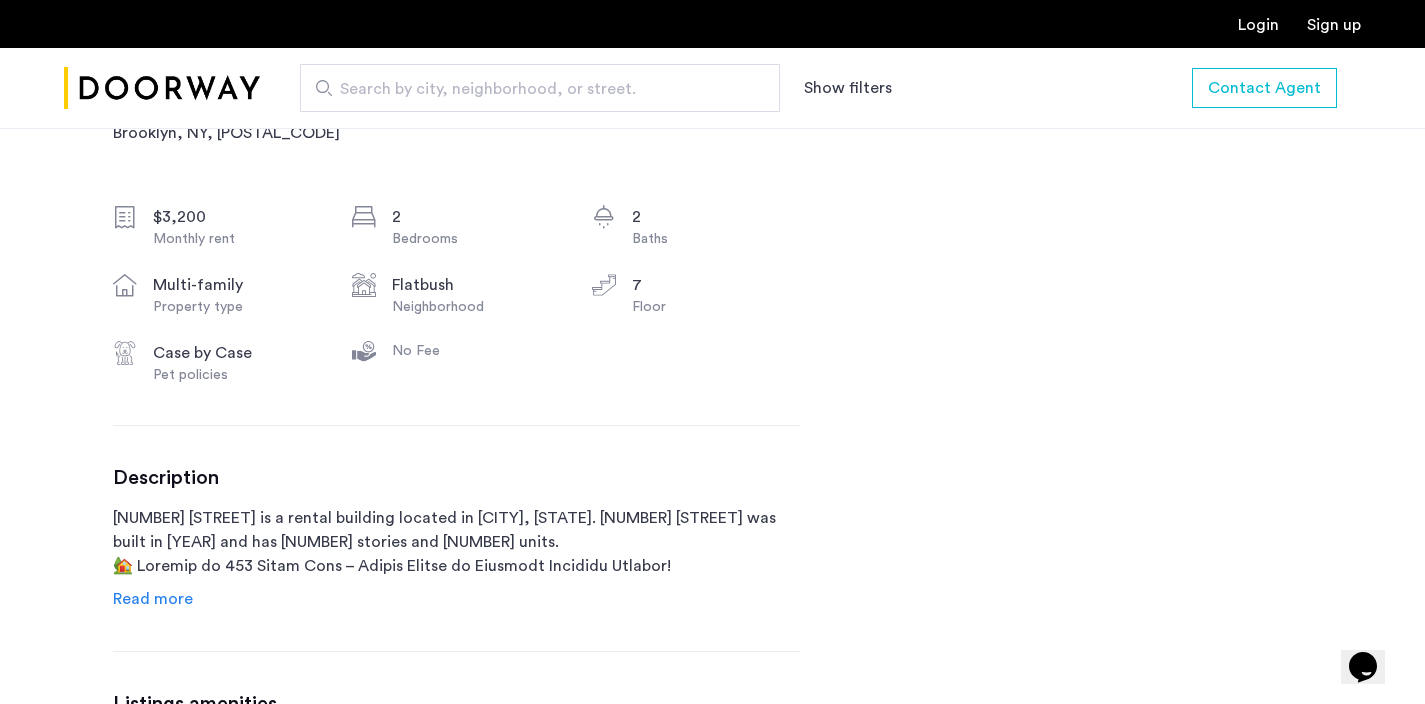 scroll, scrollTop: 697, scrollLeft: 0, axis: vertical 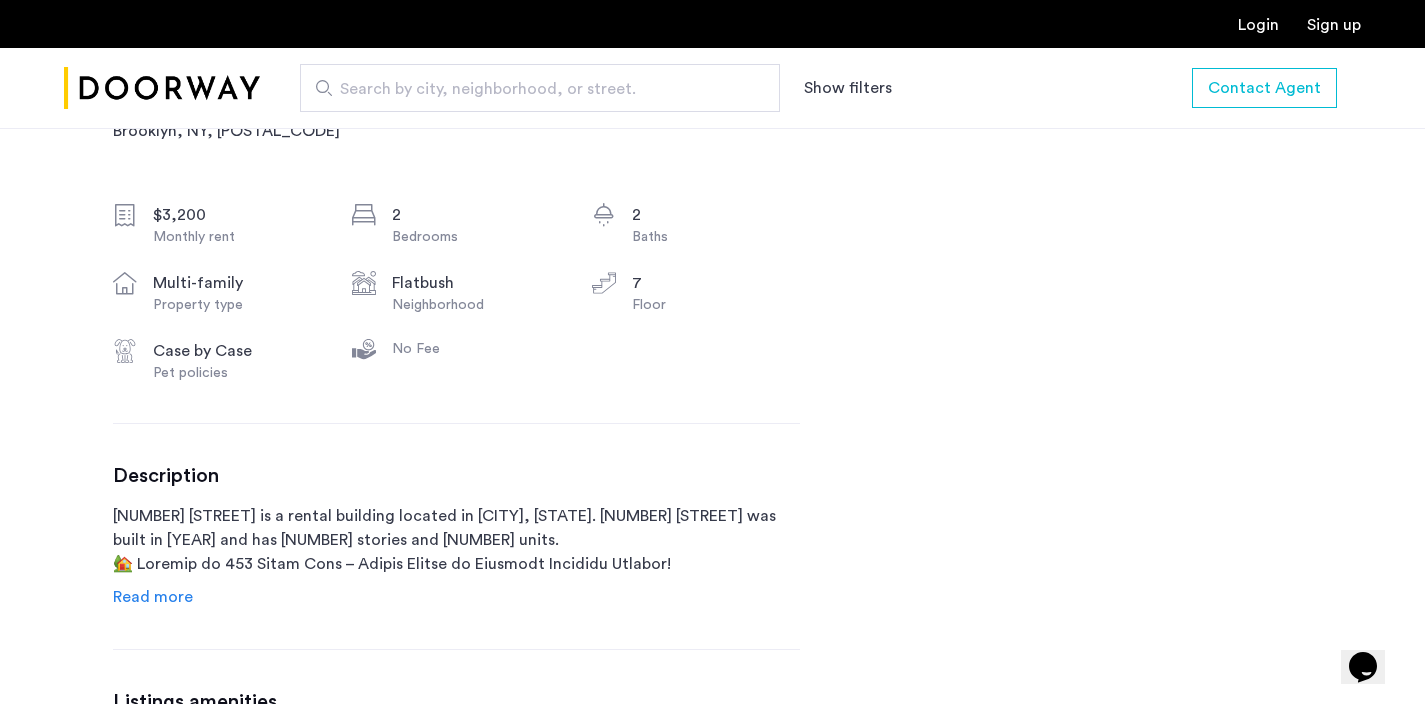click on "Read more" 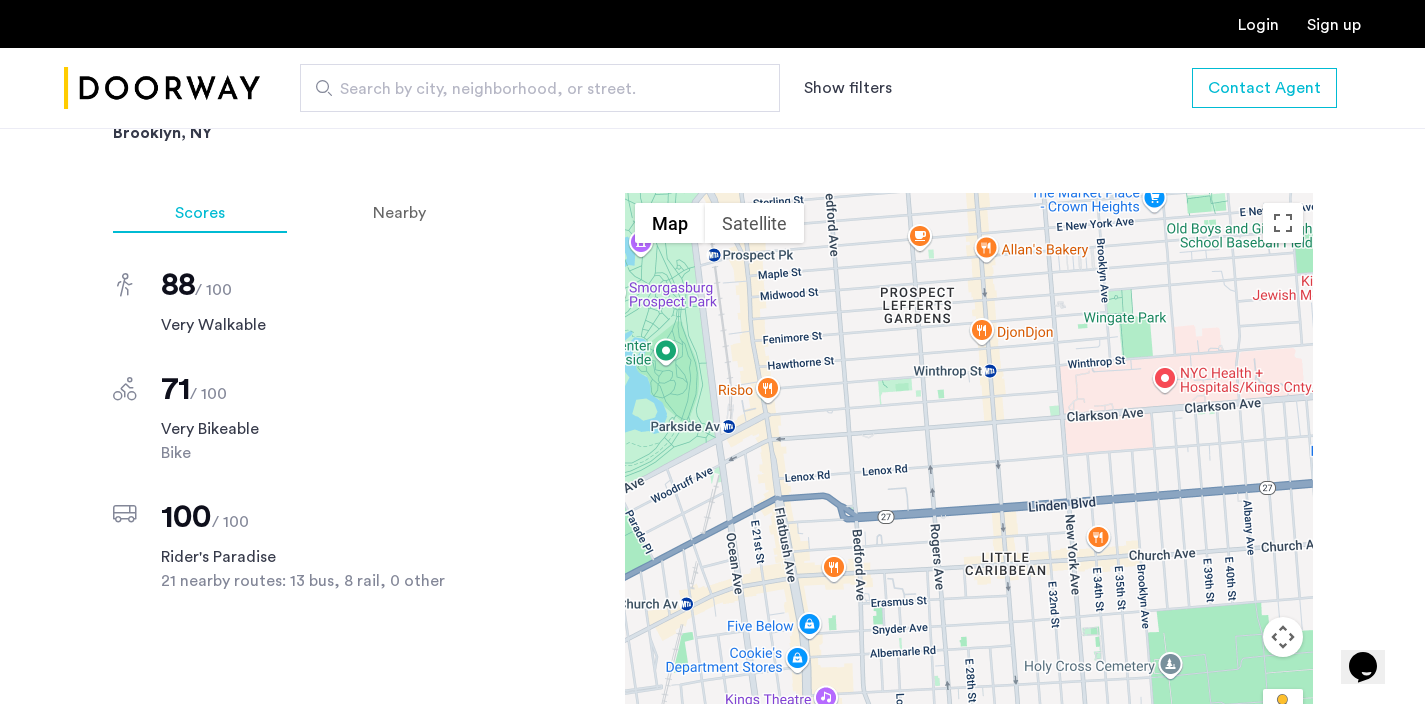 scroll, scrollTop: 2278, scrollLeft: 0, axis: vertical 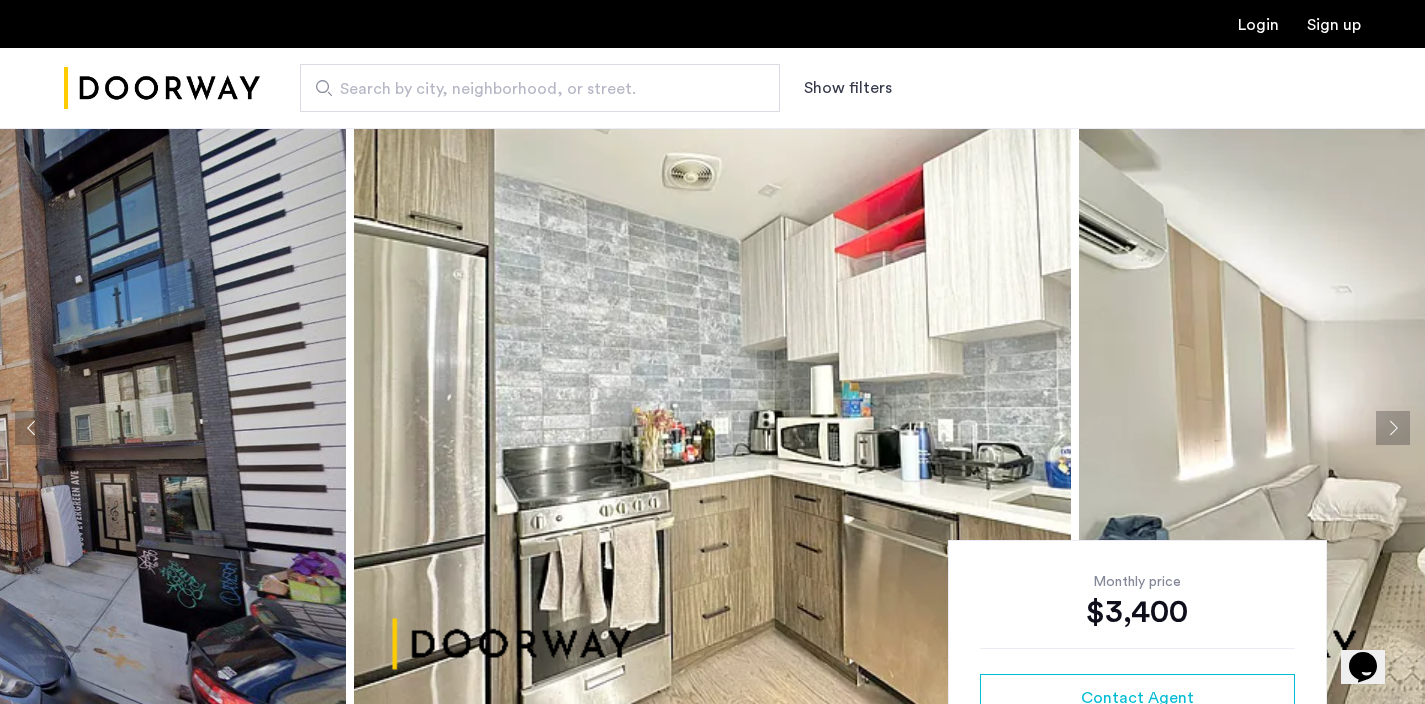 click 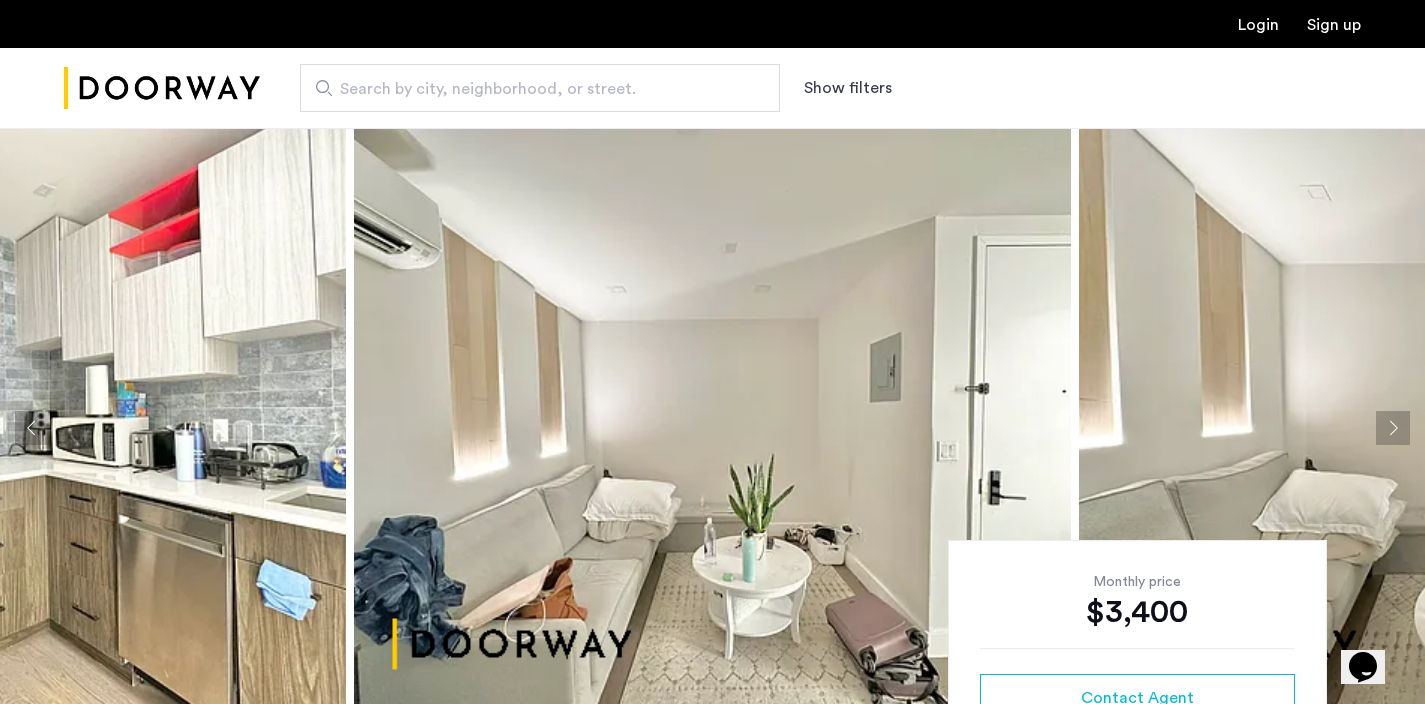 click 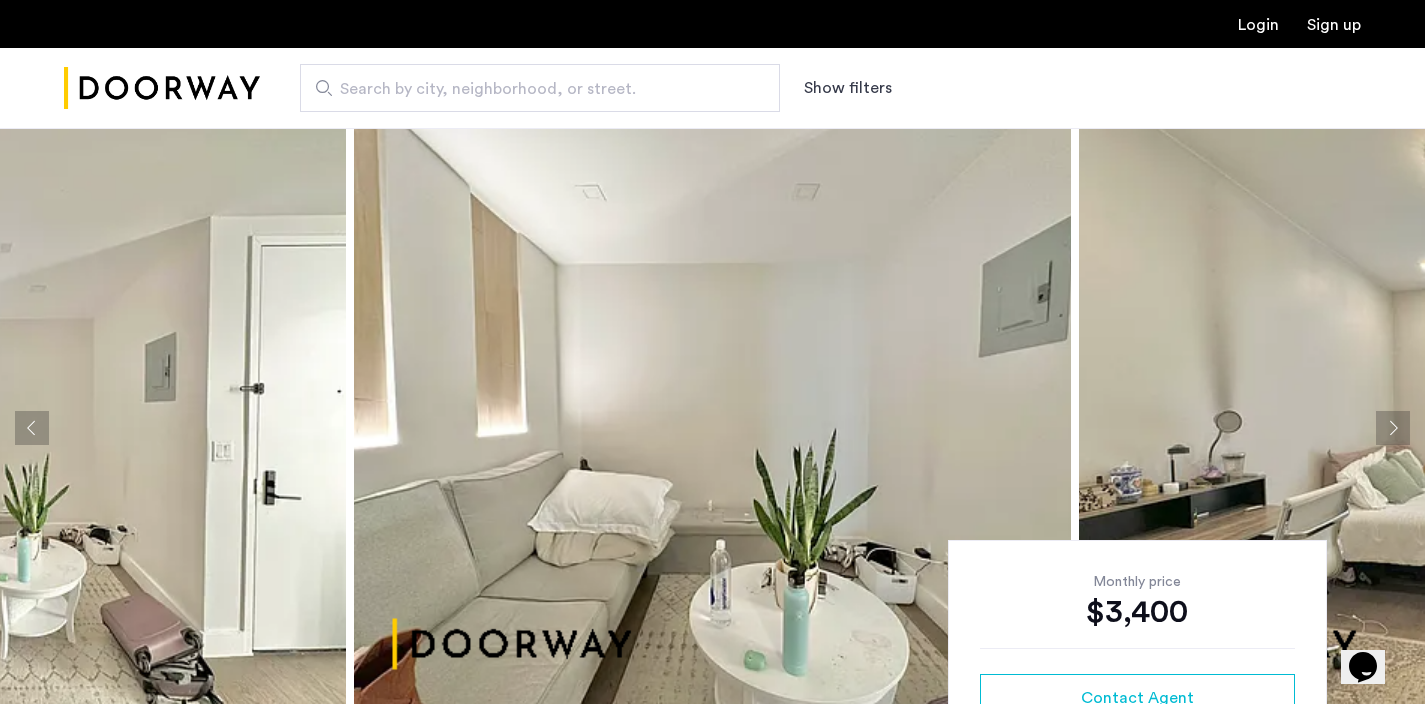 click 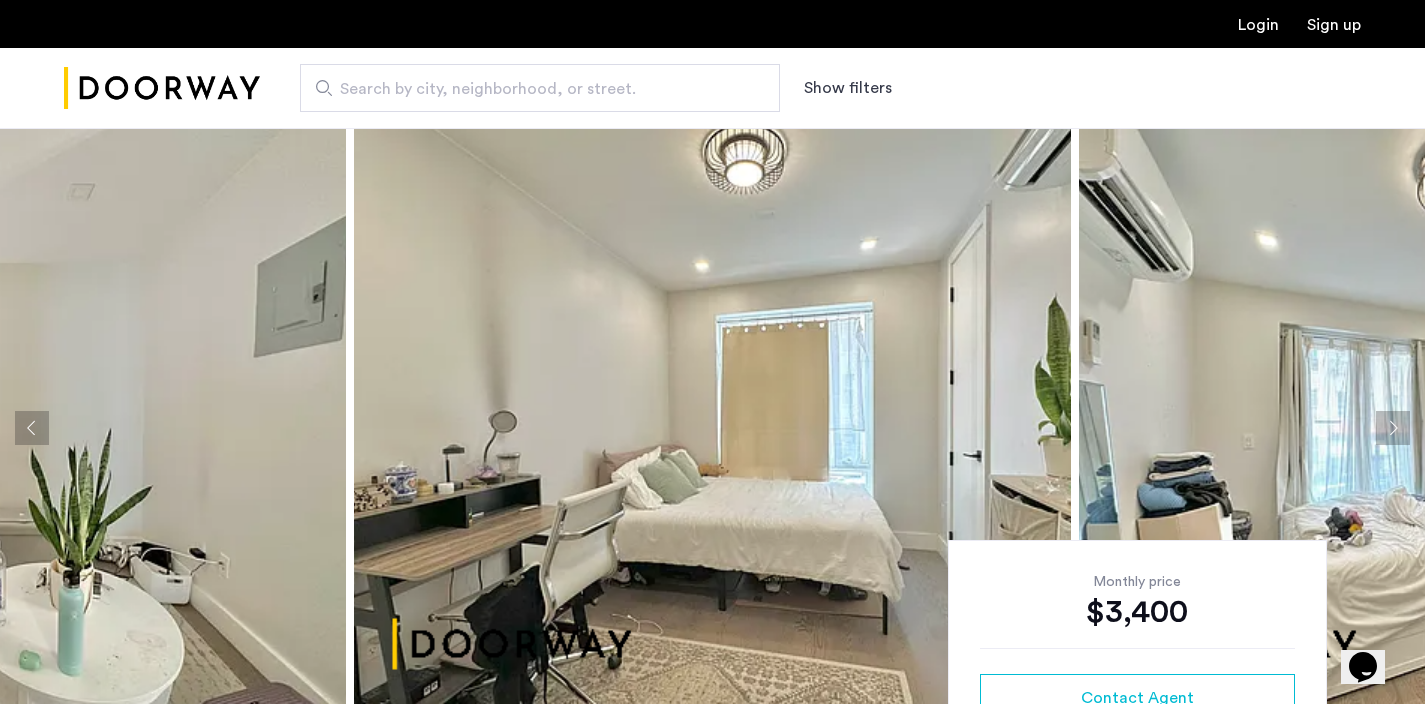 click 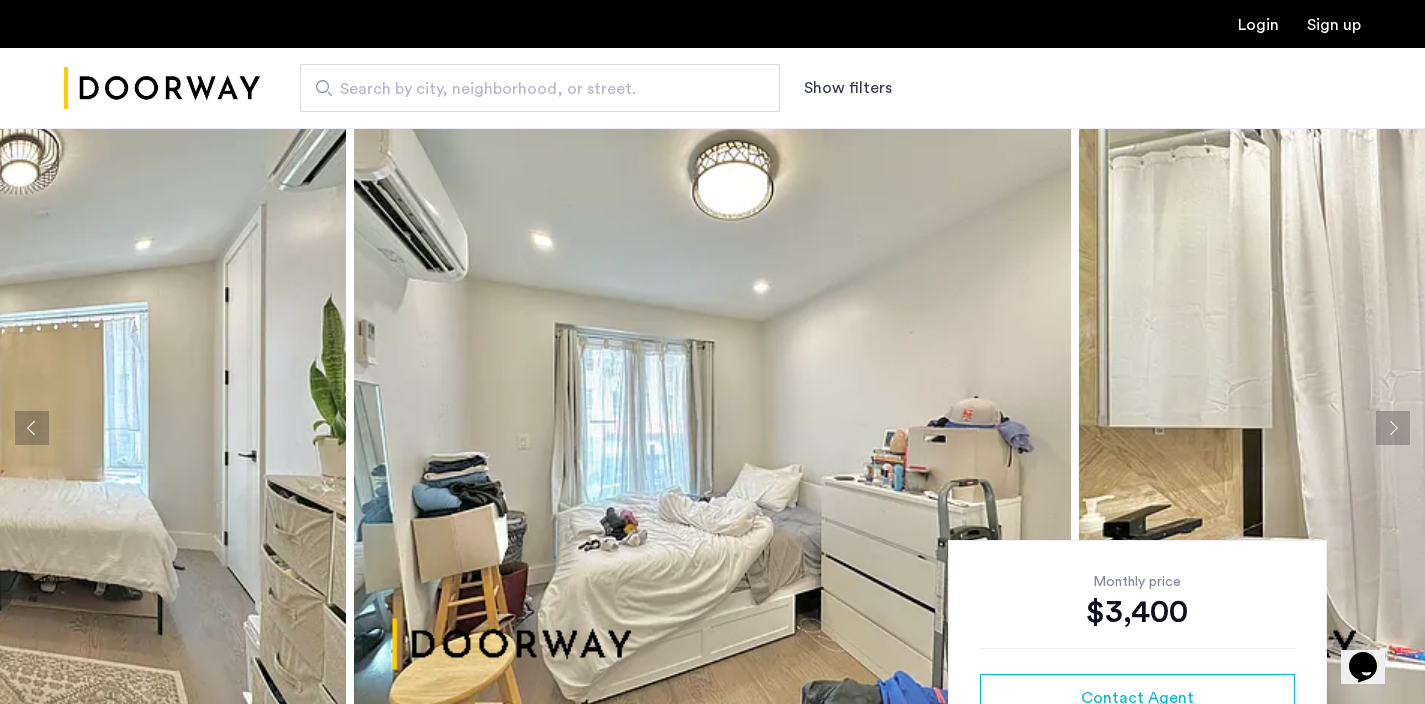 click 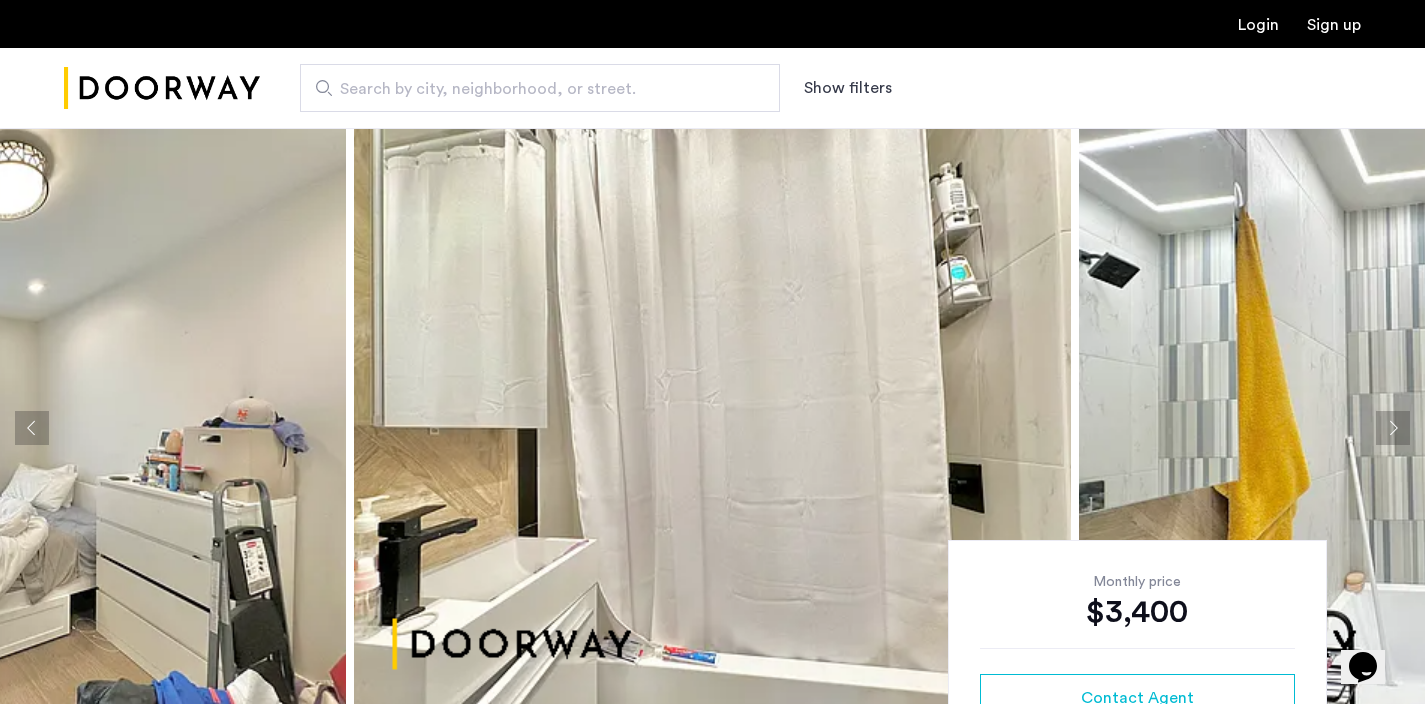 click 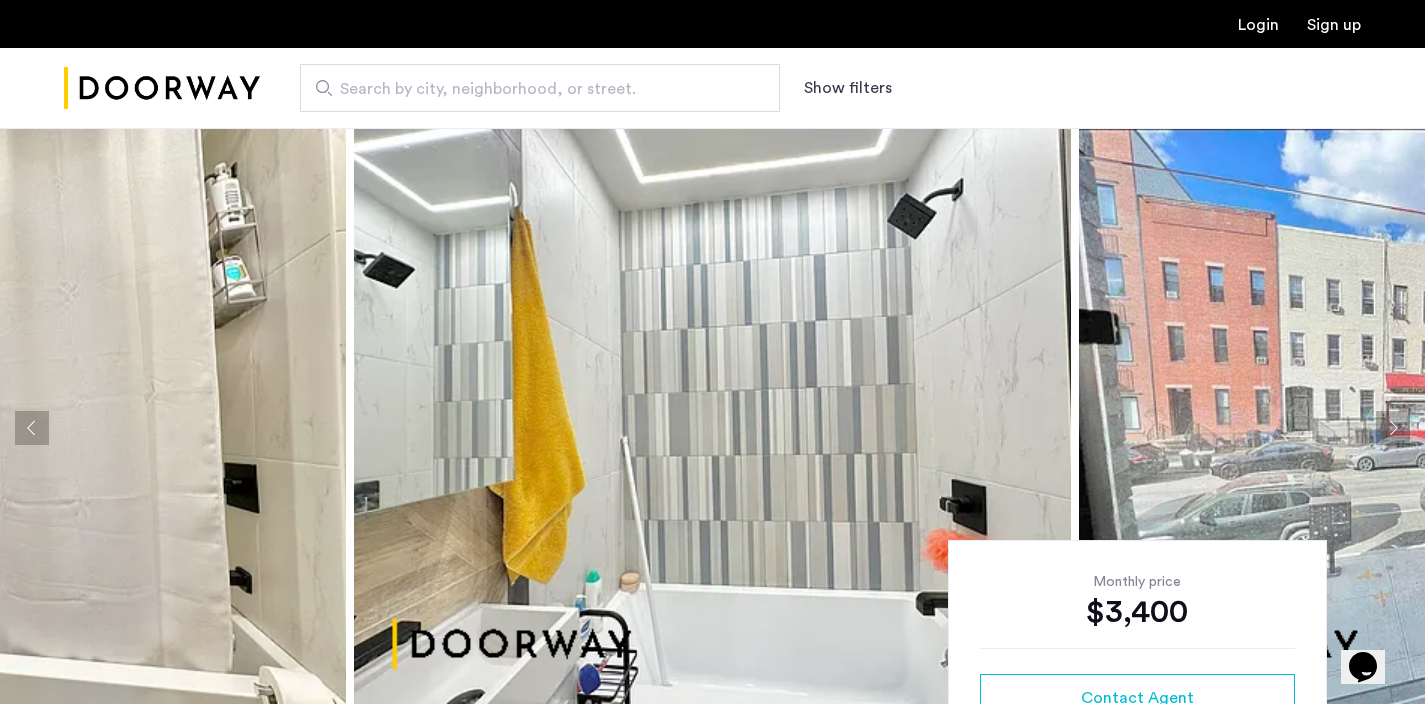 click 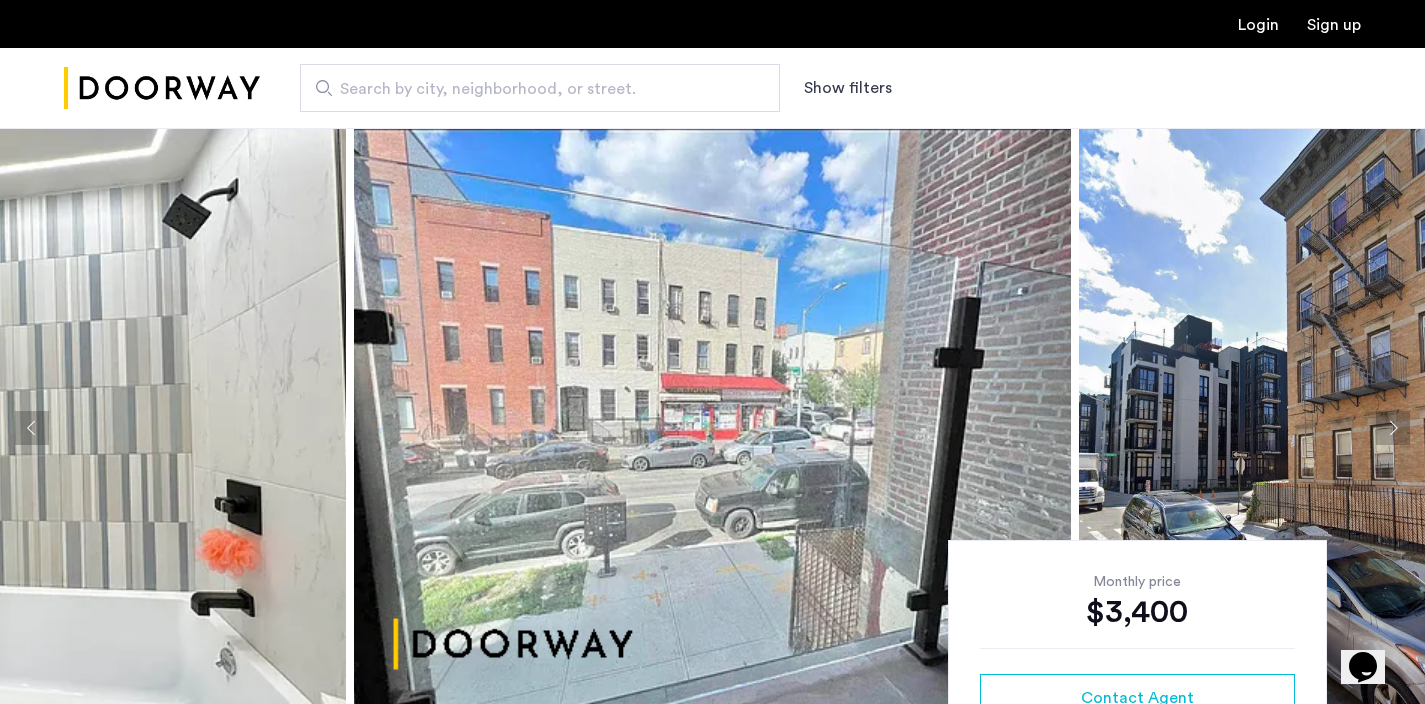 click 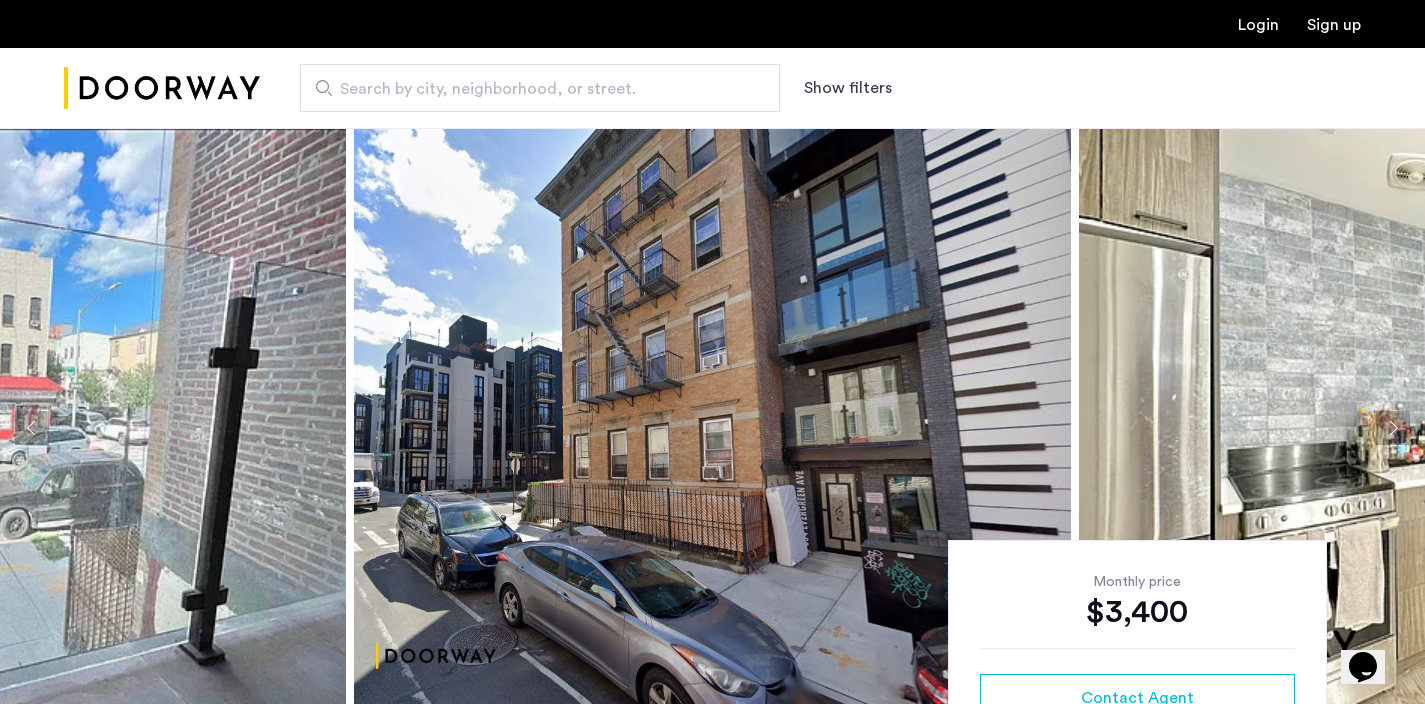 click 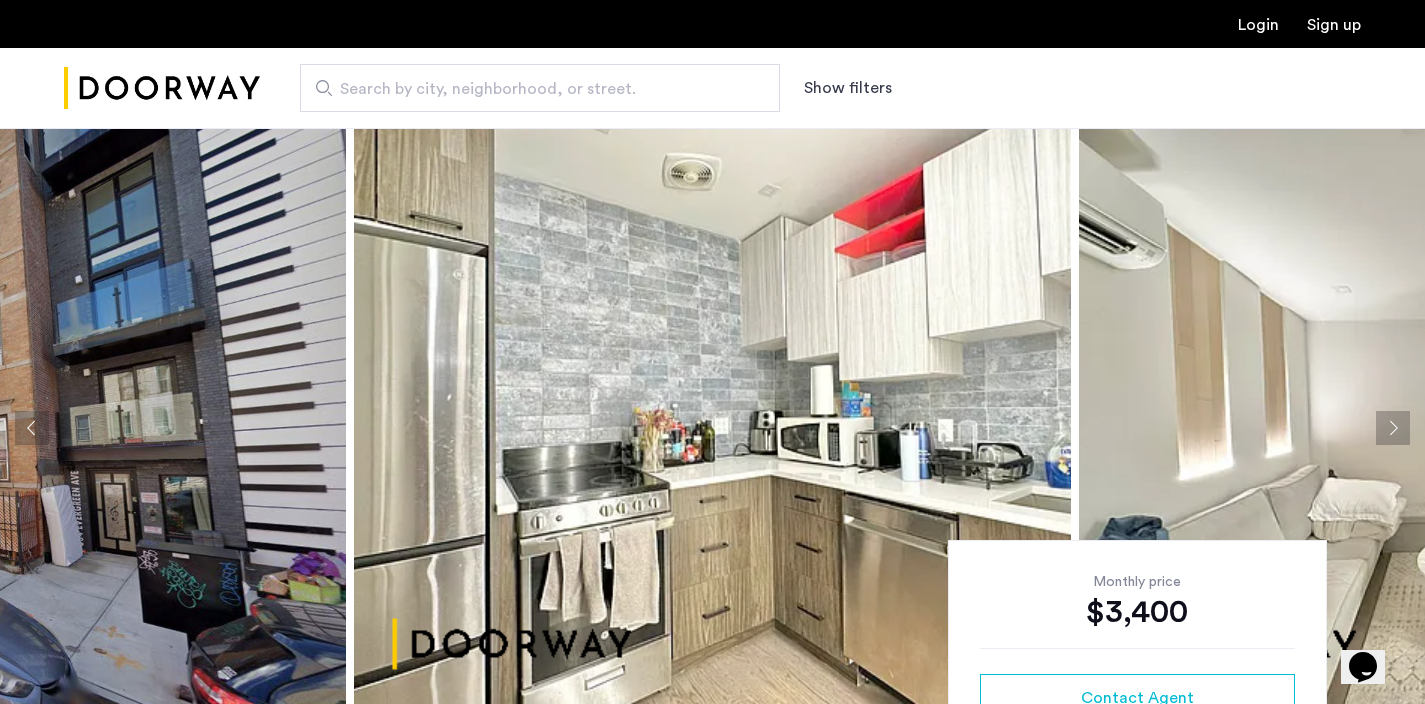 click 